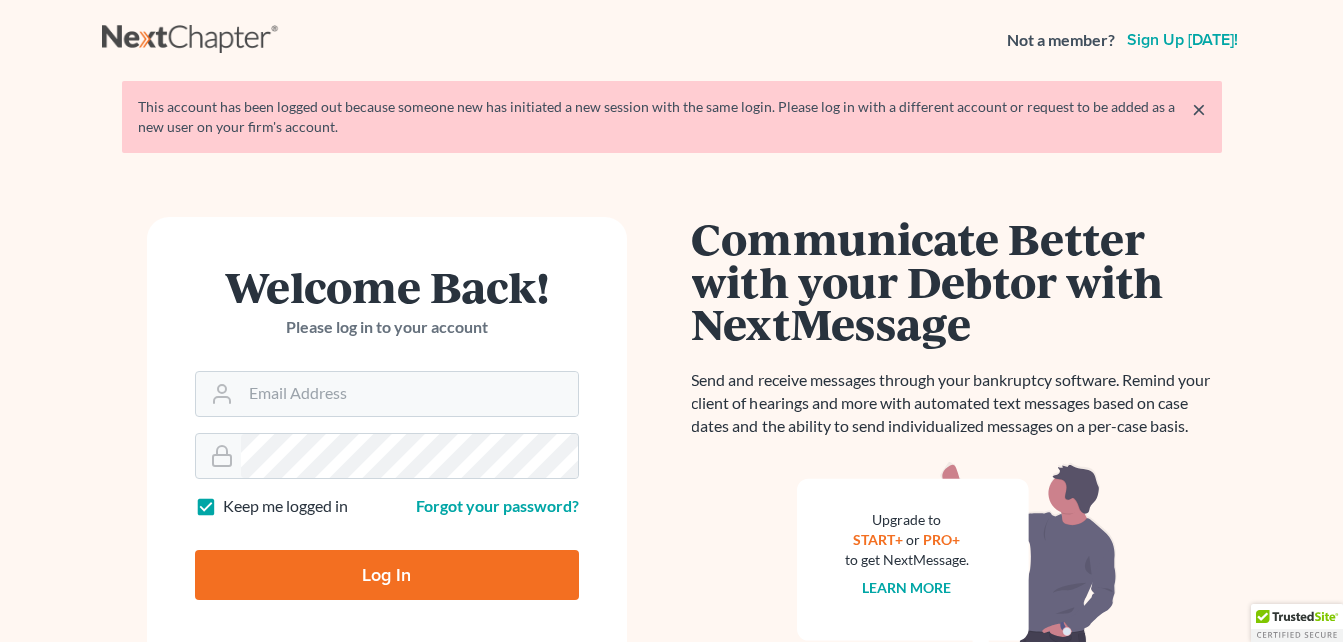 scroll, scrollTop: 0, scrollLeft: 0, axis: both 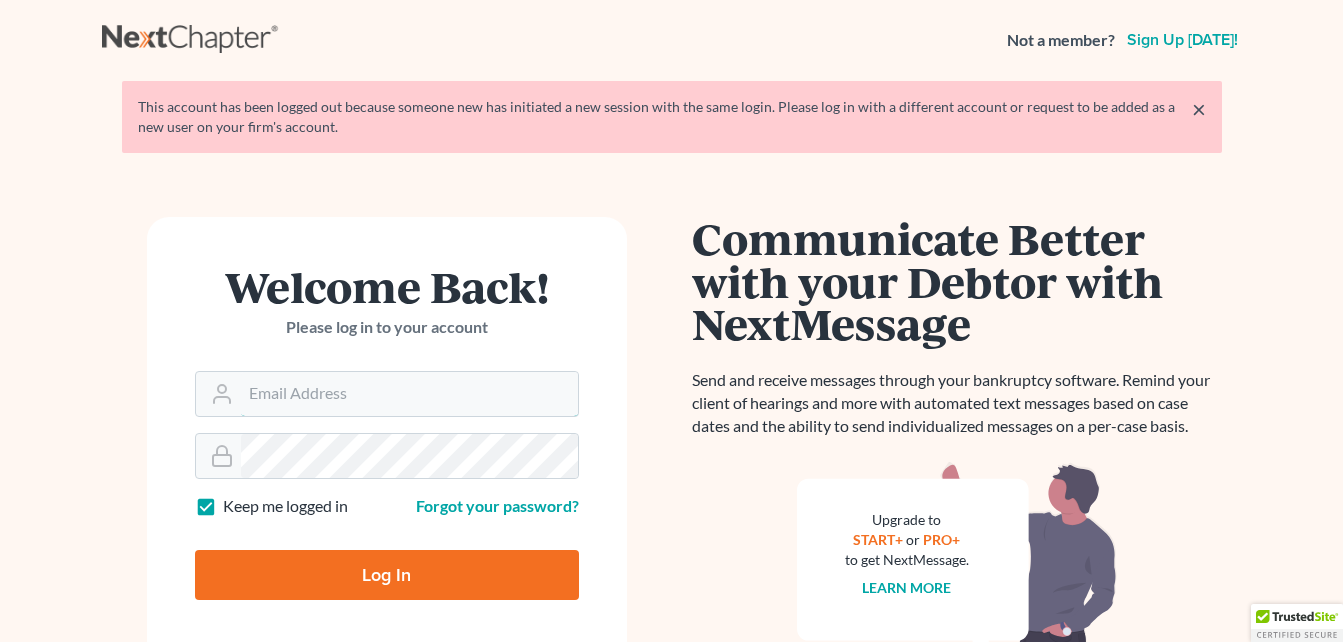 type on "[EMAIL_ADDRESS][DOMAIN_NAME]" 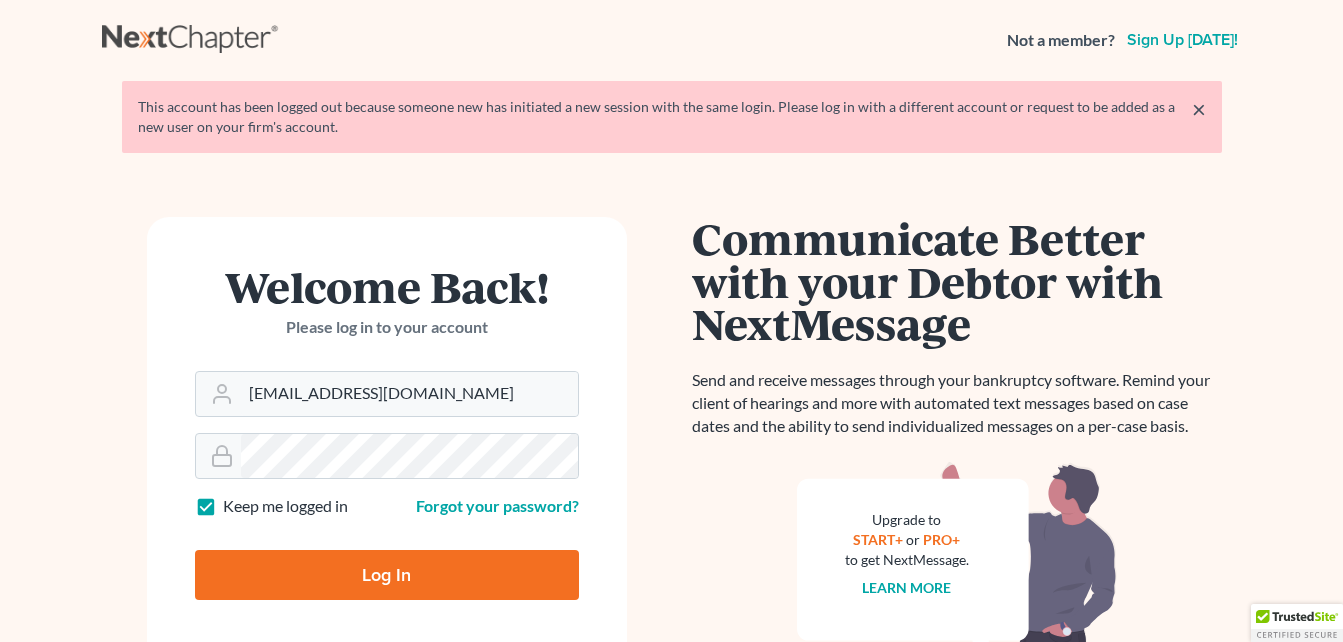 click on "Log In" at bounding box center (387, 575) 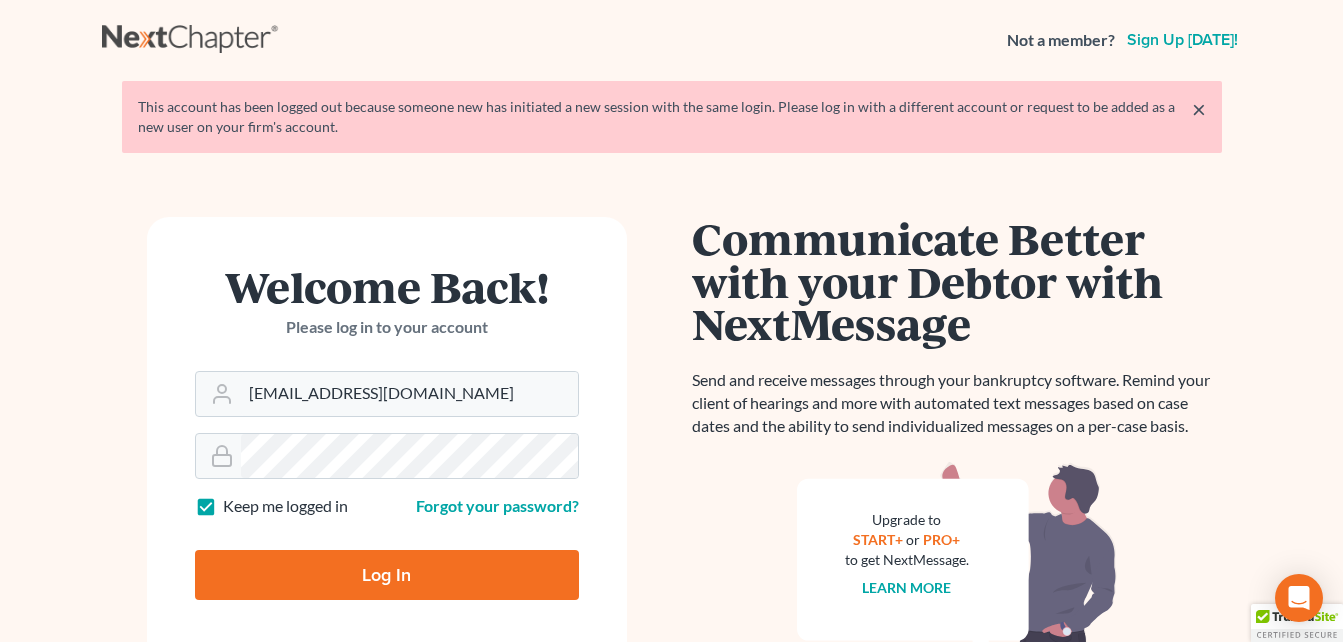 type on "Thinking..." 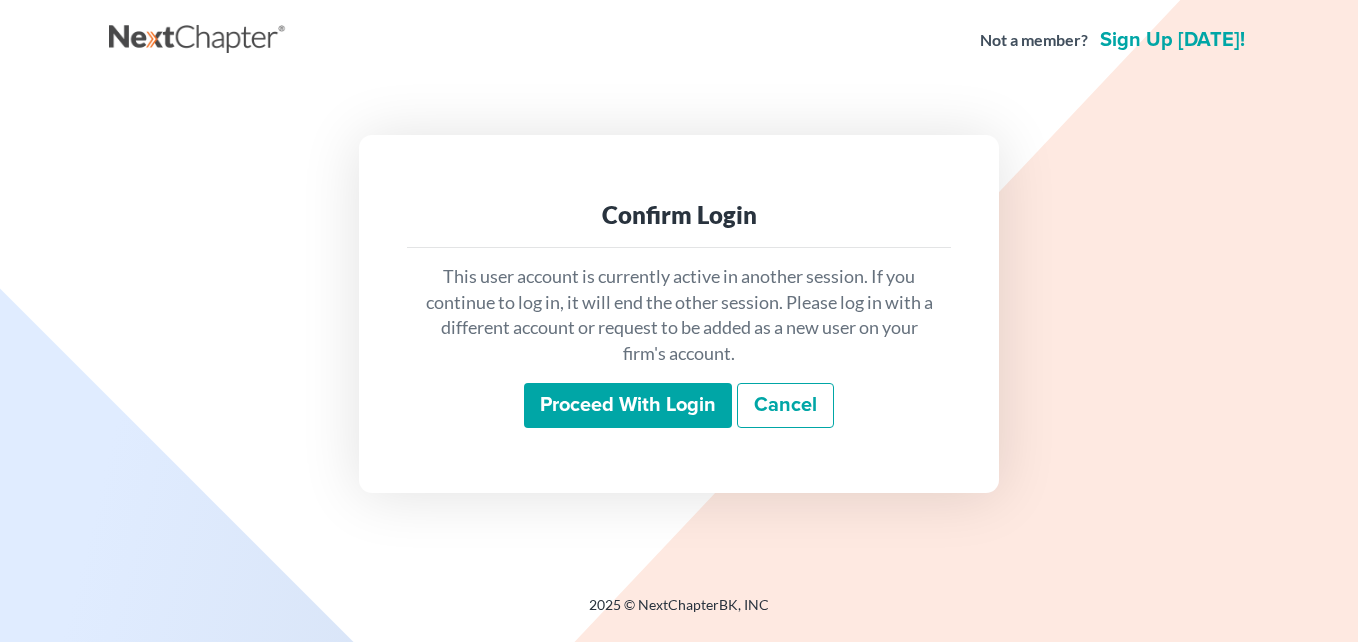 scroll, scrollTop: 0, scrollLeft: 0, axis: both 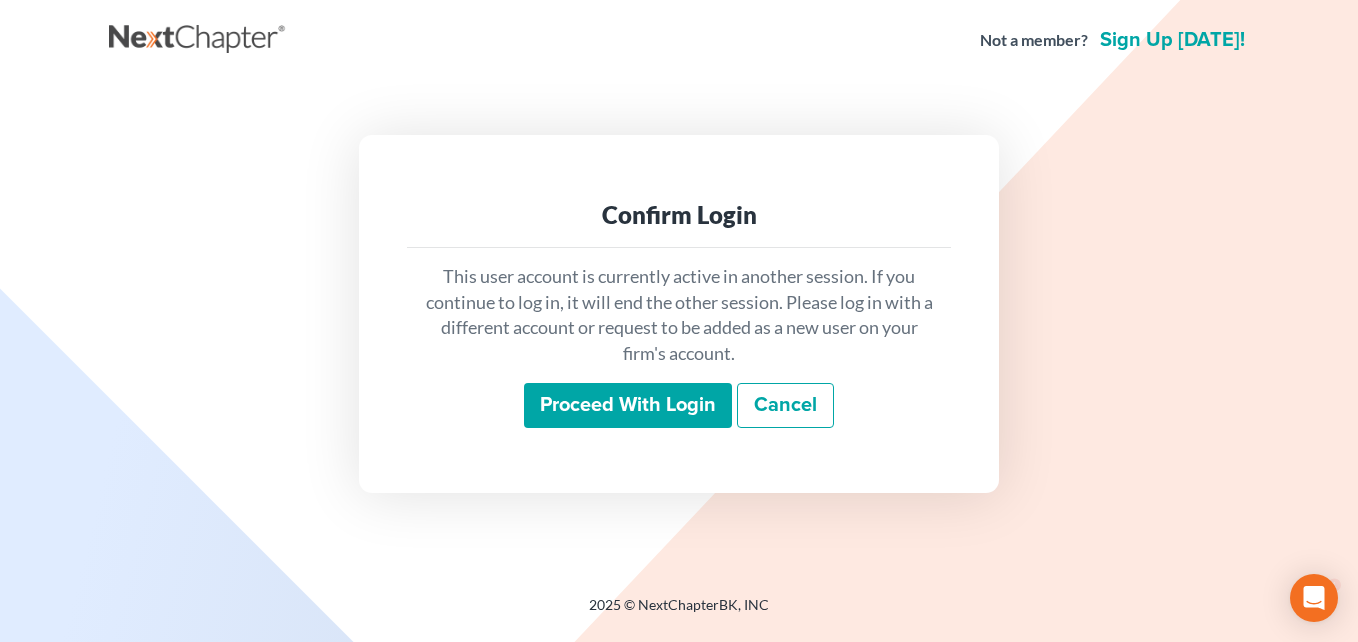 click on "Proceed with login" at bounding box center [628, 406] 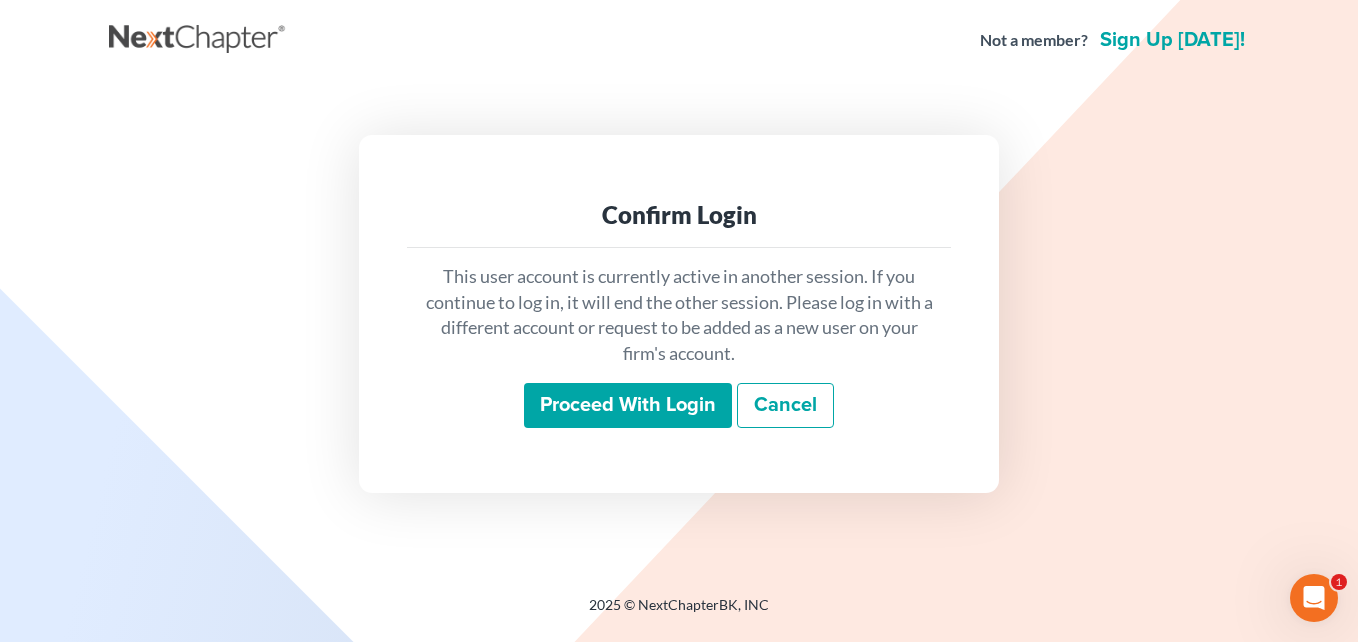 scroll, scrollTop: 0, scrollLeft: 0, axis: both 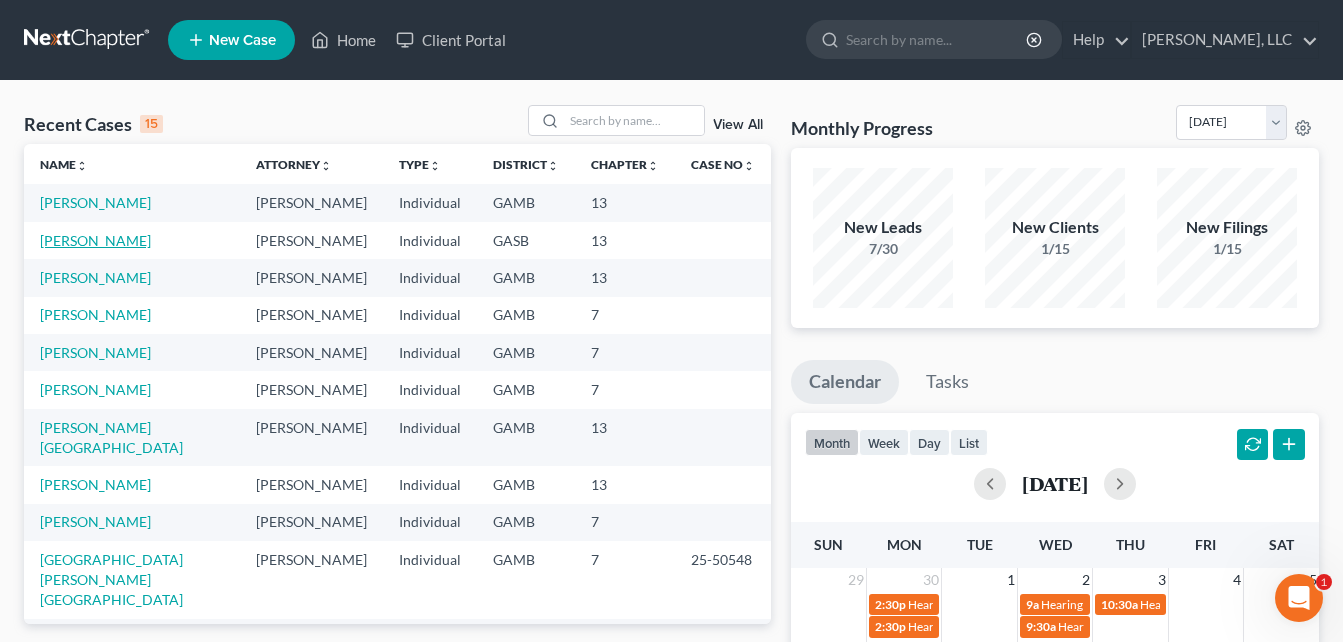 click on "[PERSON_NAME]" at bounding box center (95, 240) 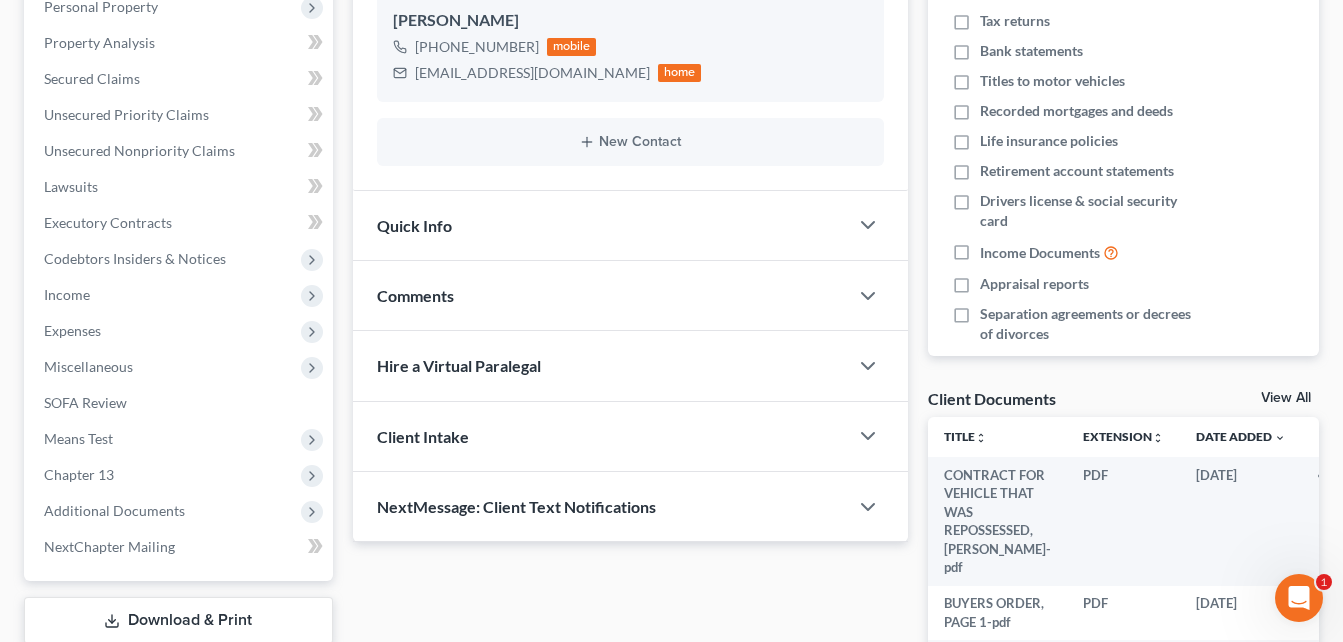 scroll, scrollTop: 365, scrollLeft: 0, axis: vertical 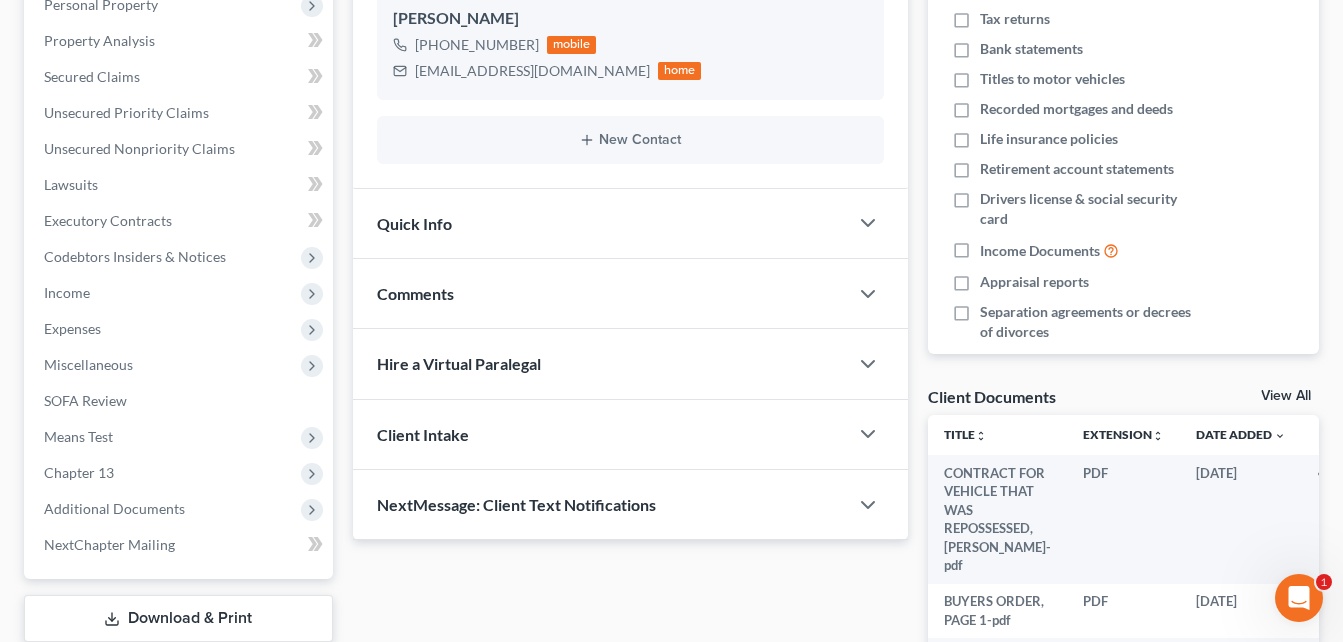 click on "View All" at bounding box center (1286, 396) 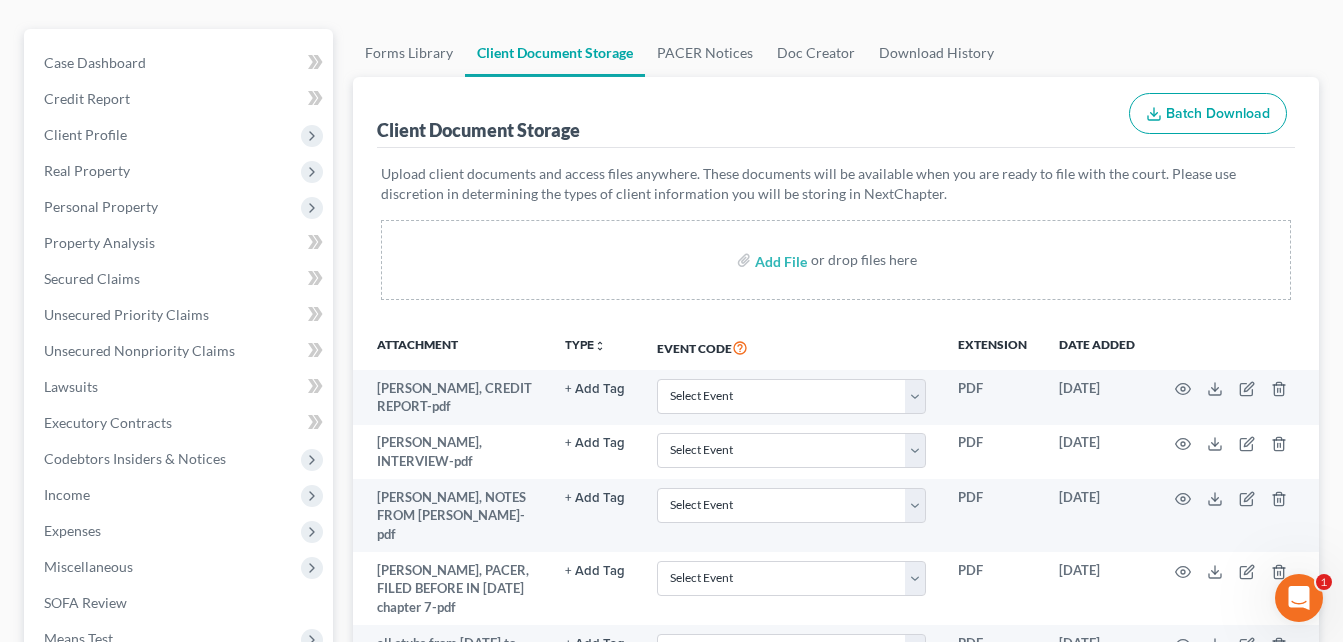 scroll, scrollTop: 0, scrollLeft: 0, axis: both 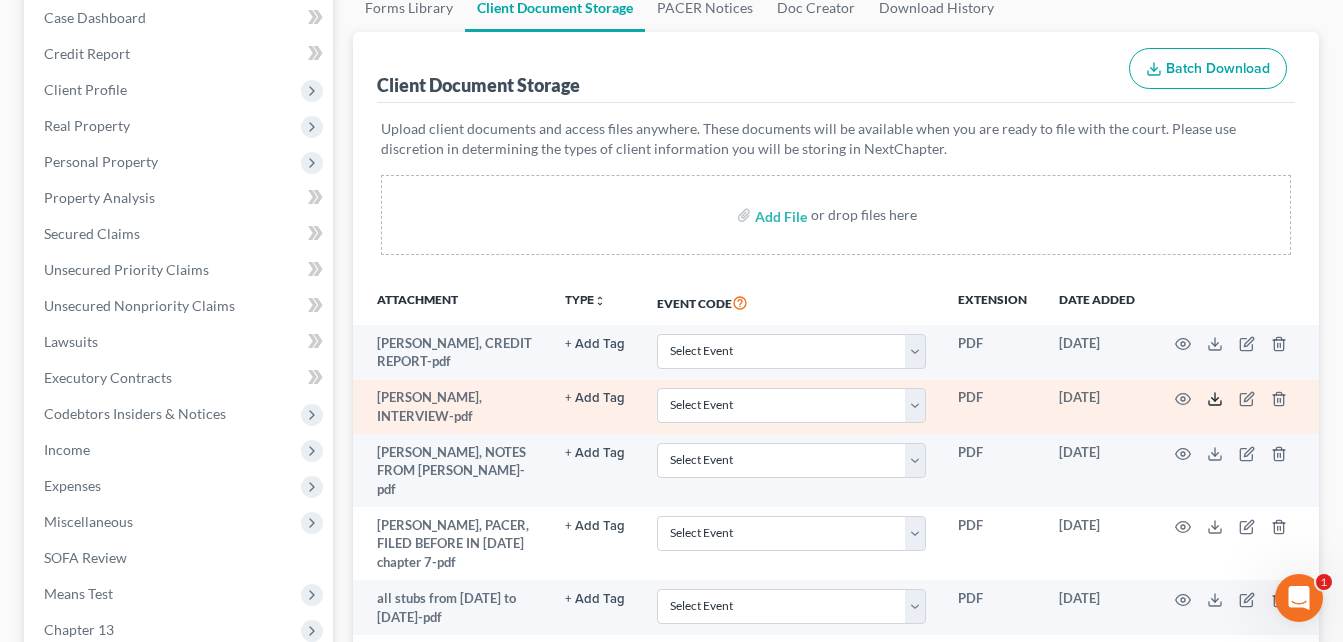 click 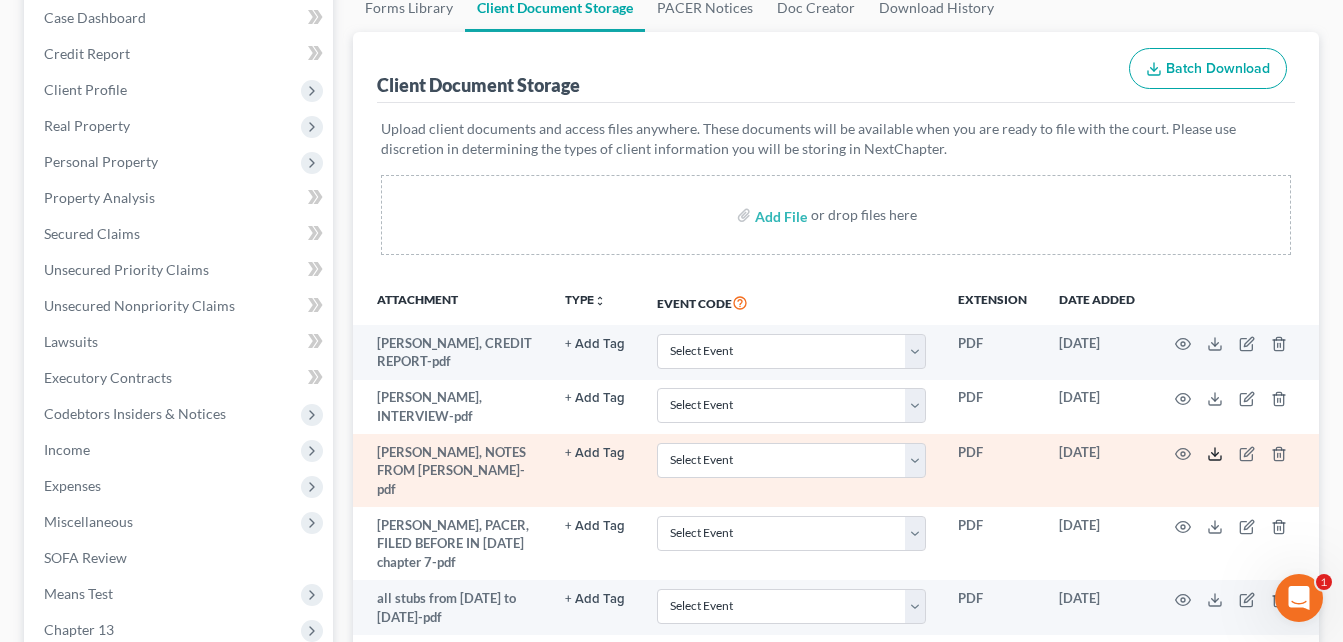 click 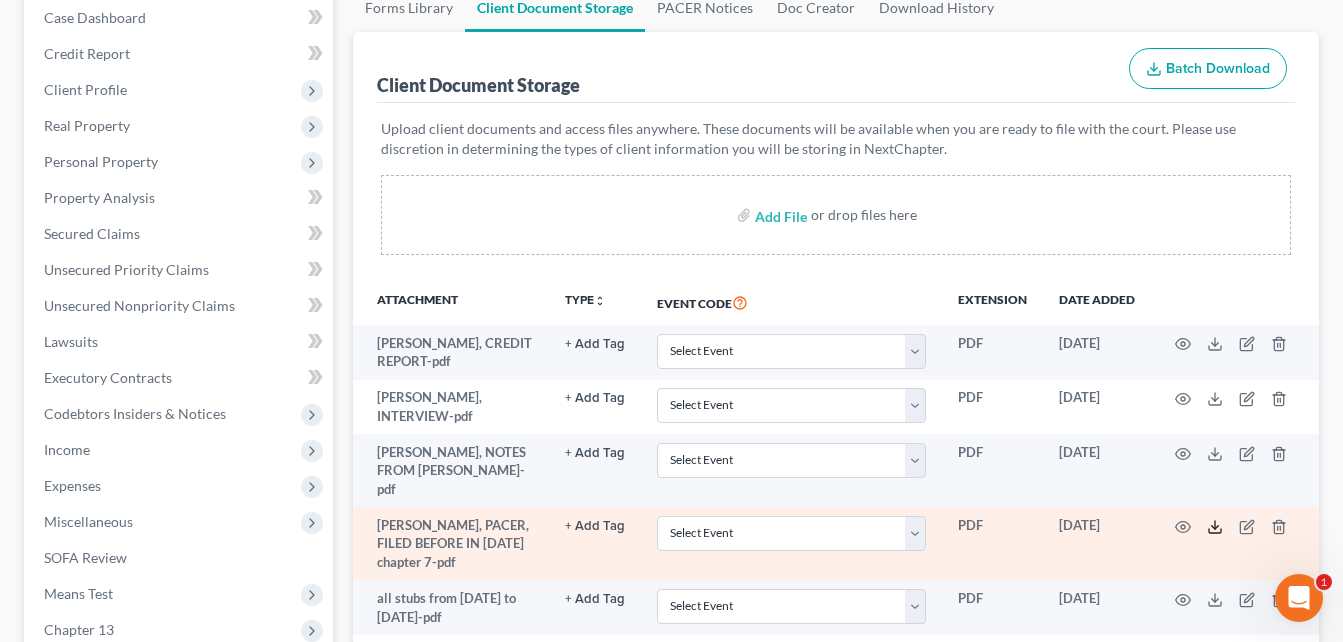 click 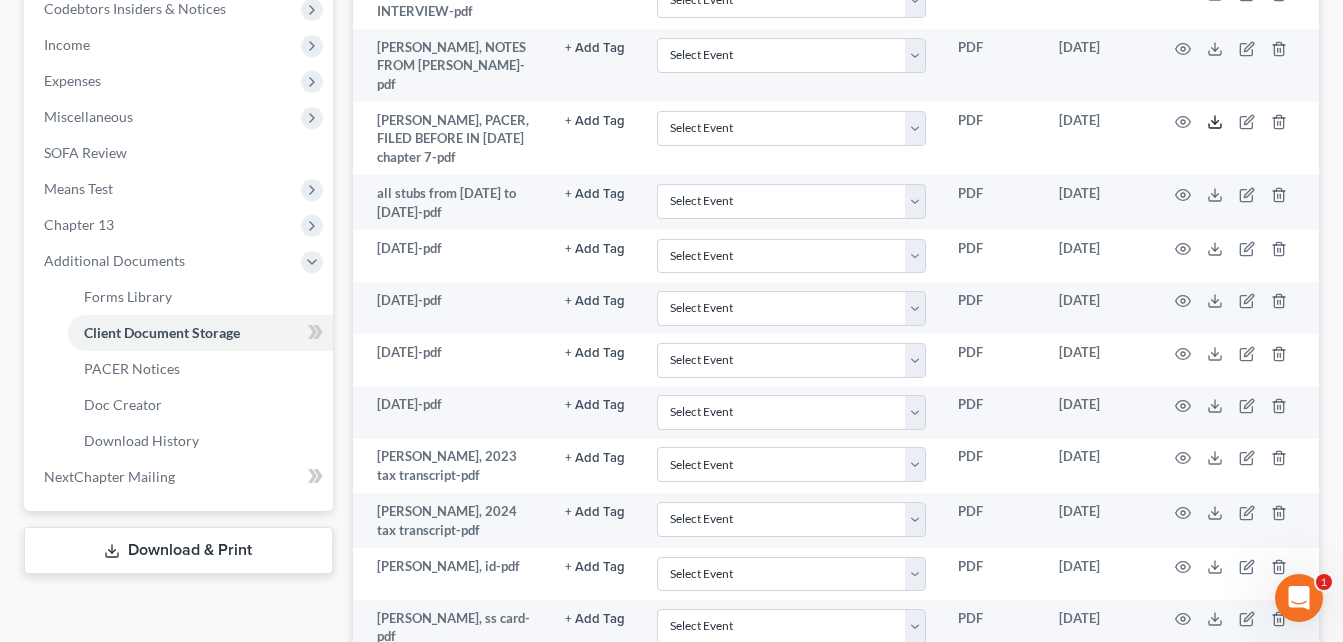 scroll, scrollTop: 636, scrollLeft: 0, axis: vertical 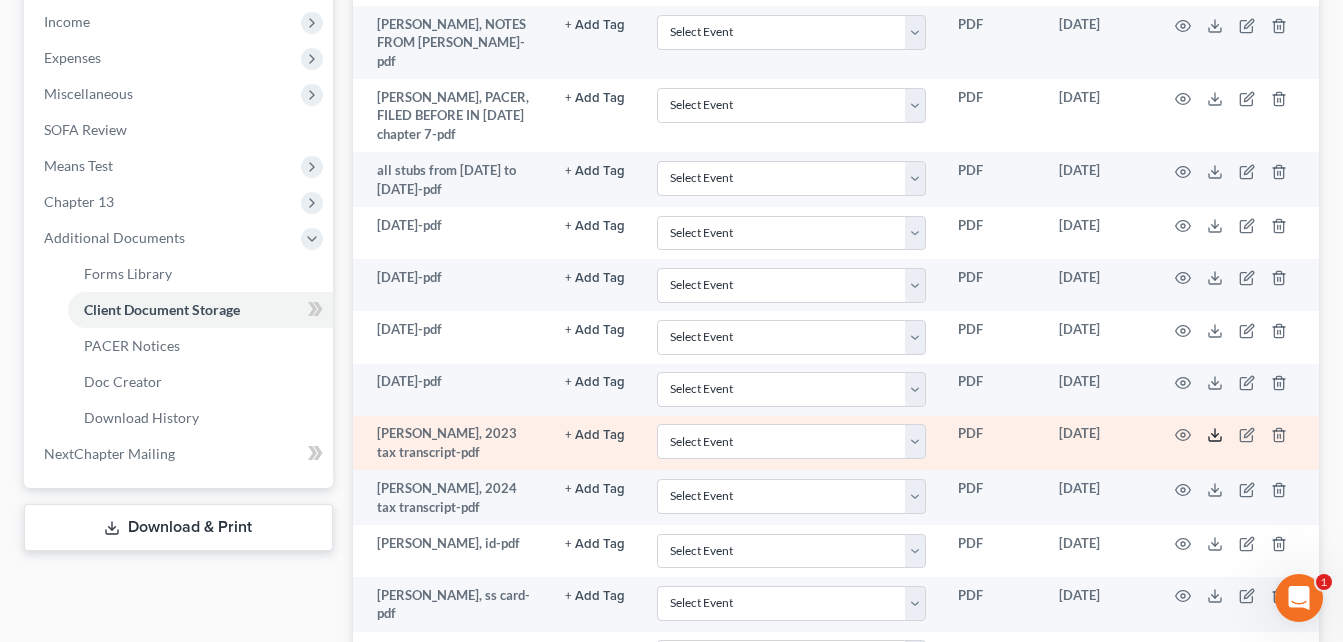 click 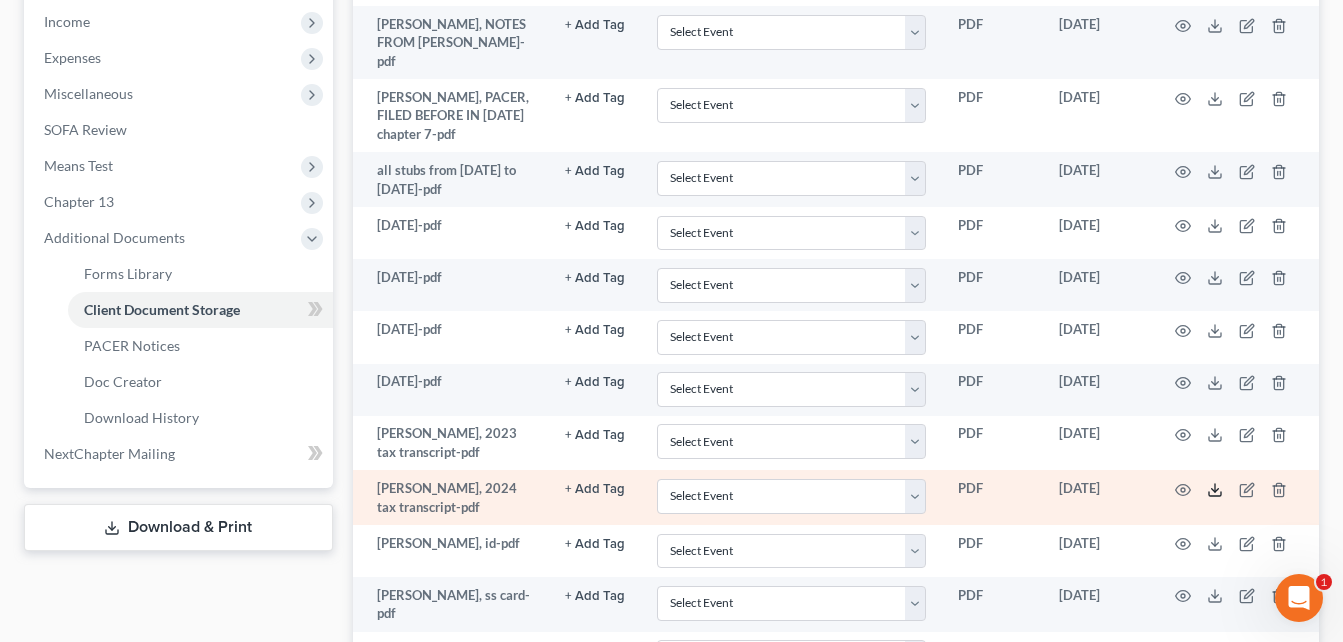 click 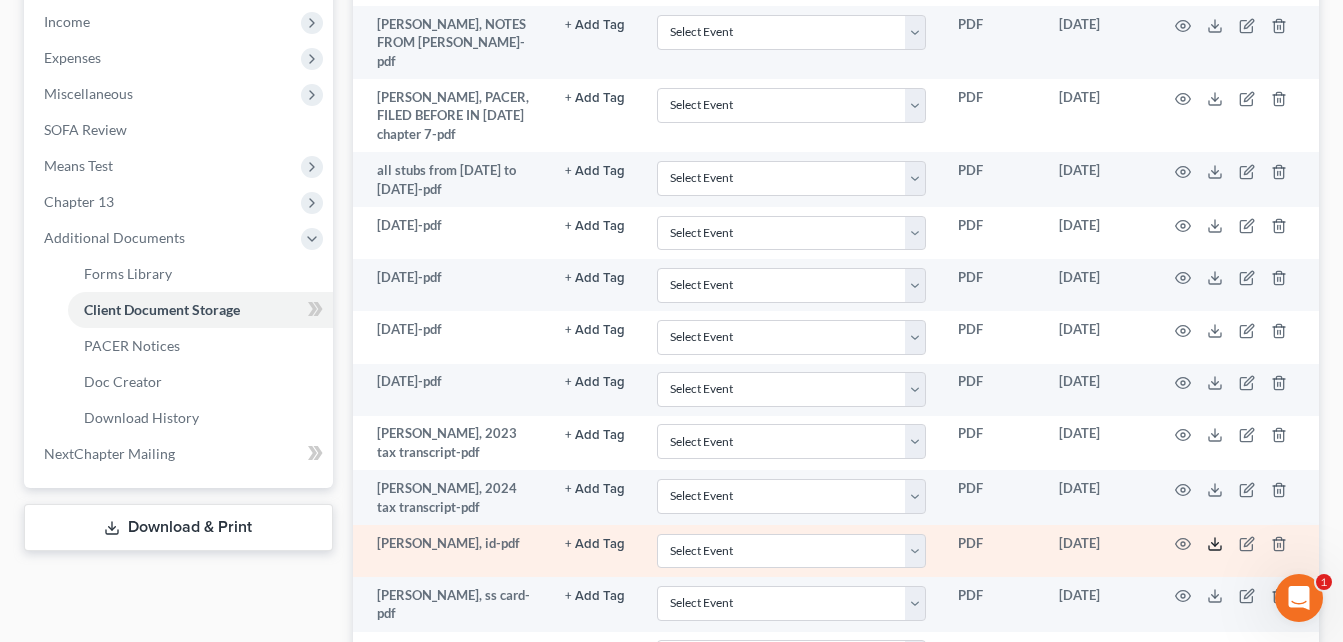 click 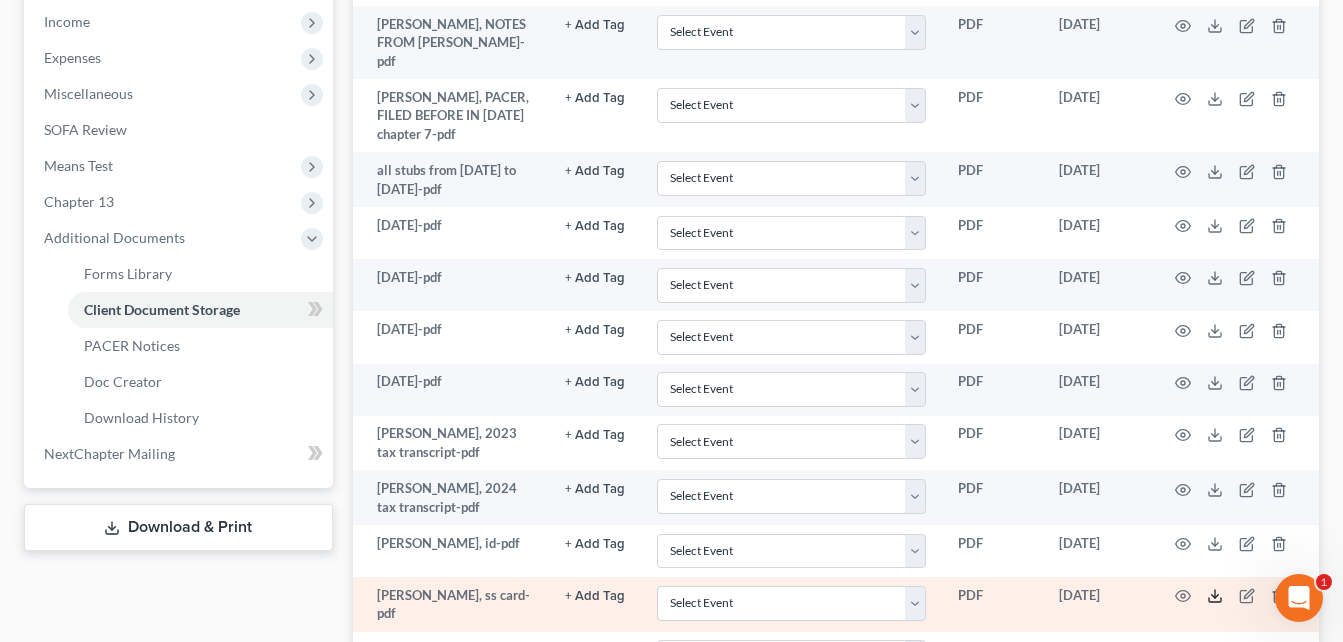 click 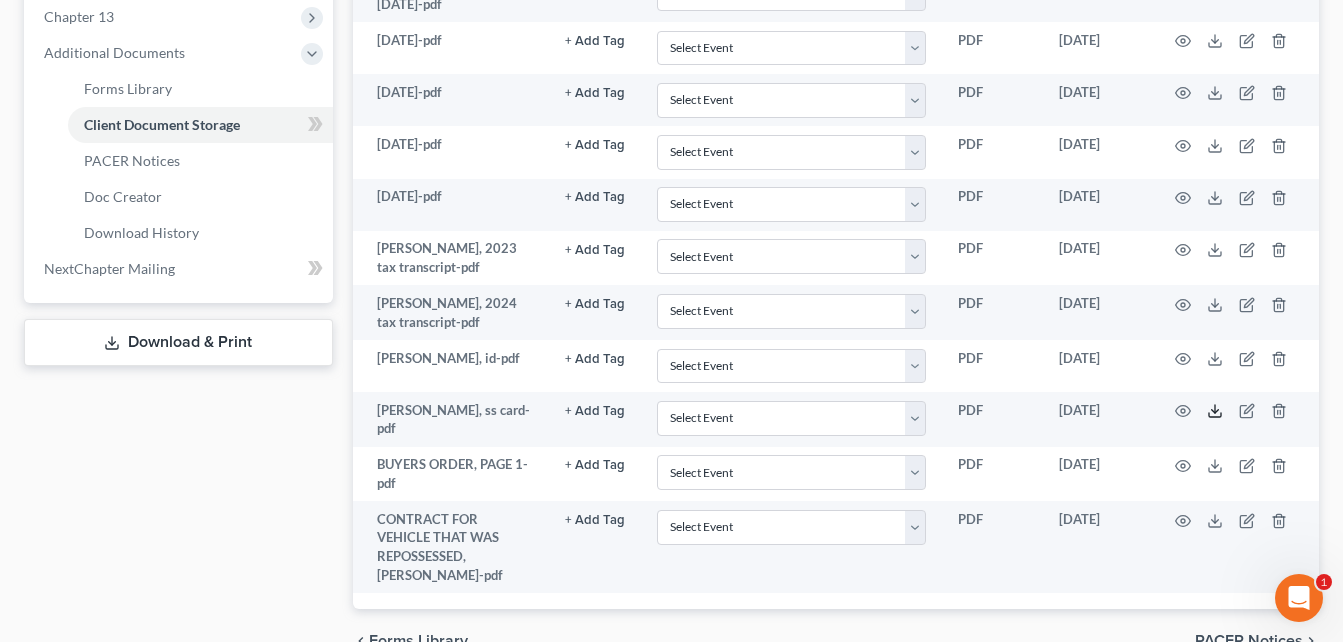 scroll, scrollTop: 824, scrollLeft: 0, axis: vertical 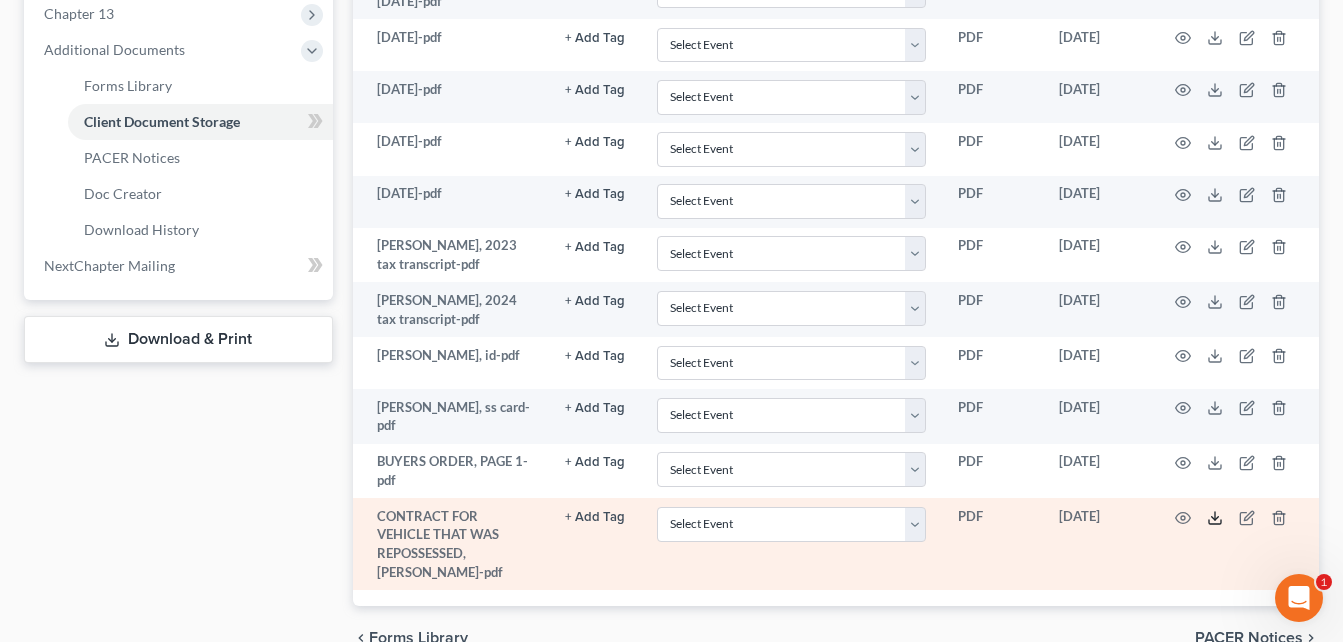 click 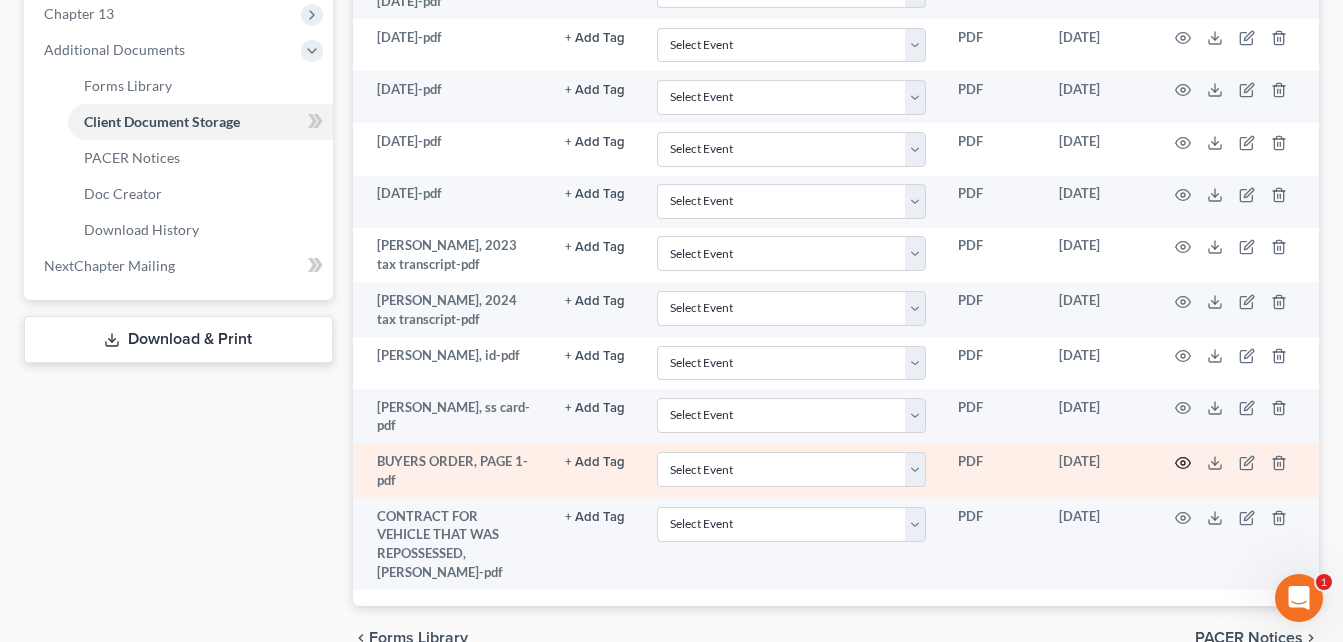 click 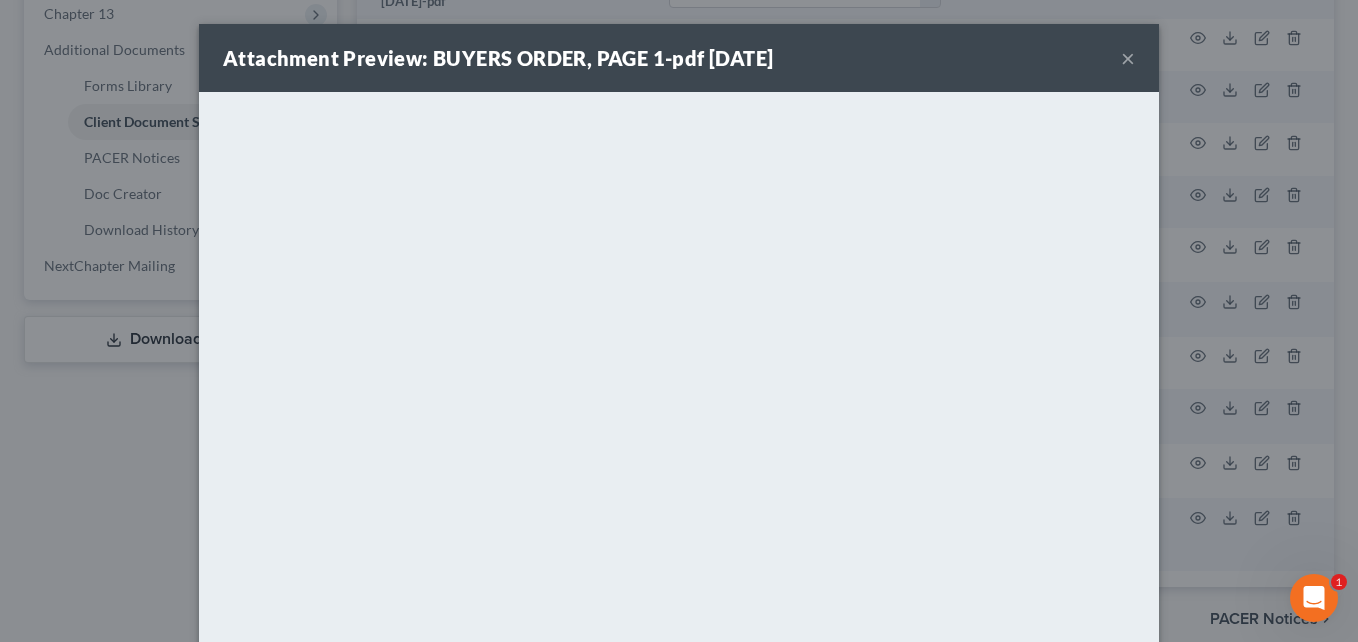 click on "×" at bounding box center (1128, 58) 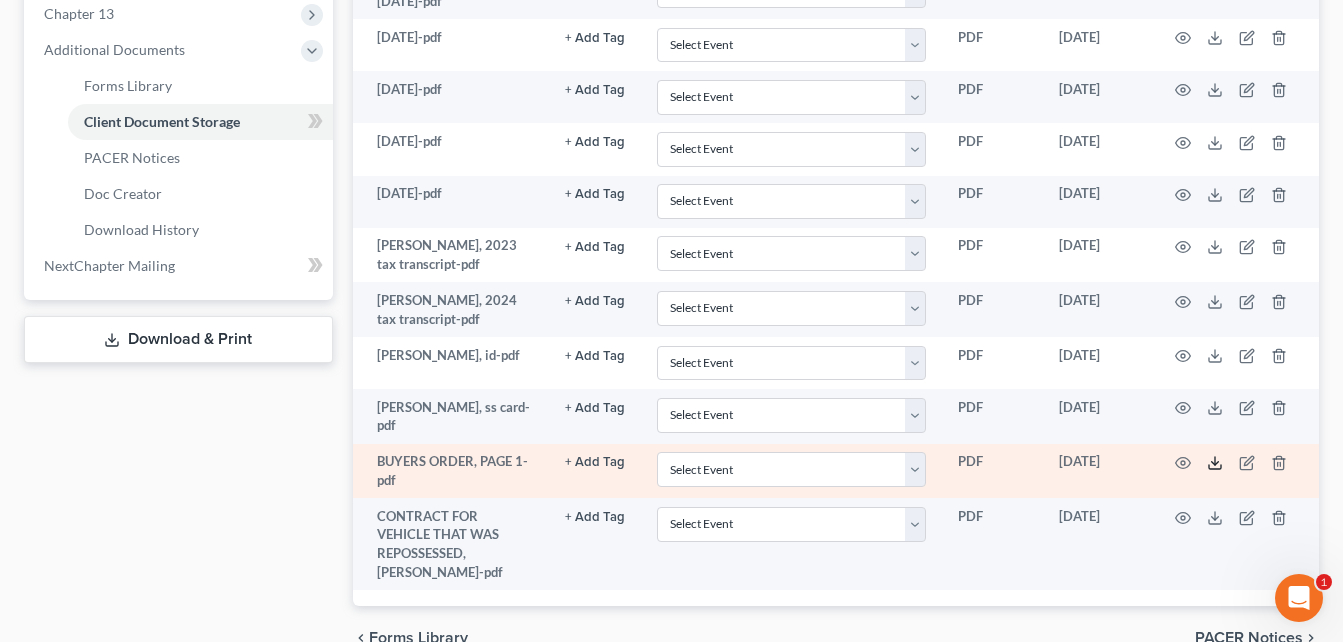 click 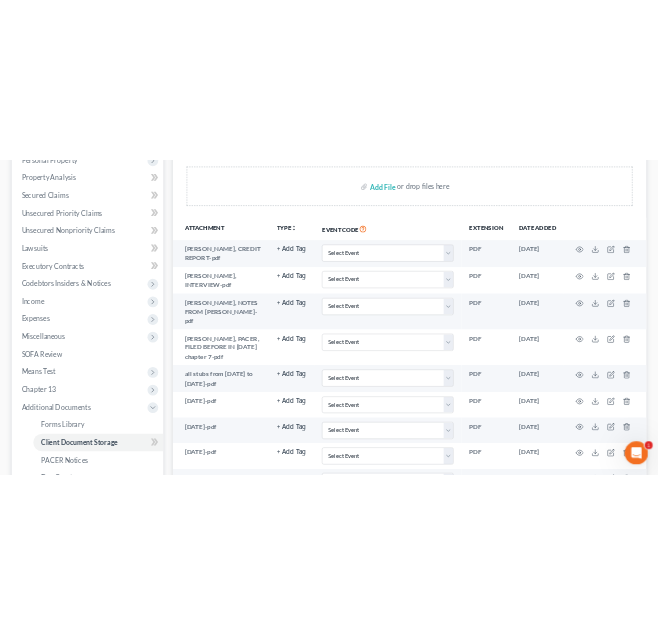 scroll, scrollTop: 362, scrollLeft: 0, axis: vertical 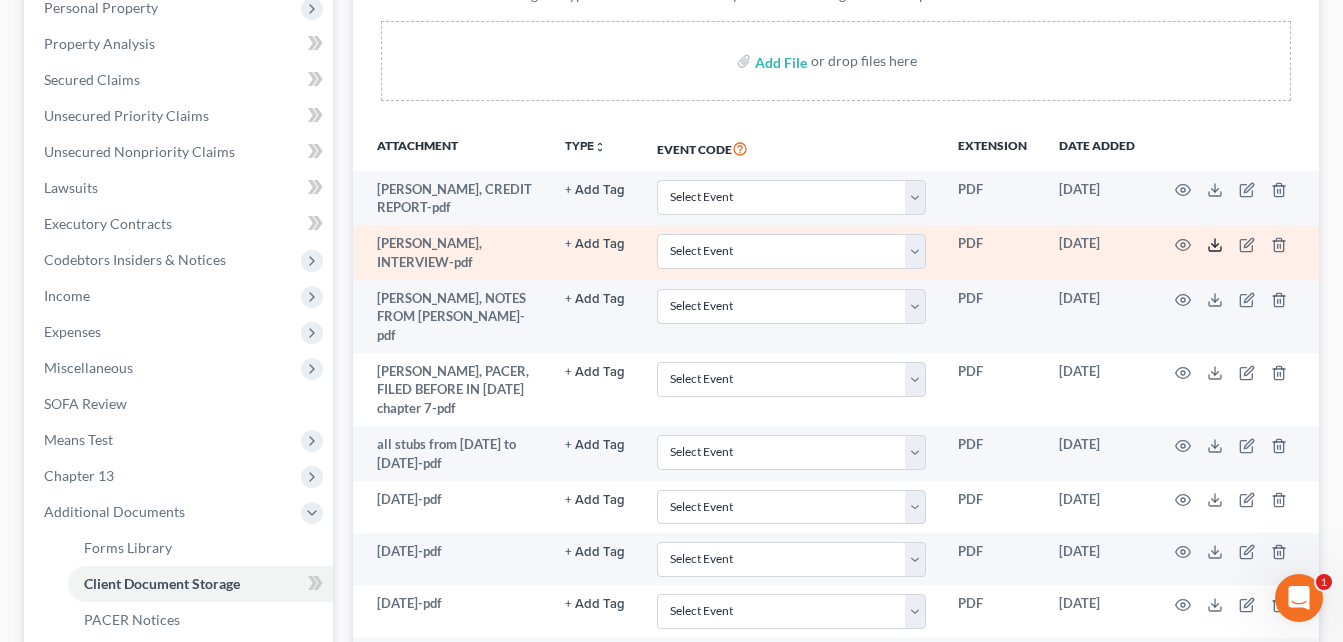 click 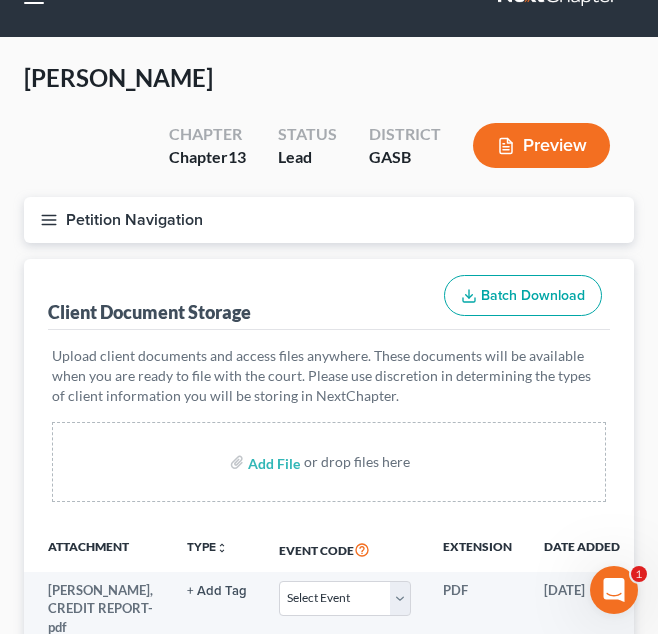 scroll, scrollTop: 0, scrollLeft: 0, axis: both 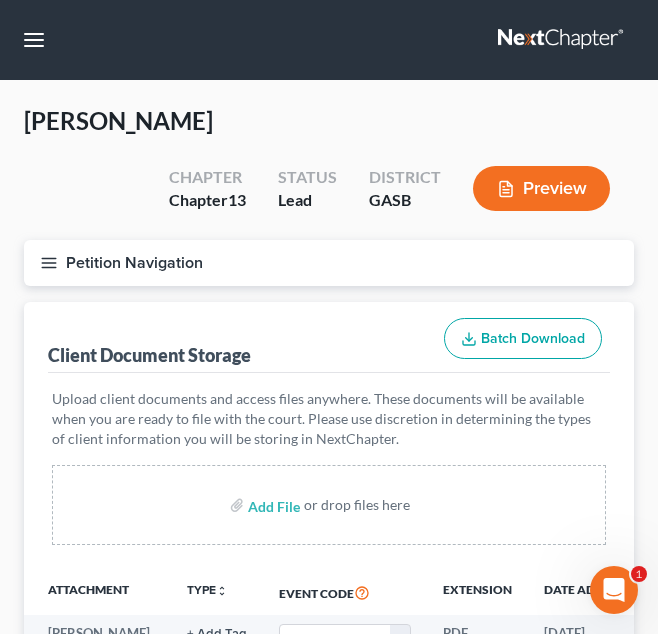 click 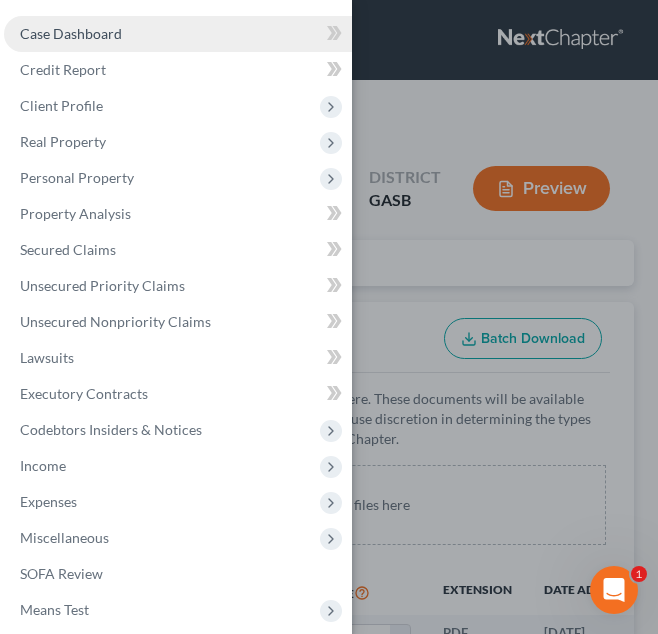click on "Case Dashboard" at bounding box center [71, 33] 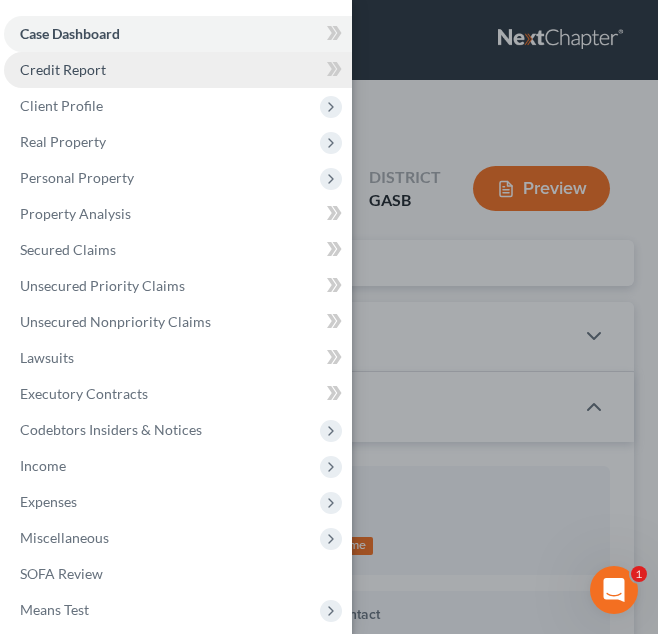 click on "Credit Report" at bounding box center (63, 69) 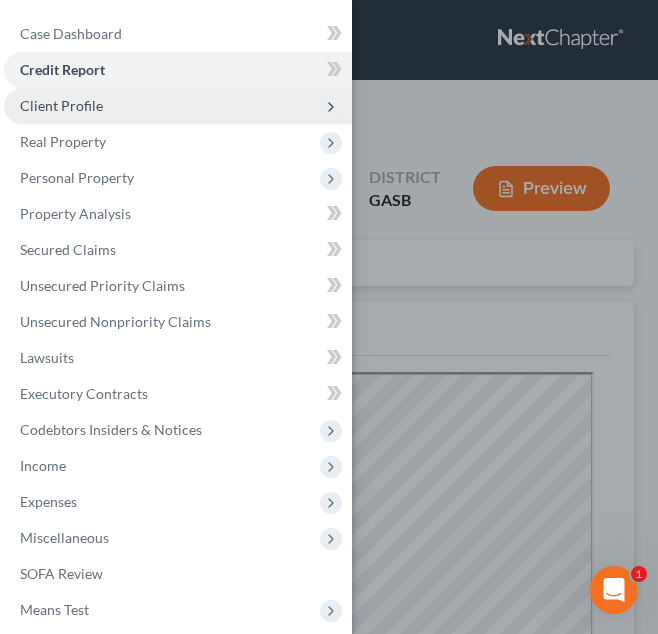 scroll, scrollTop: 0, scrollLeft: 0, axis: both 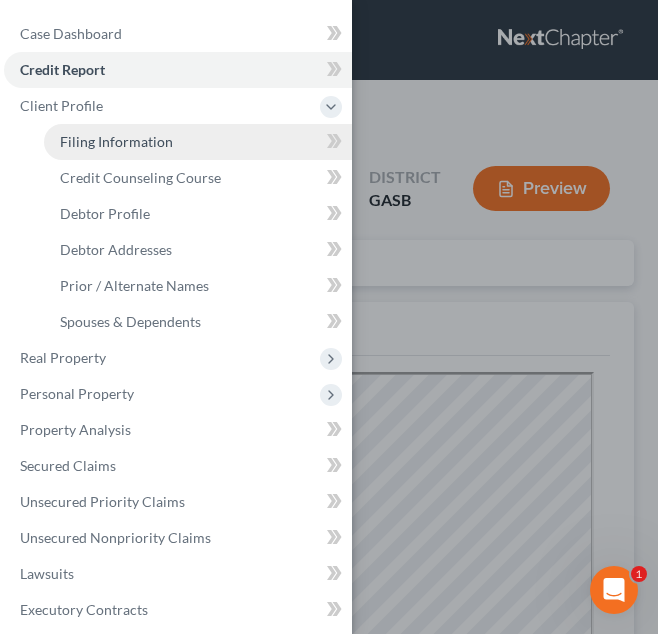 click on "Filing Information" at bounding box center [116, 141] 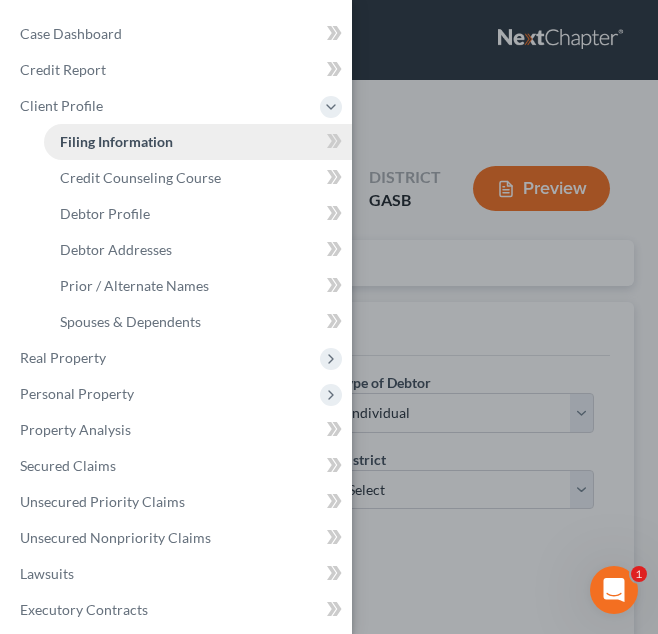 click on "Filing Information" at bounding box center [116, 141] 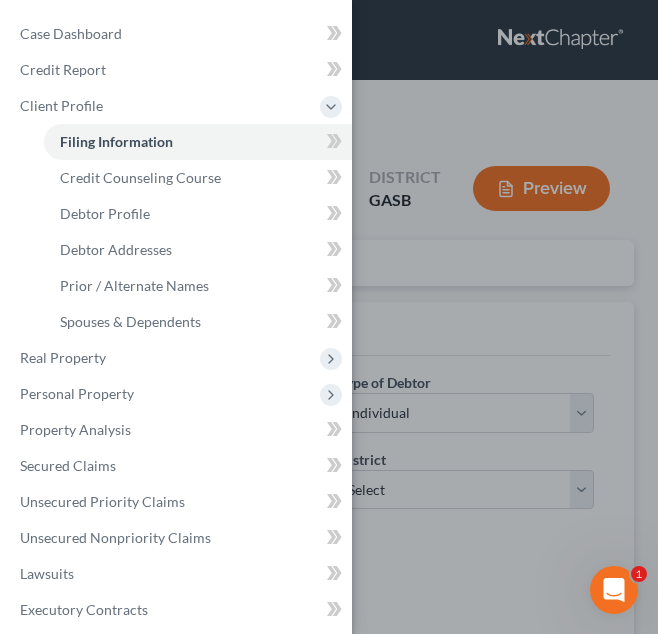 click on "Case Dashboard
Payments
Invoices
Payments
Payments
Credit Report
Client Profile" at bounding box center (329, 317) 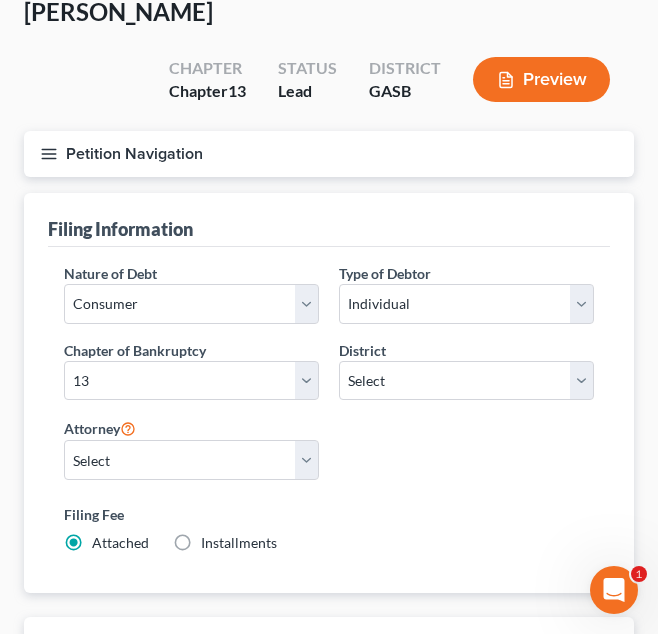 scroll, scrollTop: 35, scrollLeft: 0, axis: vertical 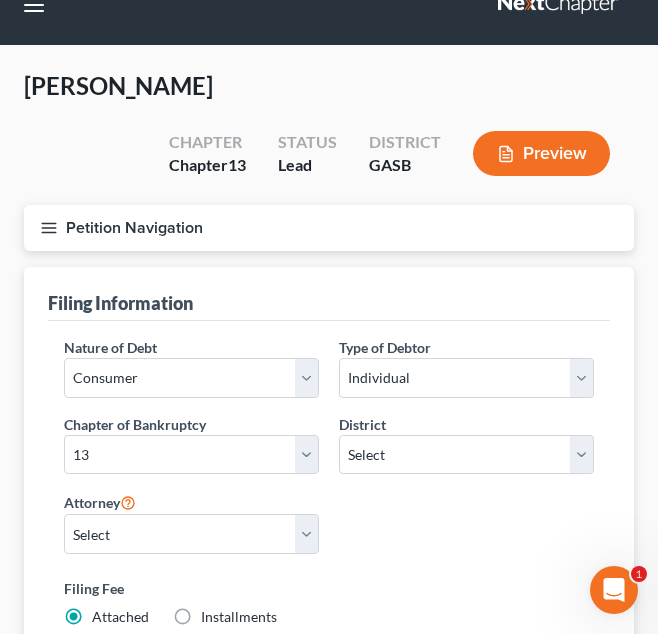 click 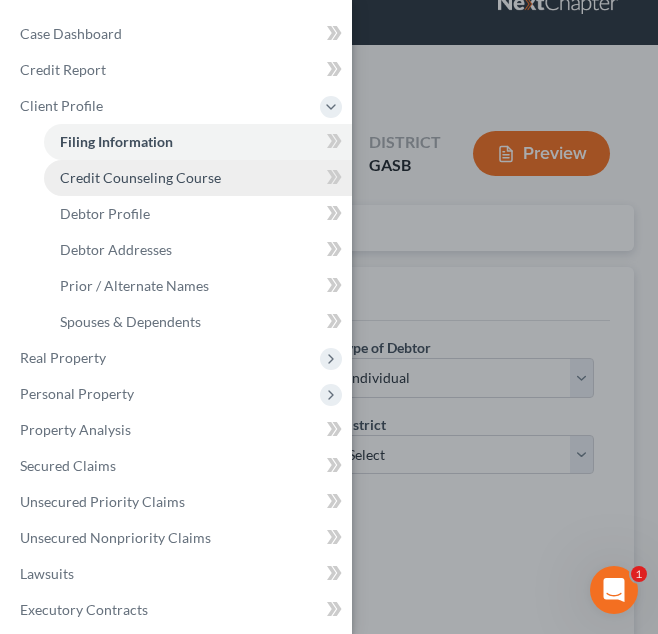click on "Credit Counseling Course" at bounding box center [140, 177] 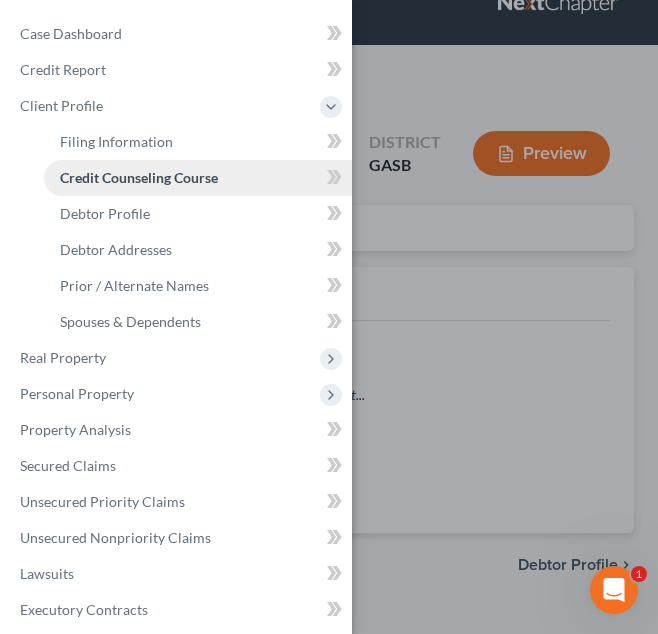 scroll, scrollTop: 0, scrollLeft: 0, axis: both 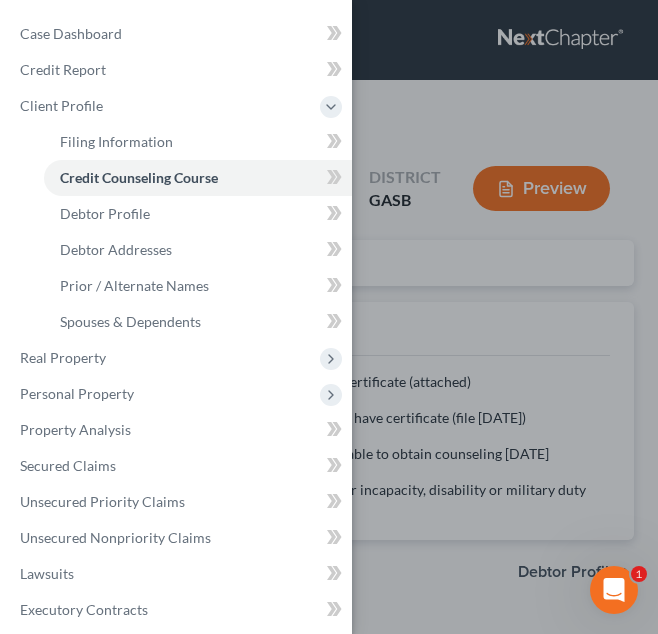 click on "Case Dashboard
Payments
Invoices
Payments
Payments
Credit Report
Client Profile" at bounding box center [329, 317] 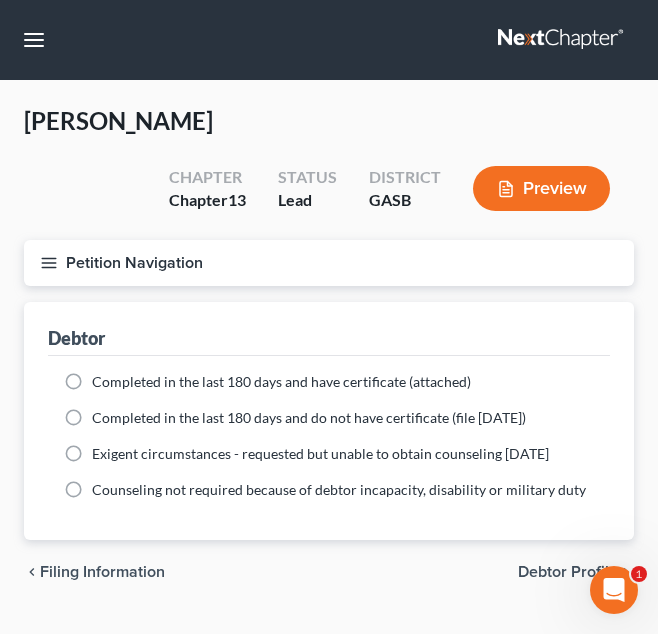 click on "Completed in the last 180 days and do not have certificate (file [DATE])" at bounding box center (309, 418) 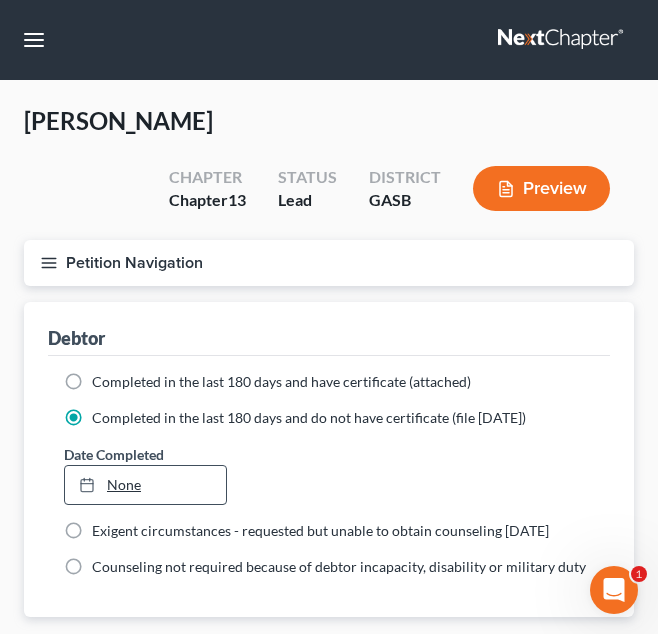 click 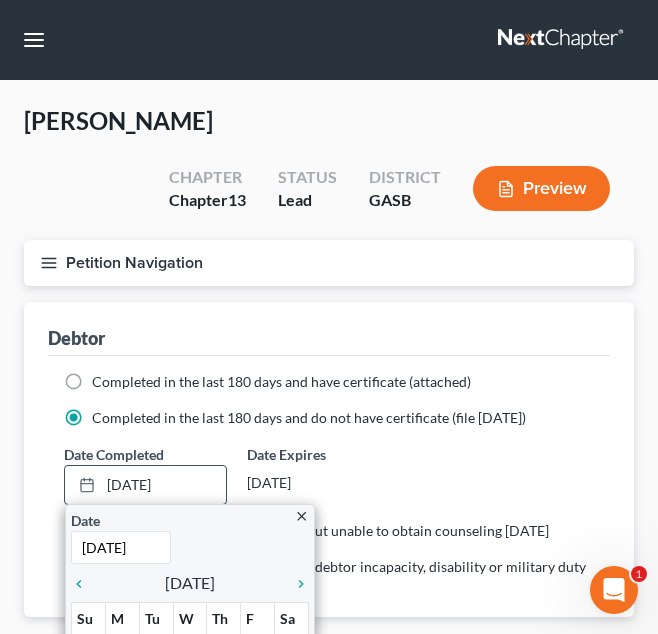 click on "close" at bounding box center [301, 516] 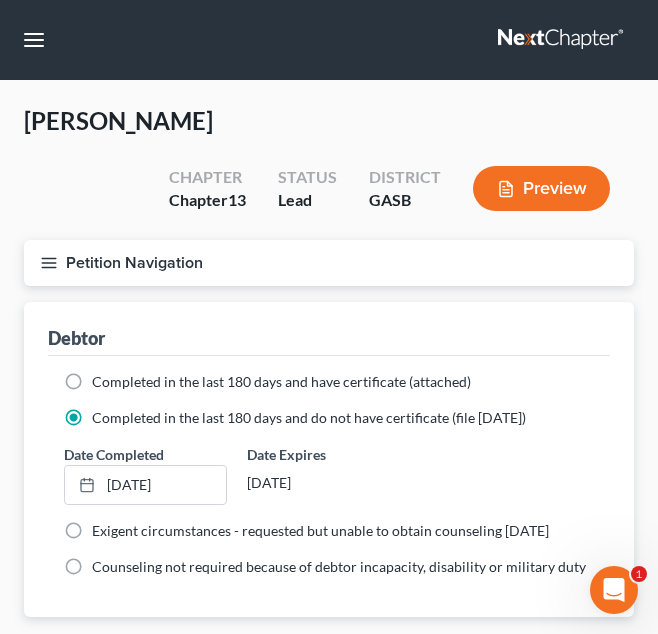 click on "Completed in the last 180 days and have certificate (attached)" at bounding box center [281, 382] 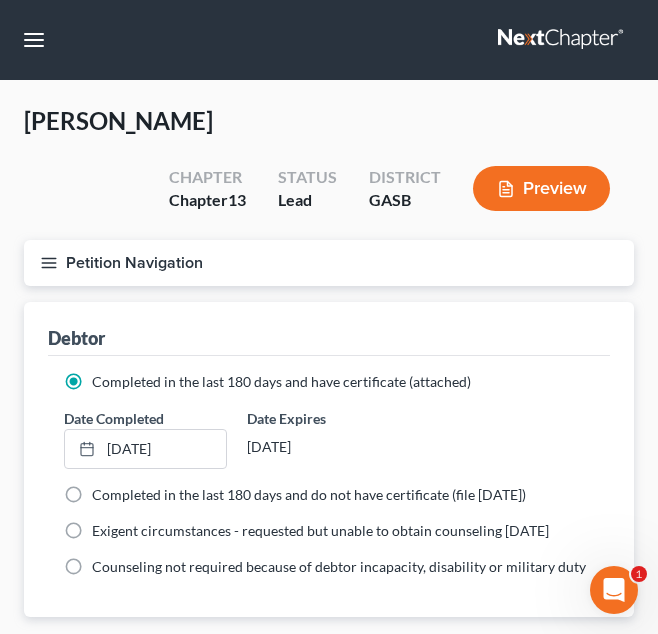 click on "Completed in the last 180 days and do not have certificate (file [DATE])" at bounding box center [309, 495] 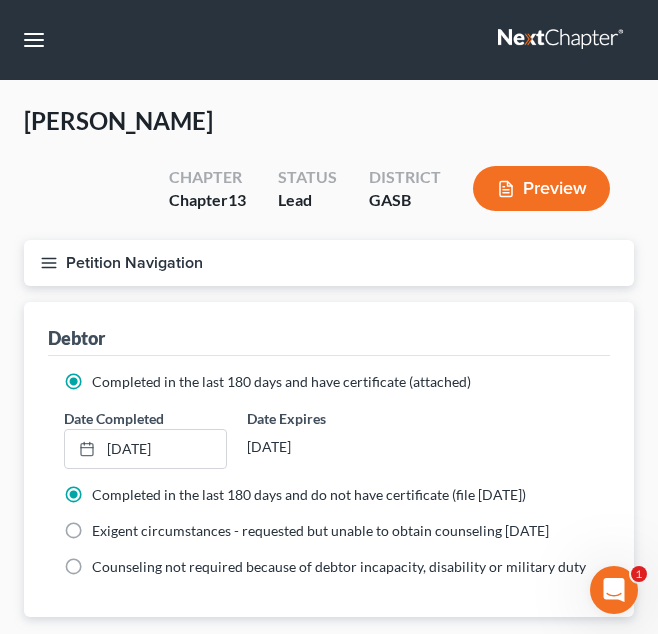 radio on "false" 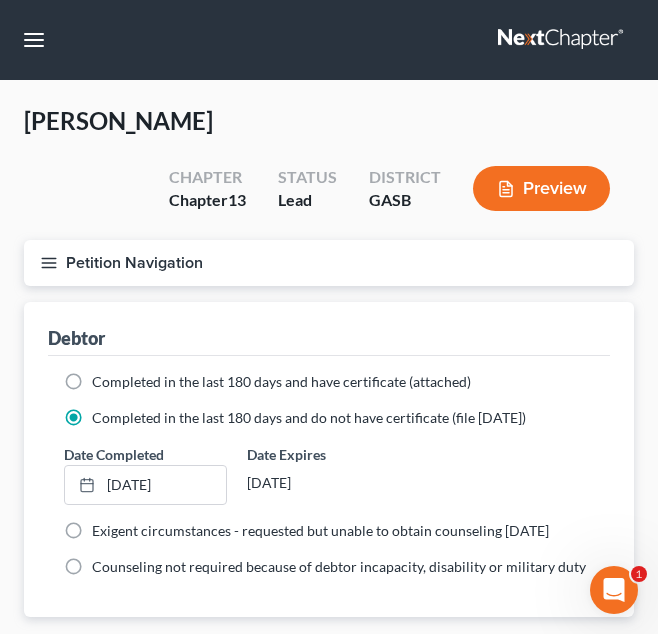 click 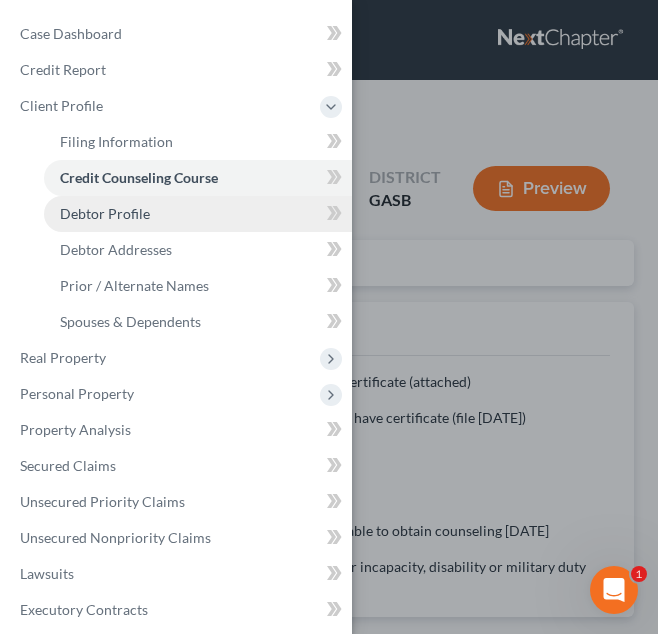 click on "Debtor Profile" at bounding box center [198, 214] 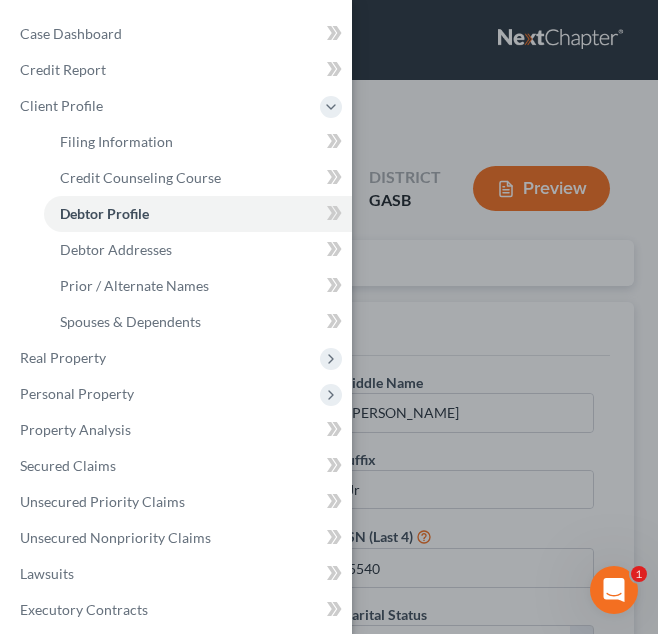 click on "Case Dashboard
Payments
Invoices
Payments
Payments
Credit Report
Client Profile" at bounding box center (329, 317) 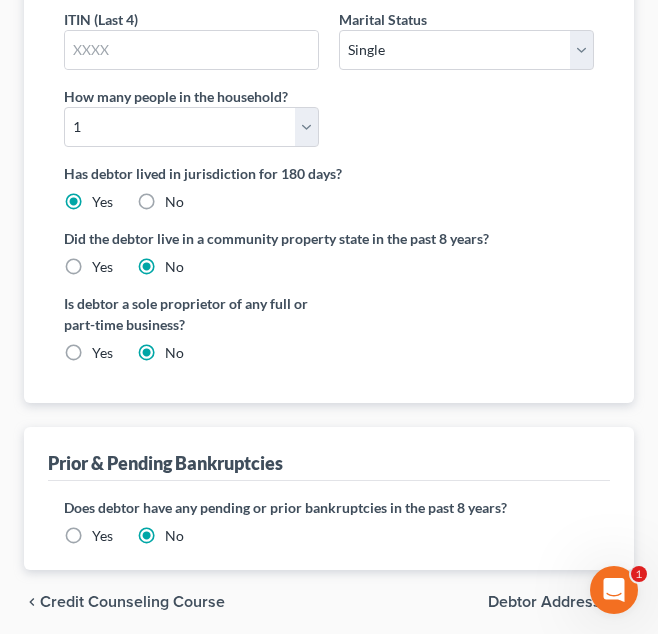 scroll, scrollTop: 600, scrollLeft: 0, axis: vertical 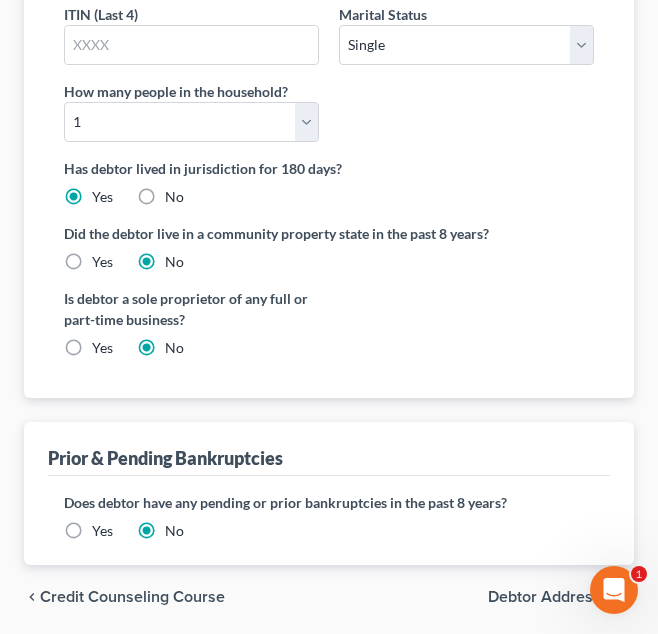 click on "Yes" at bounding box center (102, 531) 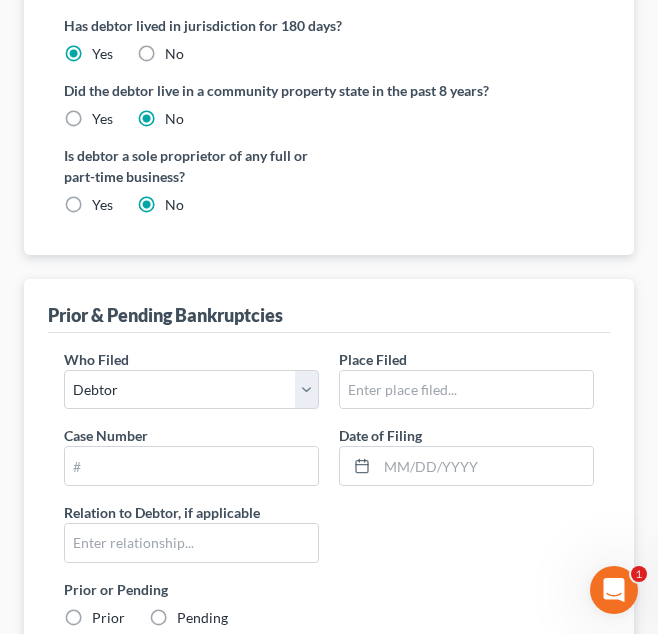 scroll, scrollTop: 746, scrollLeft: 0, axis: vertical 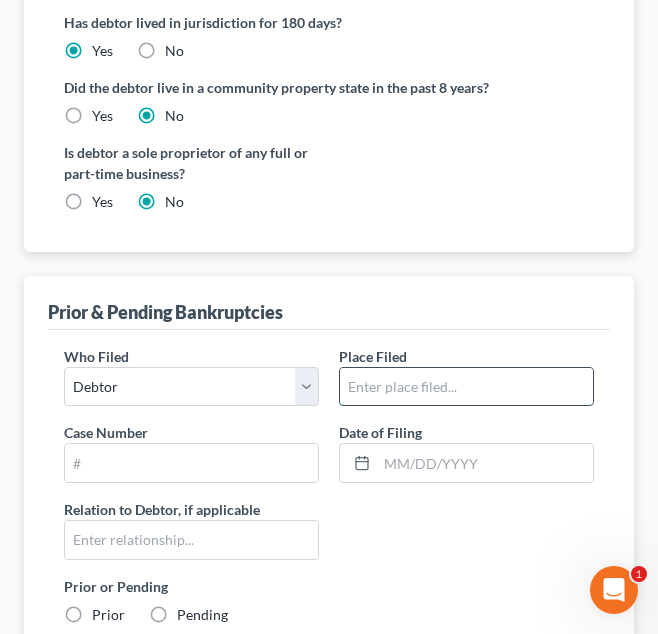 click at bounding box center (466, 387) 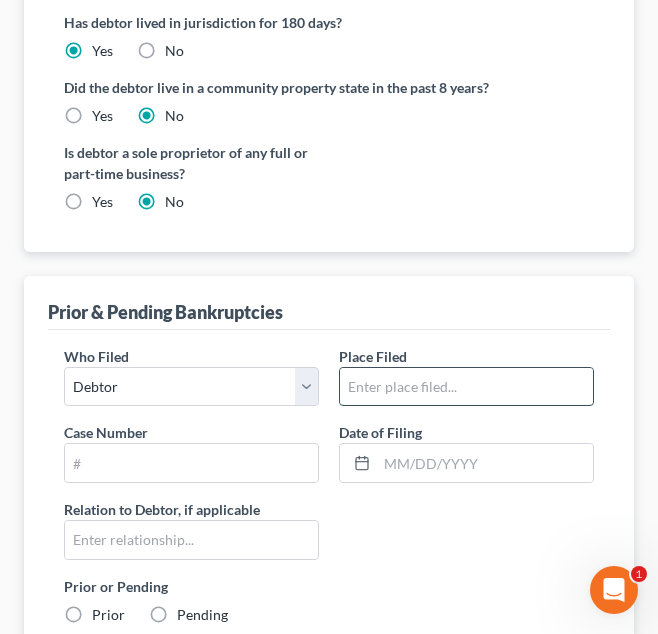 type on "[US_STATE][GEOGRAPHIC_DATA]" 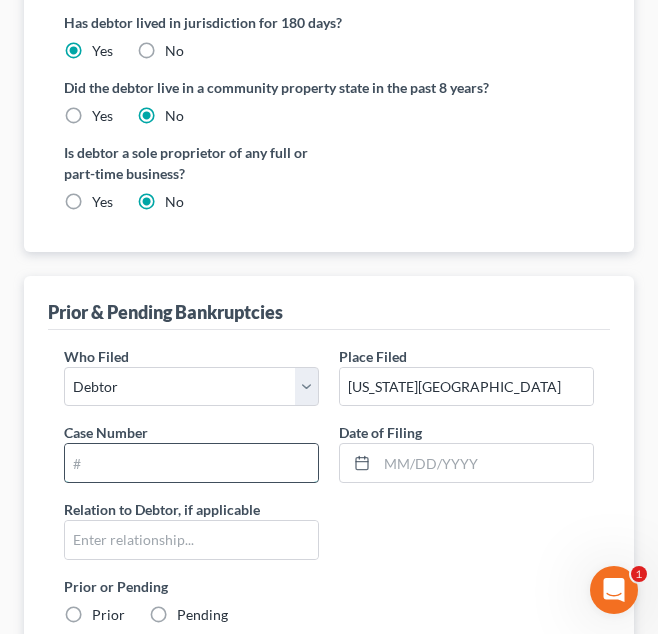 click at bounding box center (191, 463) 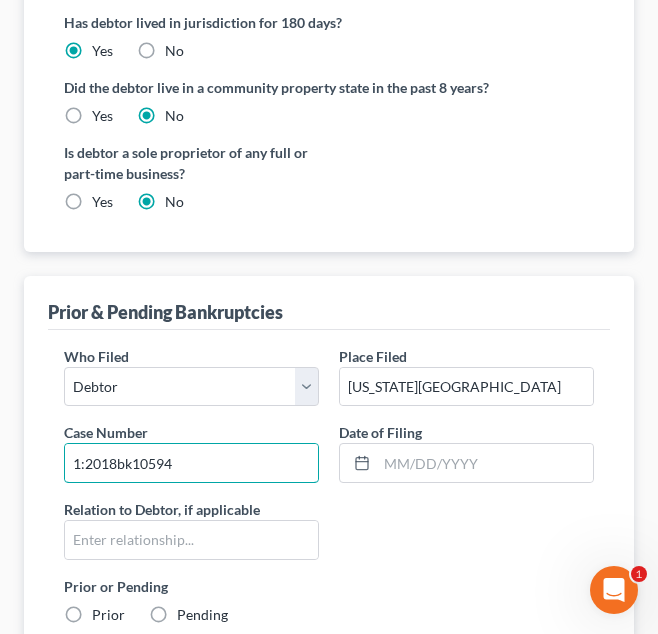 type on "1:2018bk10594" 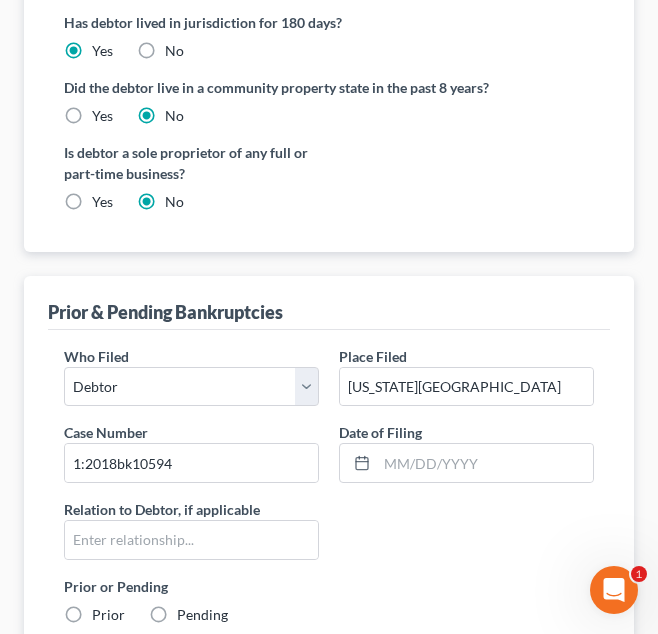 click on "Date of Filing" at bounding box center (380, 432) 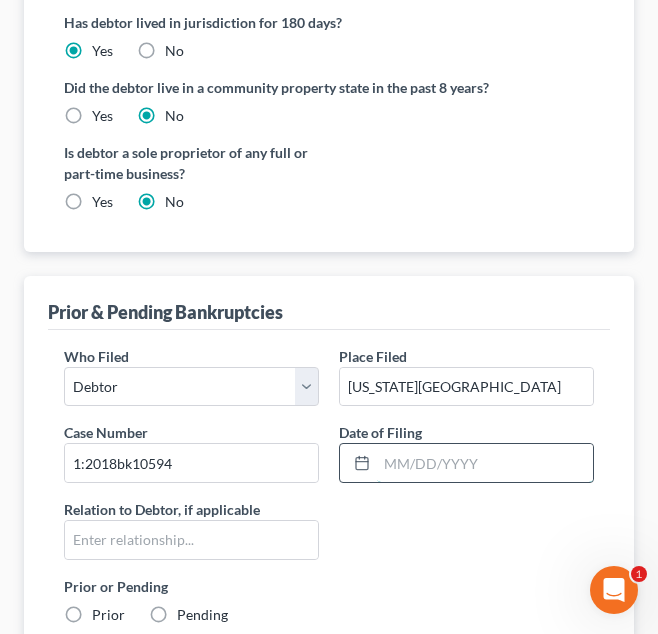 click at bounding box center (485, 463) 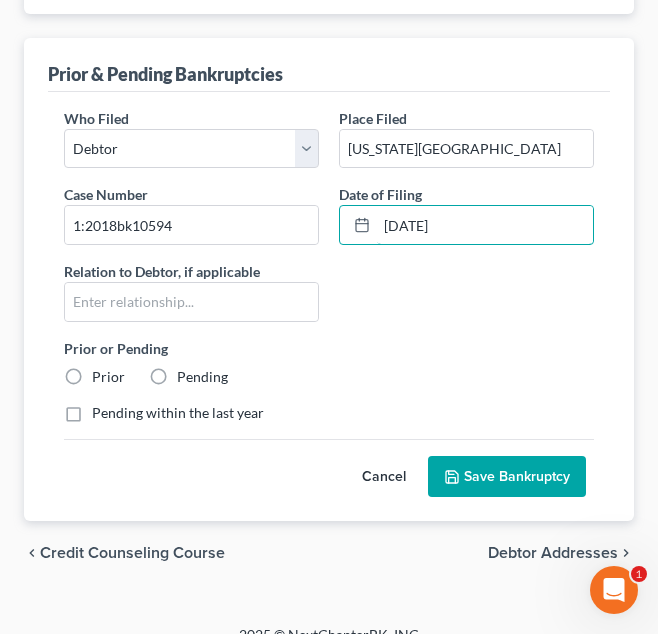 scroll, scrollTop: 986, scrollLeft: 0, axis: vertical 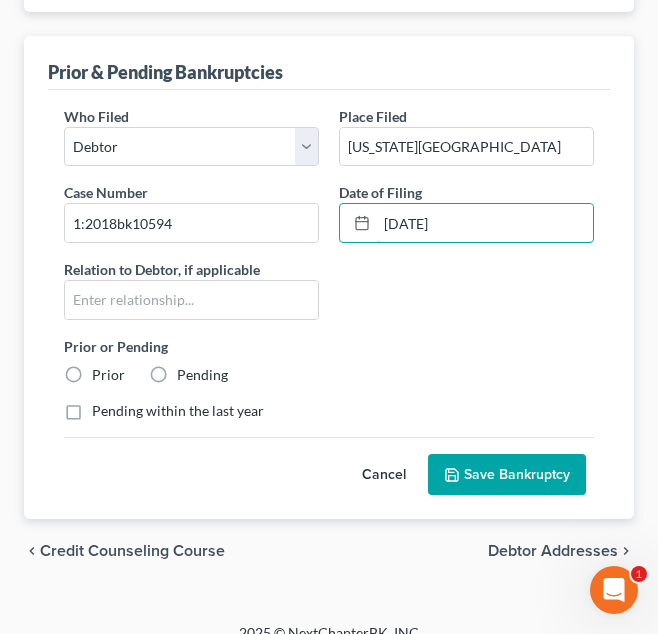 type on "[DATE]" 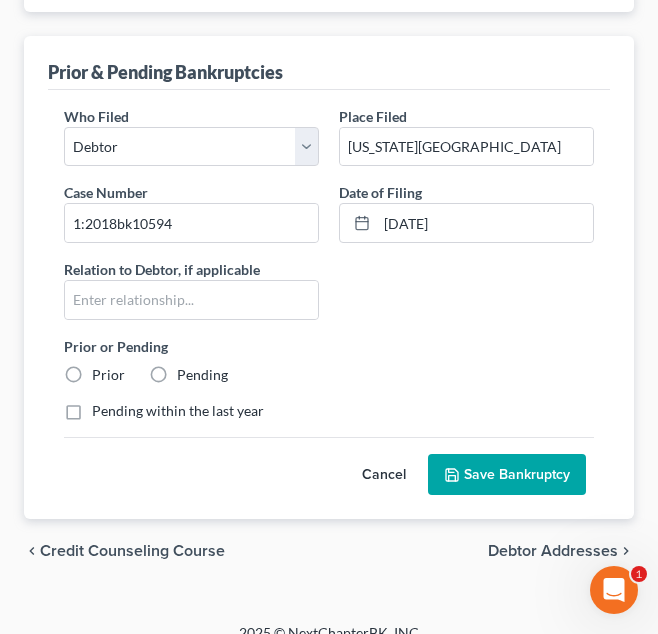 click on "Prior" at bounding box center [108, 375] 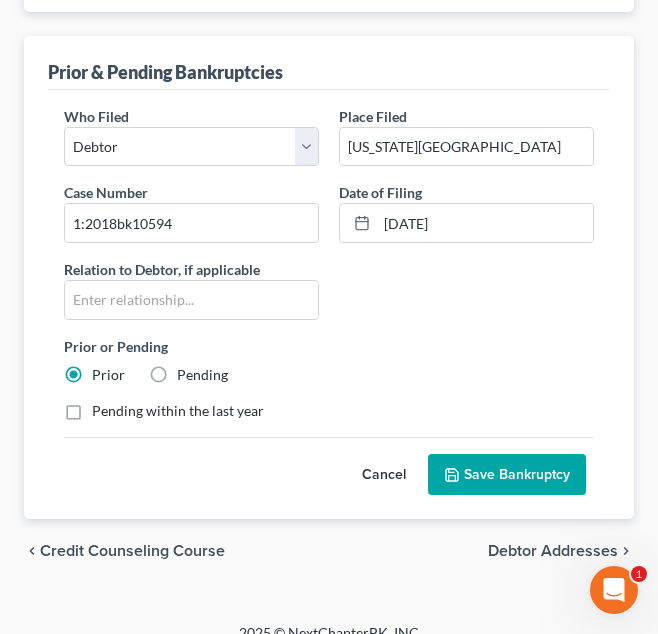 click on "Save Bankruptcy" at bounding box center [507, 475] 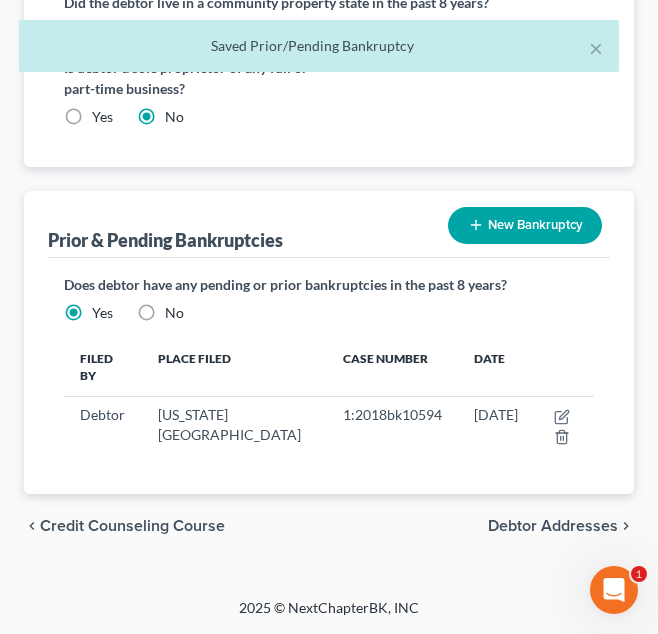 scroll, scrollTop: 831, scrollLeft: 0, axis: vertical 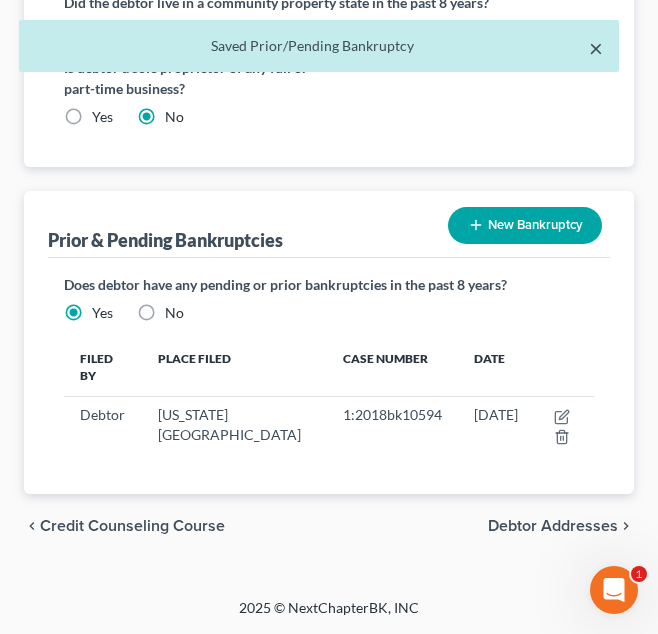 click on "×" at bounding box center [596, 48] 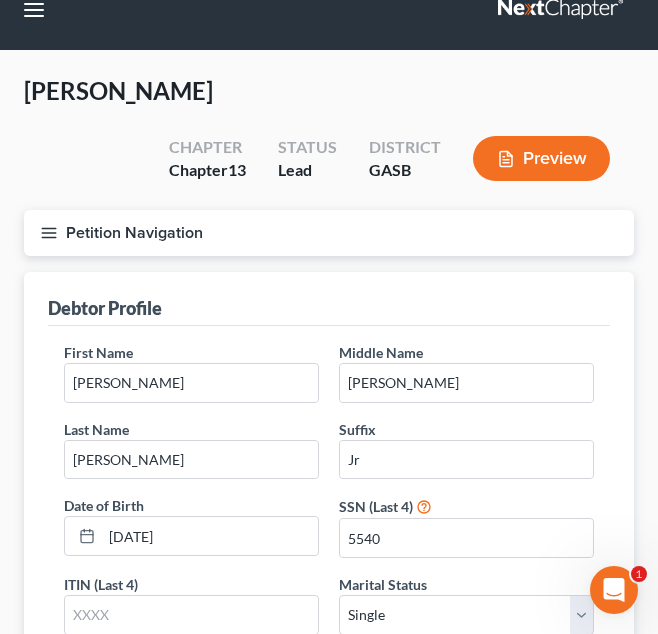 scroll, scrollTop: 0, scrollLeft: 0, axis: both 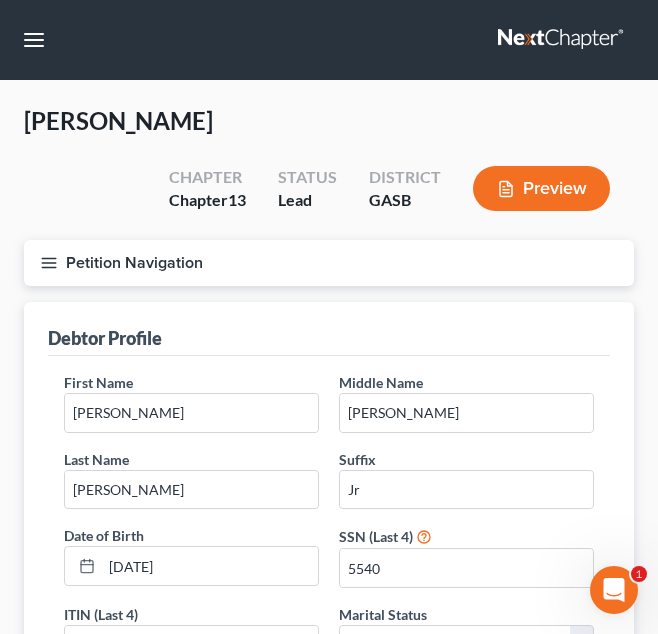 click 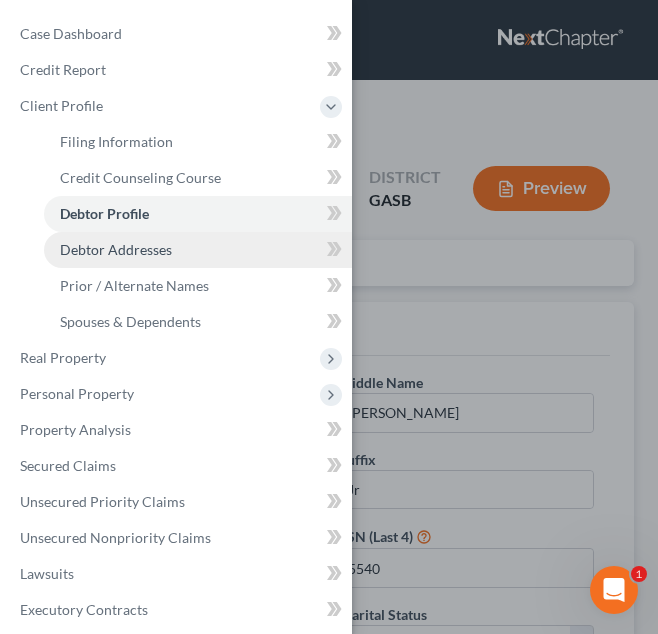 click on "Debtor Addresses" at bounding box center (198, 250) 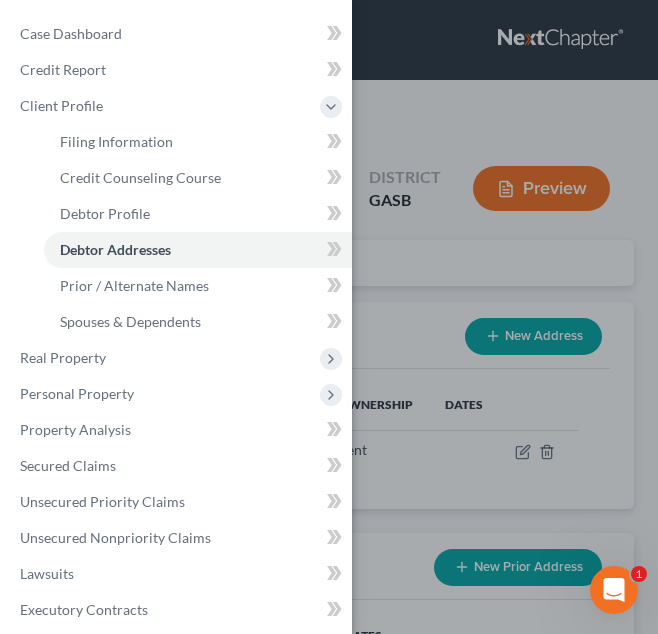 click on "Case Dashboard
Payments
Invoices
Payments
Payments
Credit Report
Client Profile" at bounding box center [329, 317] 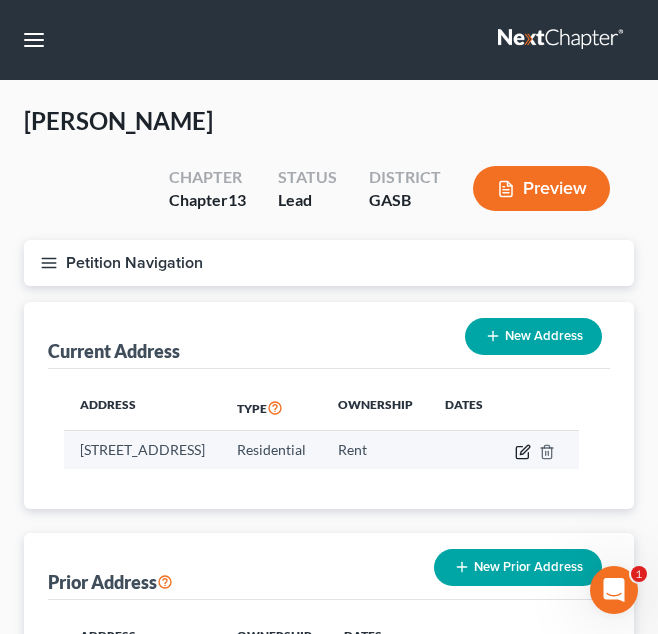 click 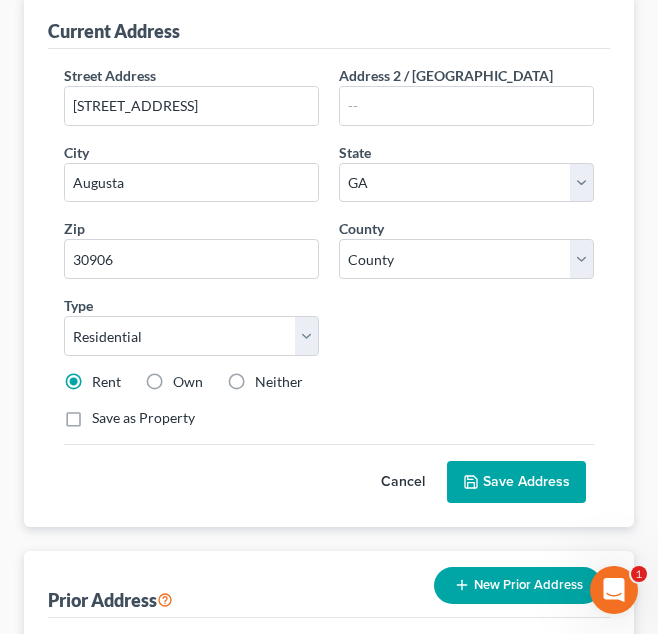 scroll, scrollTop: 311, scrollLeft: 0, axis: vertical 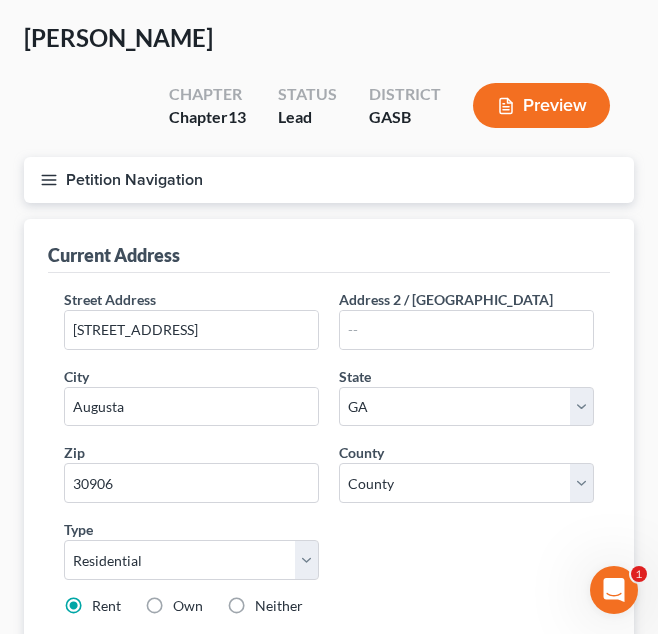 click 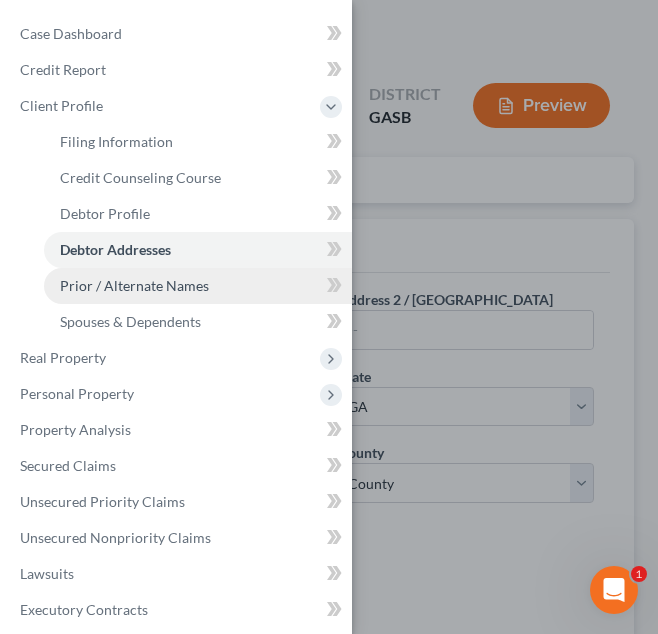 click on "Prior / Alternate Names" at bounding box center (134, 285) 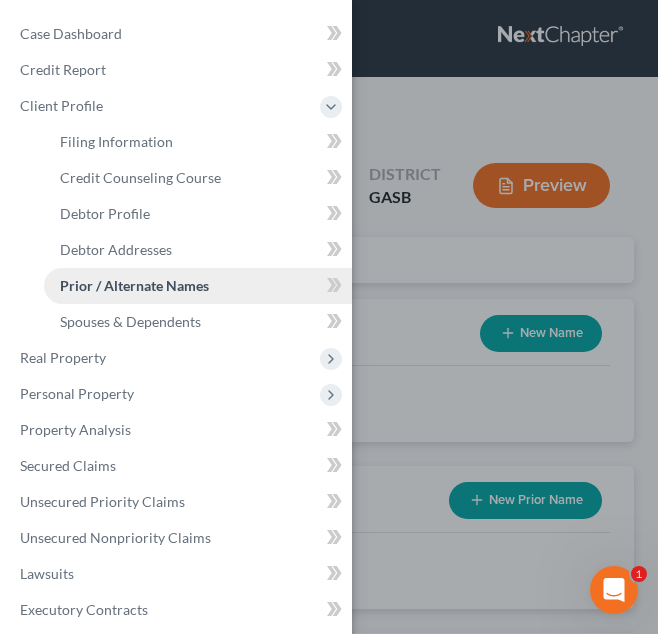 scroll, scrollTop: 0, scrollLeft: 0, axis: both 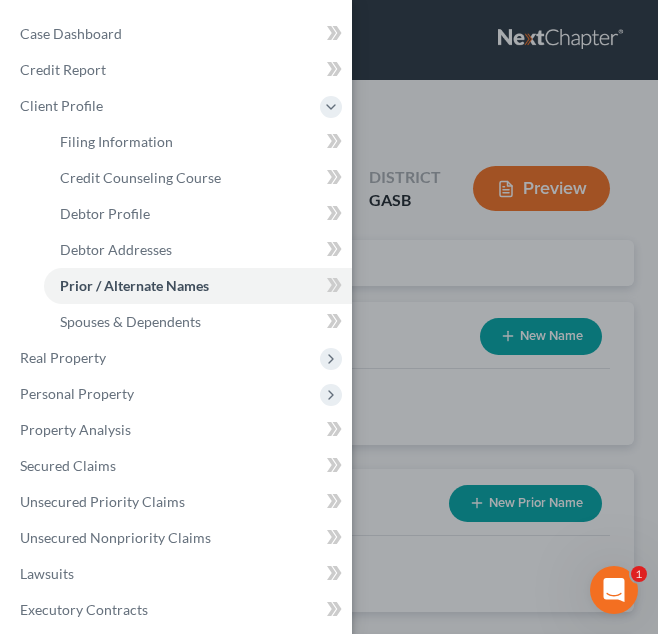 click on "Case Dashboard
Payments
Invoices
Payments
Payments
Credit Report
Client Profile" at bounding box center (329, 317) 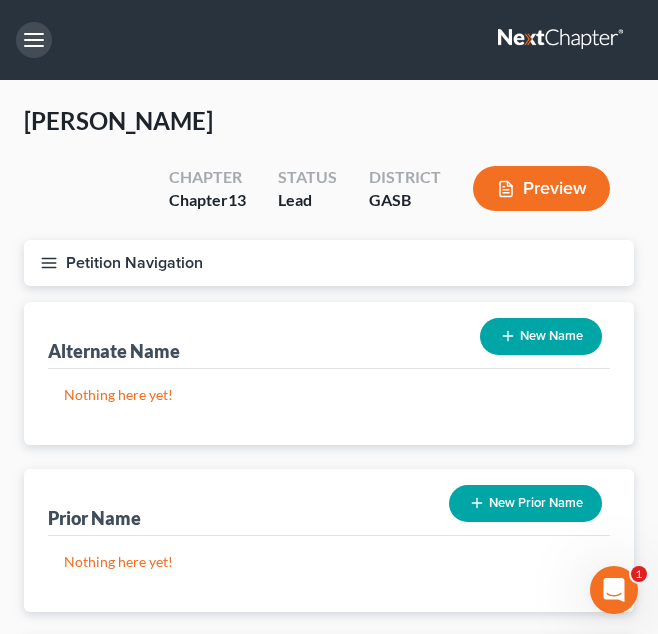 click at bounding box center (34, 40) 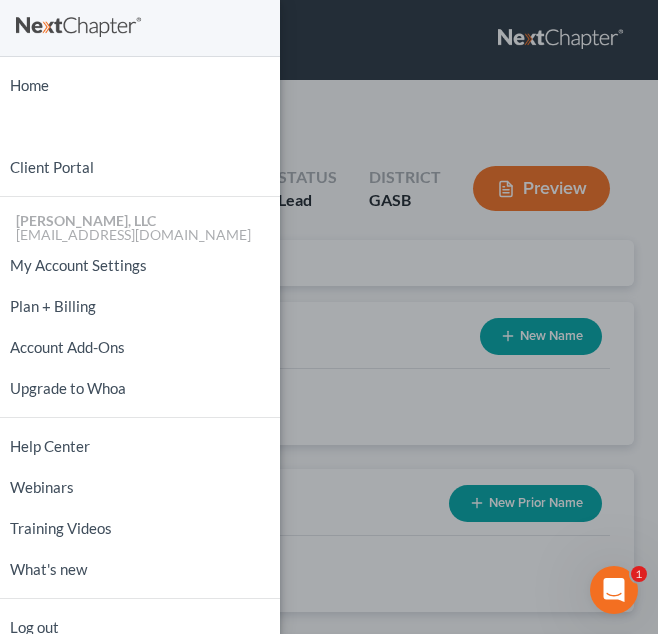 click on "Home New Case Client Portal [PERSON_NAME], LLC [EMAIL_ADDRESS][DOMAIN_NAME] My Account Settings Plan + Billing Account Add-Ons Upgrade to Whoa Help Center Webinars Training Videos What's new Log out" at bounding box center (329, 317) 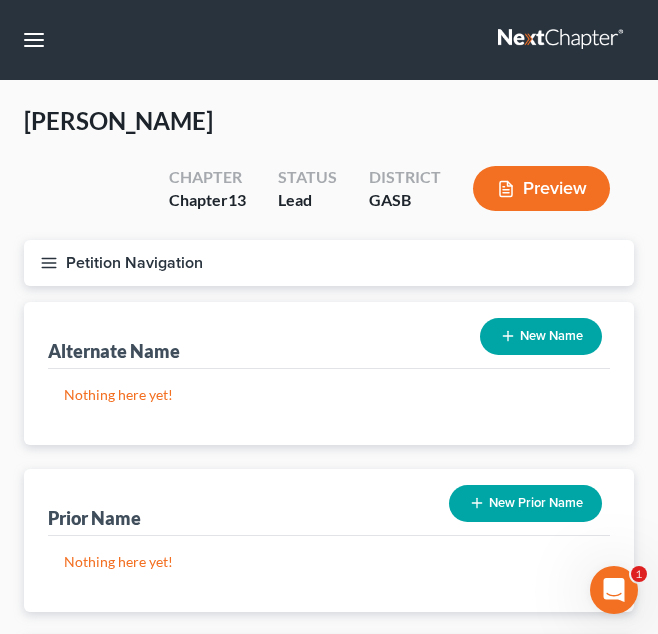 click 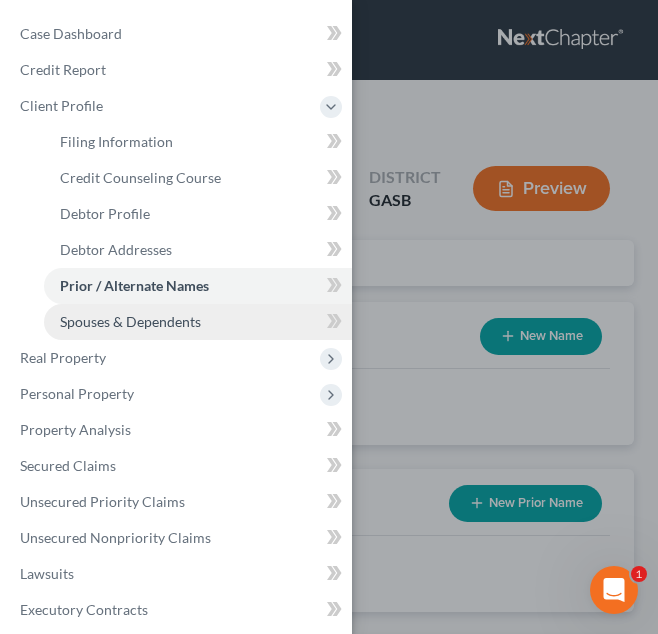 click on "Spouses & Dependents" at bounding box center [130, 321] 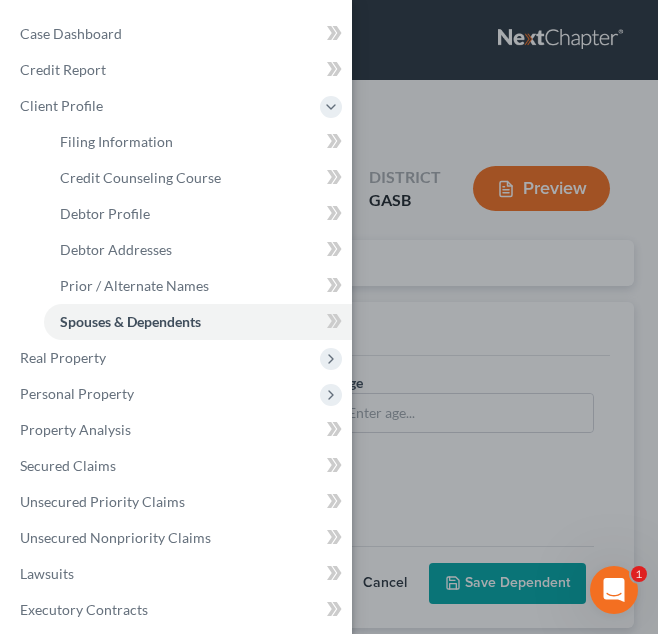 click on "Case Dashboard
Payments
Invoices
Payments
Payments
Credit Report
Client Profile" at bounding box center [329, 317] 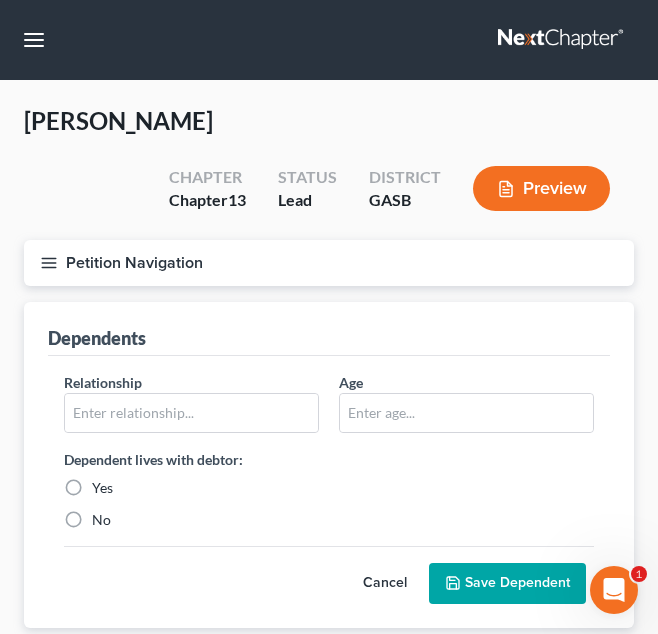 click 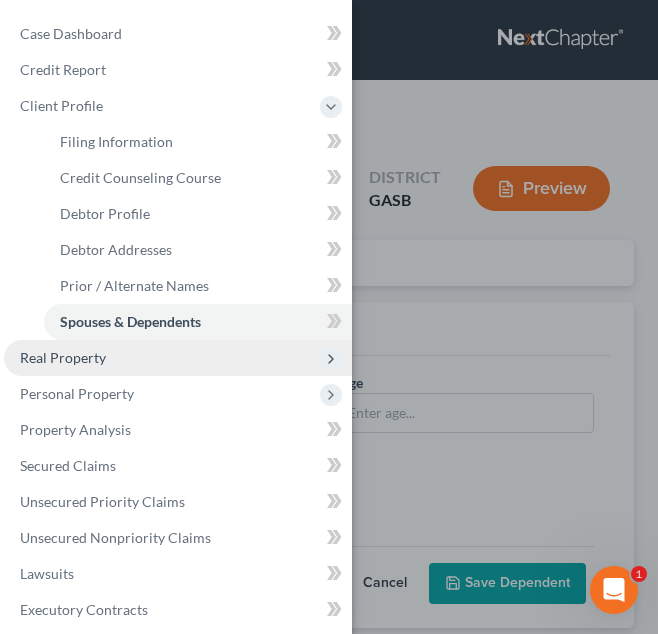 click on "Real Property" at bounding box center [63, 357] 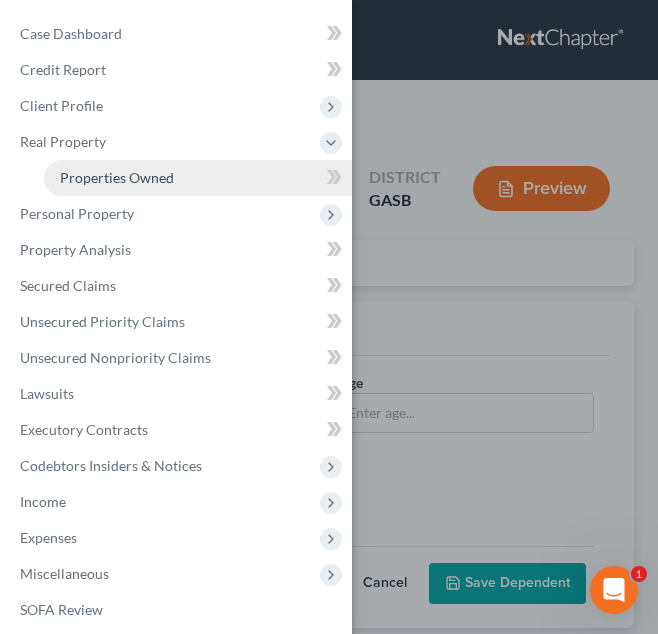 click on "Properties Owned" at bounding box center (117, 177) 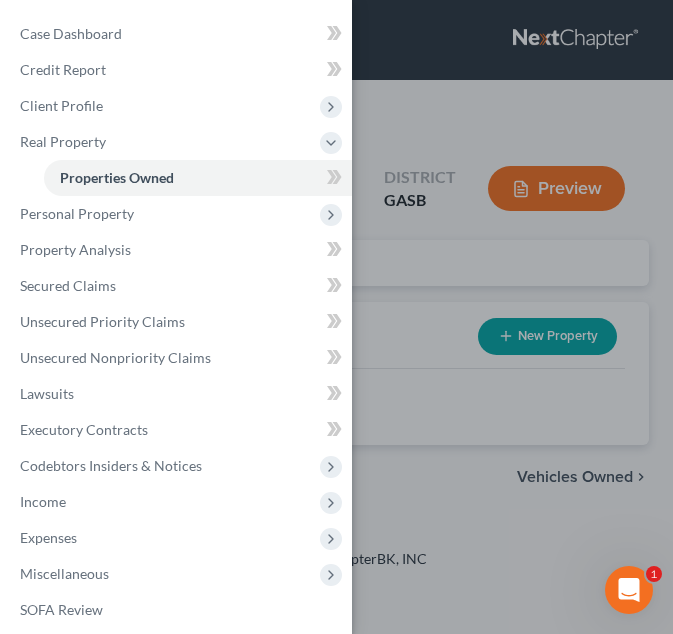 click on "Case Dashboard
Payments
Invoices
Payments
Payments
Credit Report
Client Profile" at bounding box center [336, 317] 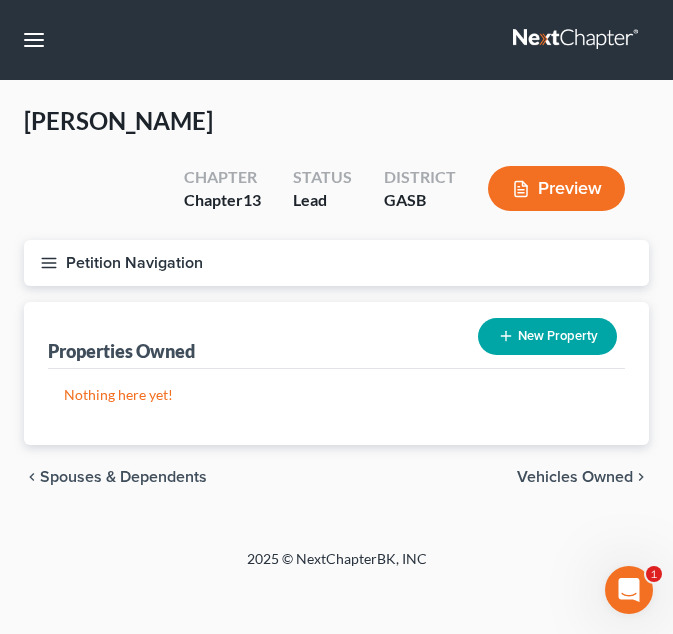 click 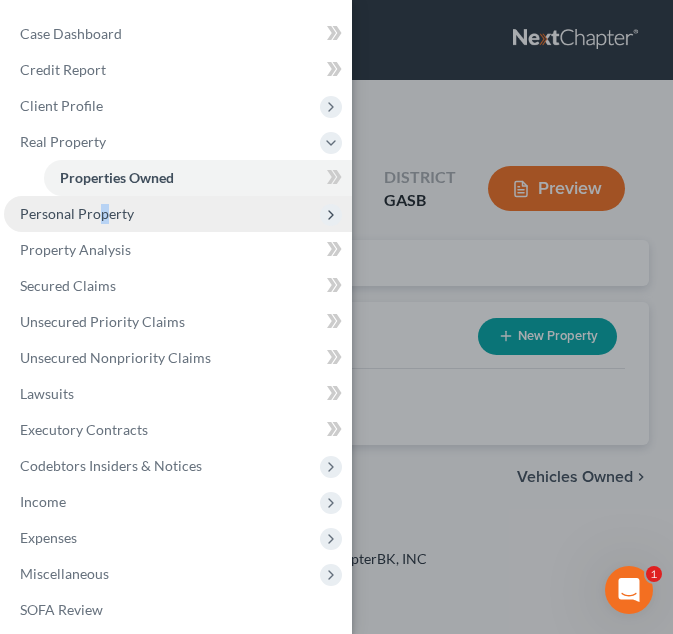 click on "Personal Property" at bounding box center [77, 213] 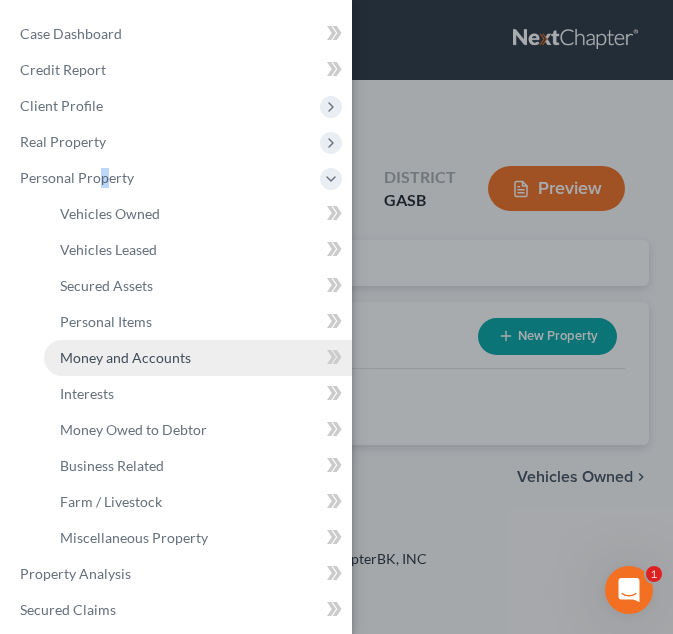 drag, startPoint x: 103, startPoint y: 219, endPoint x: 112, endPoint y: 364, distance: 145.27904 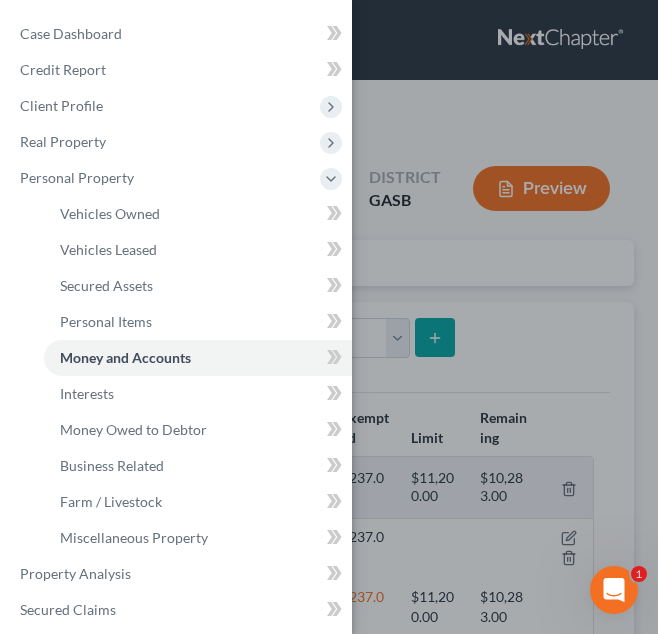 click on "Case Dashboard
Payments
Invoices
Payments
Payments
Credit Report
Client Profile" at bounding box center [329, 317] 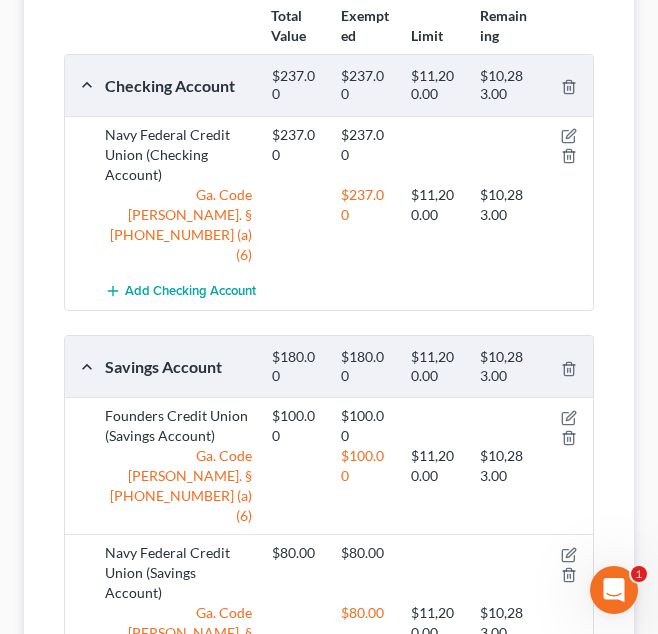 scroll, scrollTop: 441, scrollLeft: 0, axis: vertical 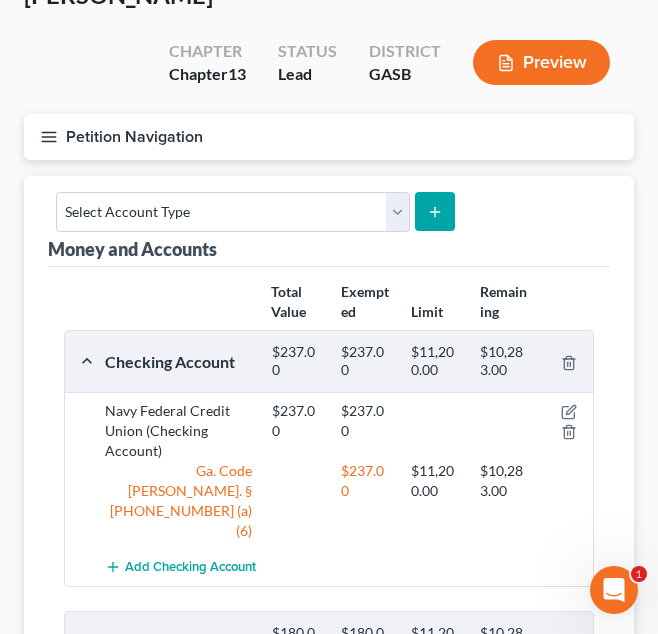 click 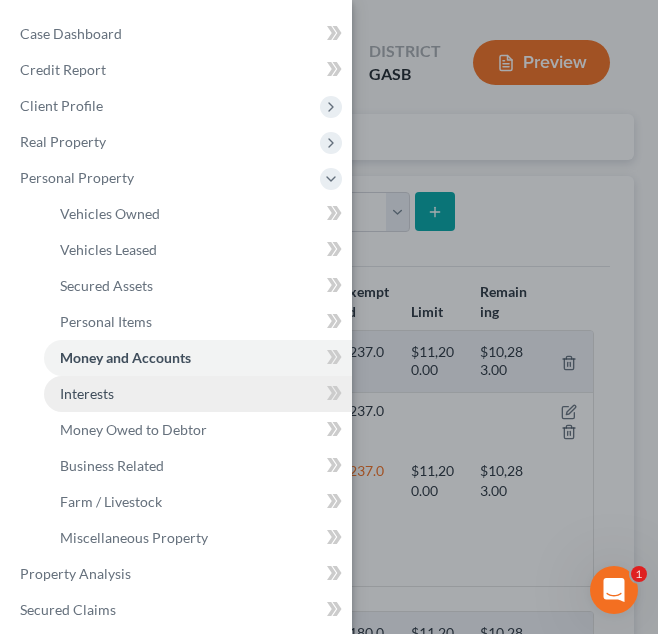 click on "Interests" at bounding box center [198, 394] 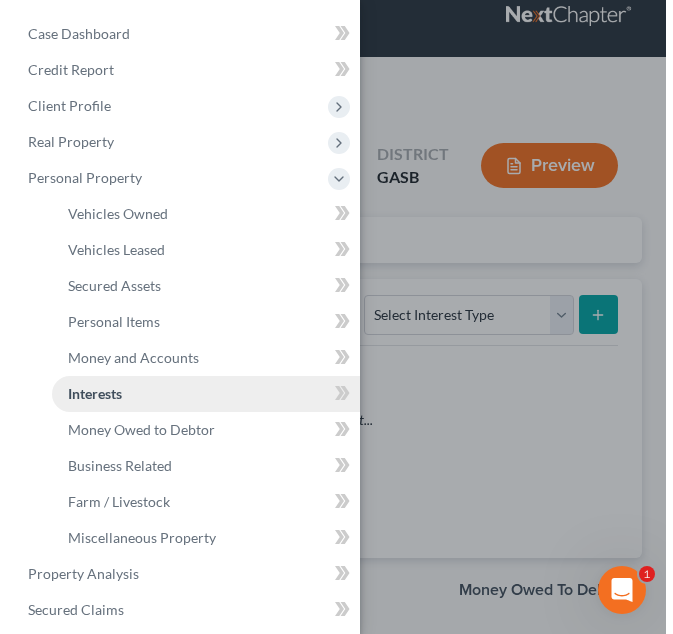 scroll, scrollTop: 0, scrollLeft: 0, axis: both 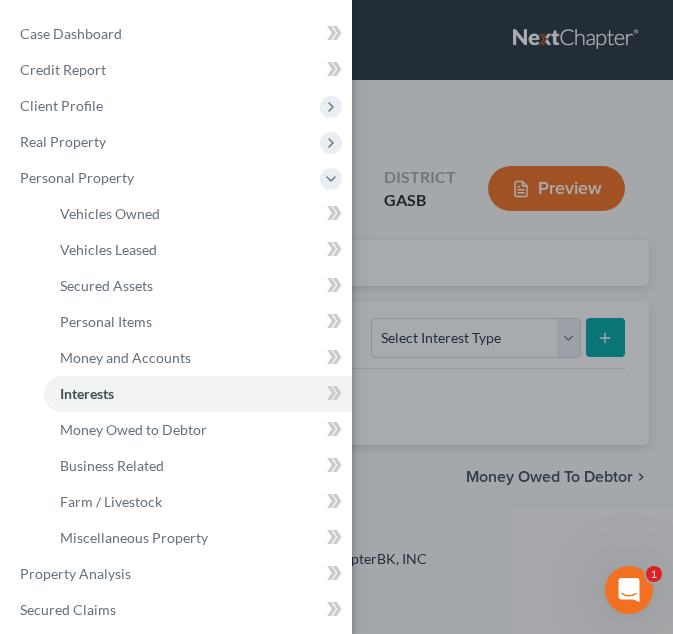 click on "Case Dashboard
Payments
Invoices
Payments
Payments
Credit Report
Client Profile" at bounding box center (336, 317) 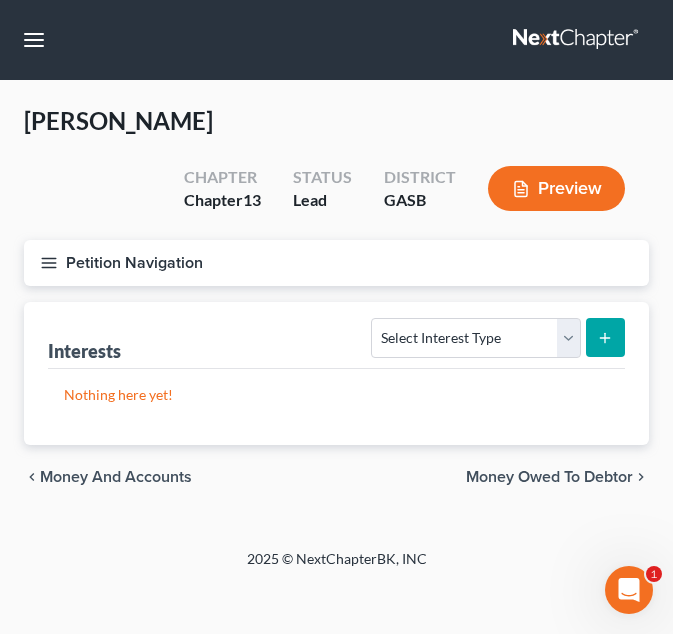 click 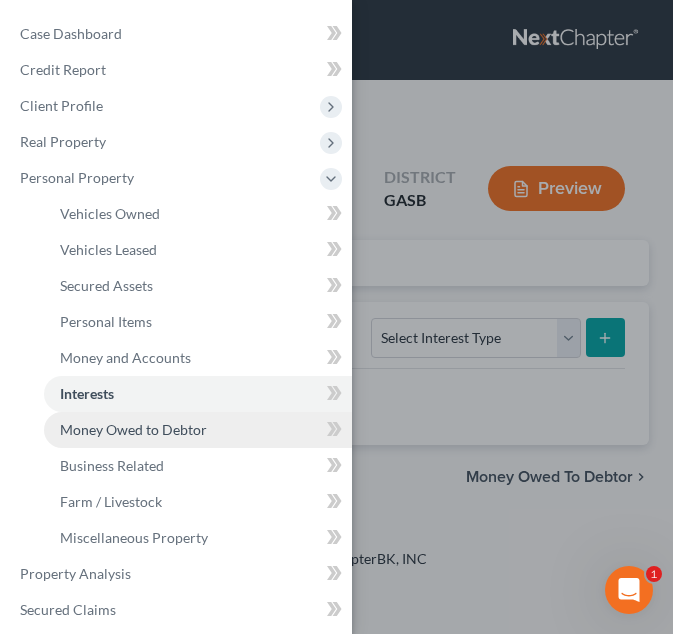 click on "Money Owed to Debtor" at bounding box center (133, 429) 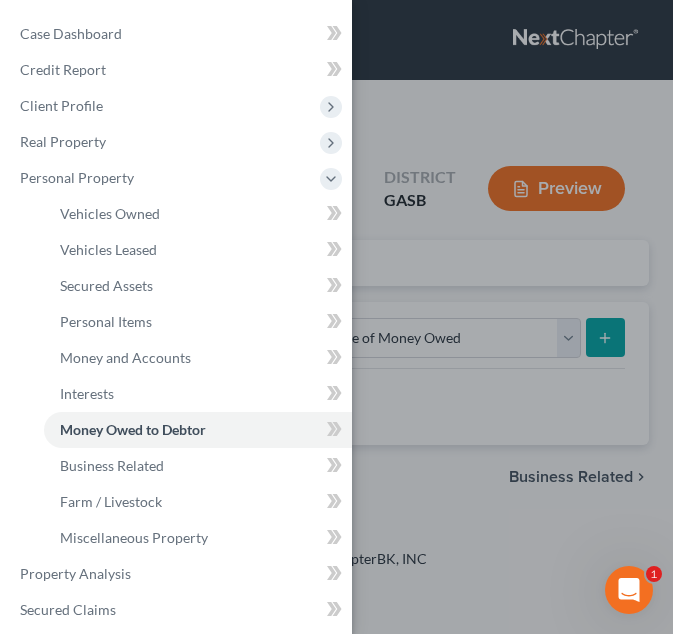 click on "Case Dashboard
Payments
Invoices
Payments
Payments
Credit Report
Client Profile" at bounding box center (336, 317) 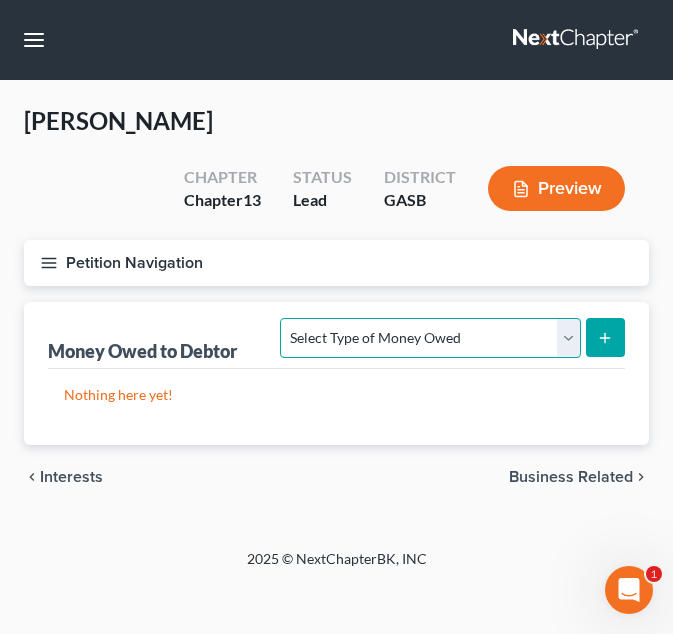 click on "Select Type of Money Owed Accounts Receivable Alimony Child Support Claims Against Third Parties Disability Benefits Disability Insurance Payments Divorce Settlements Equitable or Future Interests Expected Tax Refund and Unused NOLs Financial Assets Not Yet Listed Life Estate of Descendants Maintenance Other Contingent & Unliquidated Claims Property Settlements Sick or Vacation Pay Social Security Benefits Trusts Unpaid Loans Unpaid Wages Workers Compensation" at bounding box center [430, 338] 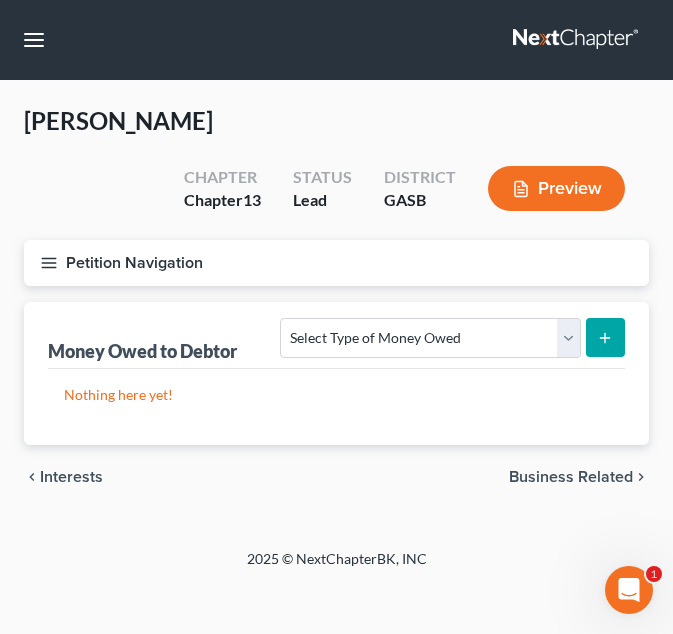 click on "Nothing here yet!" at bounding box center [336, 407] 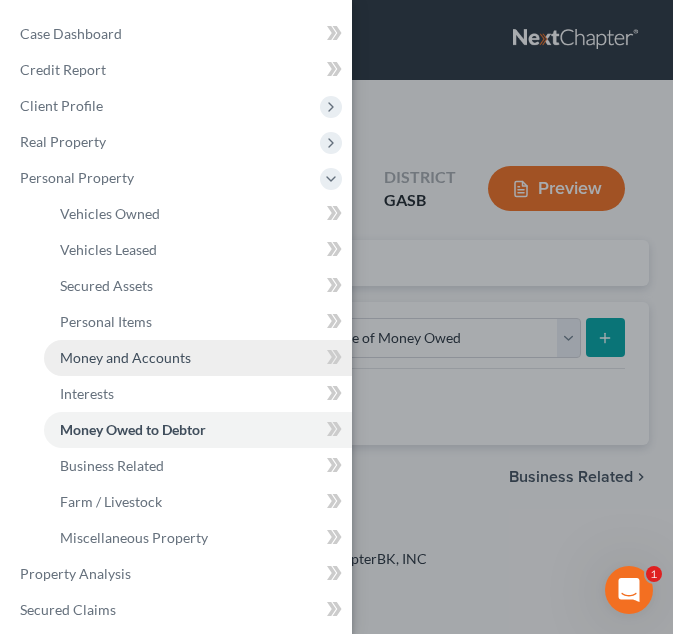 click on "Money and Accounts" at bounding box center (125, 357) 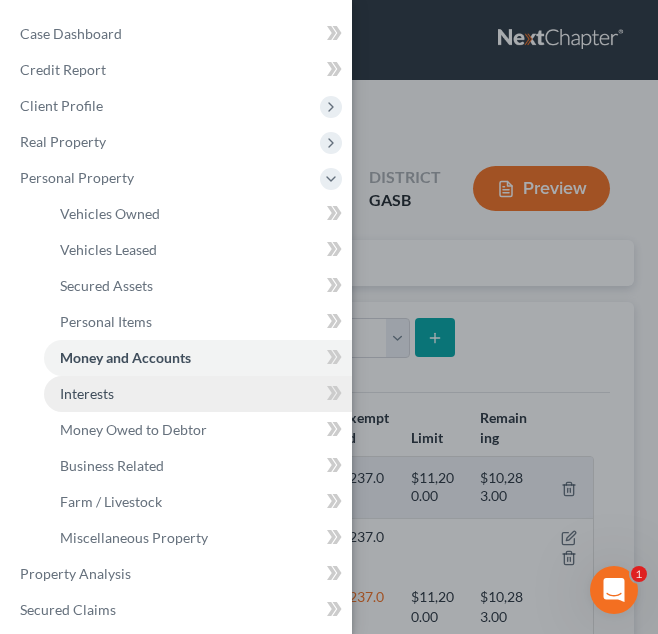 click on "Interests" at bounding box center (198, 394) 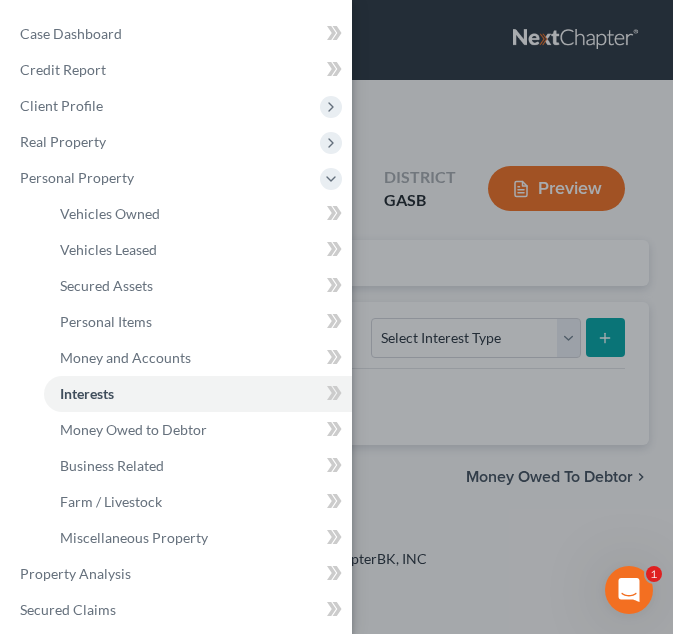 click on "Case Dashboard
Payments
Invoices
Payments
Payments
Credit Report
Client Profile" at bounding box center (336, 317) 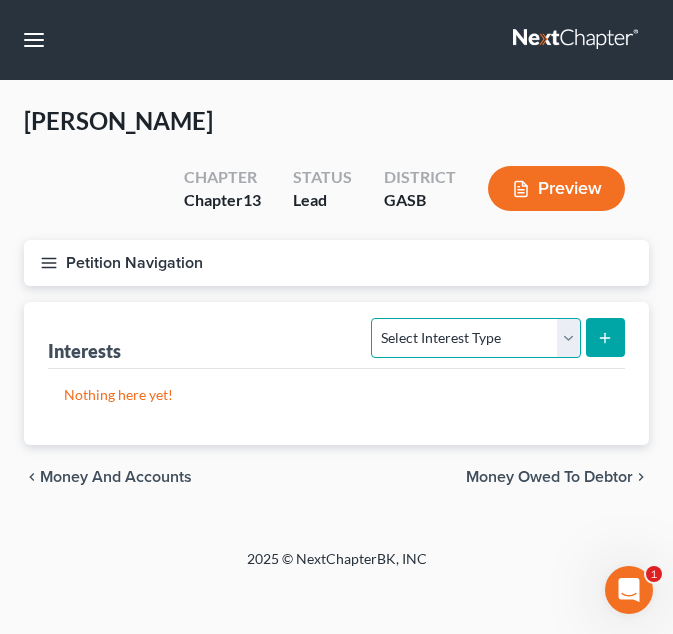 click on "Select Interest Type 401K Annuity Bond Education IRA Government Bond Government Pension Plan Incorporated Business IRA Joint Venture (Active) Joint Venture (Inactive) [PERSON_NAME] Mutual Fund Other Retirement Plan Partnership (Active) Partnership (Inactive) Pension Plan Stock Term Life Insurance Unincorporated Business Whole Life Insurance" at bounding box center [475, 338] 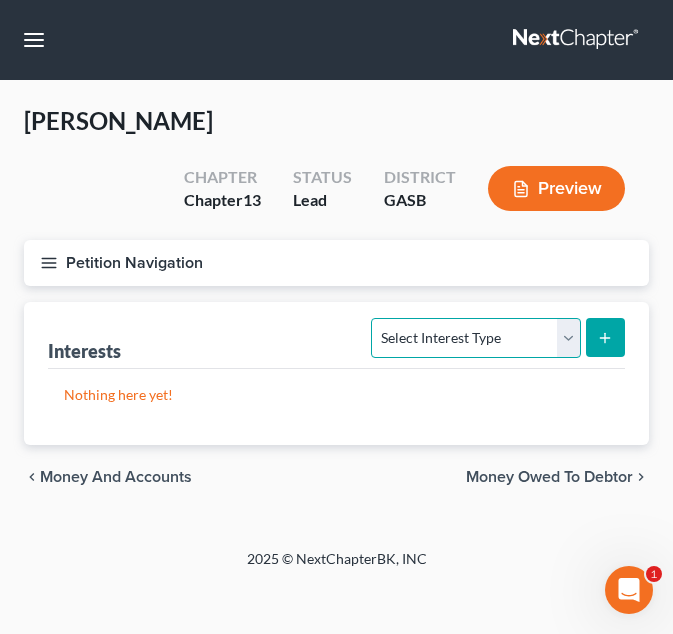 select on "401k" 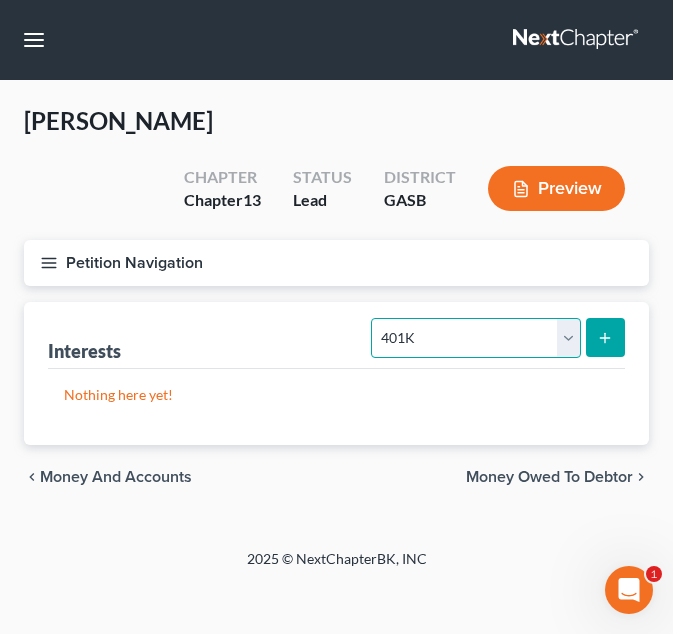 click on "Select Interest Type 401K Annuity Bond Education IRA Government Bond Government Pension Plan Incorporated Business IRA Joint Venture (Active) Joint Venture (Inactive) [PERSON_NAME] Mutual Fund Other Retirement Plan Partnership (Active) Partnership (Inactive) Pension Plan Stock Term Life Insurance Unincorporated Business Whole Life Insurance" at bounding box center (475, 338) 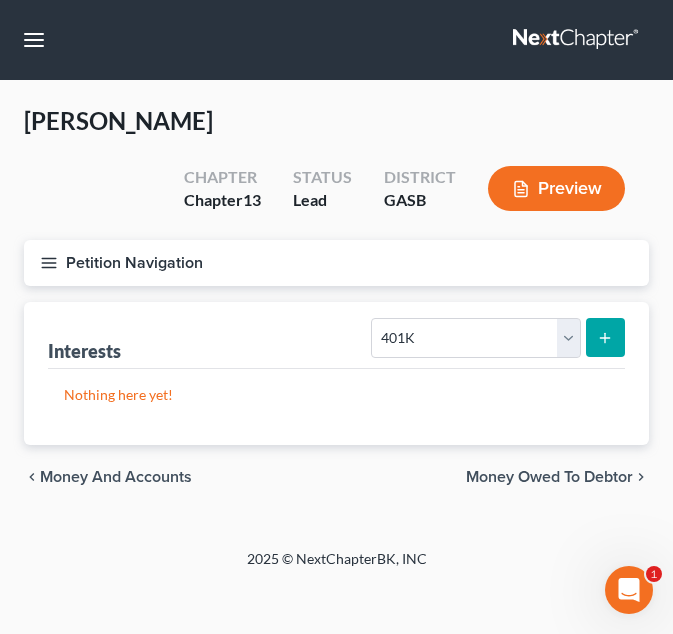 click 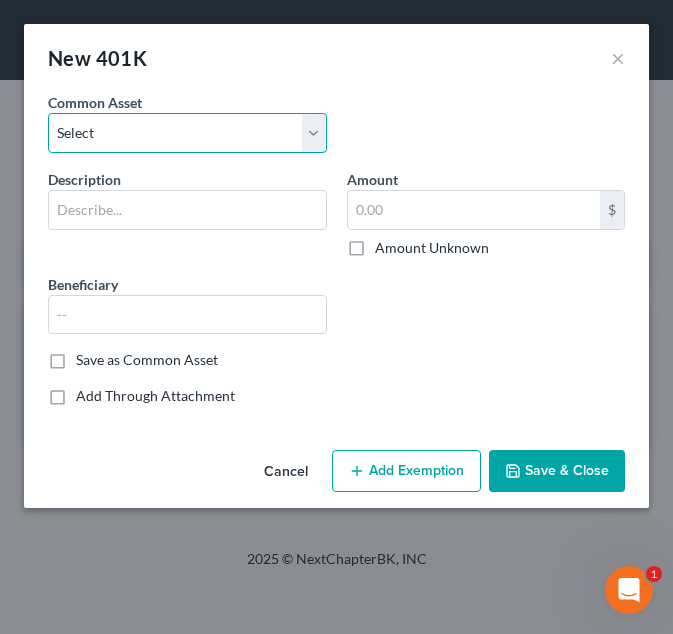 click on "Select Debtor’s 401k Teacher’s Retirement Account" at bounding box center [187, 133] 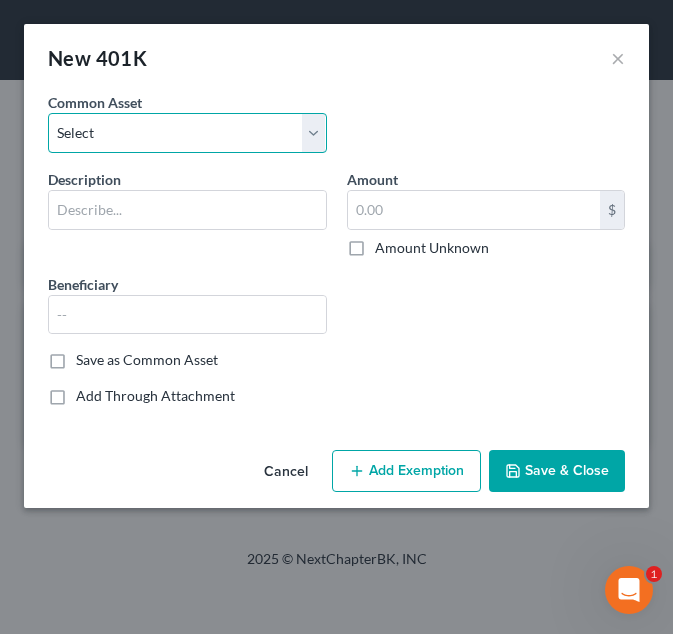 select on "0" 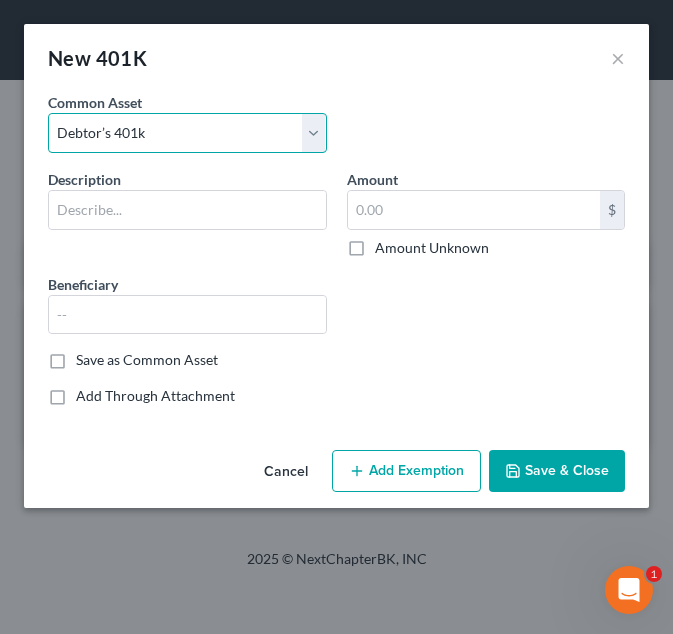 click on "Select Debtor’s 401k Teacher’s Retirement Account" at bounding box center [187, 133] 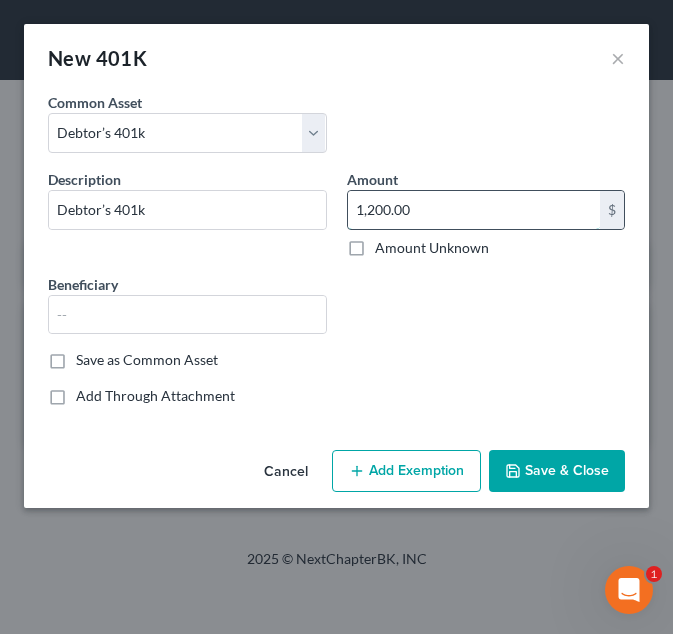 type 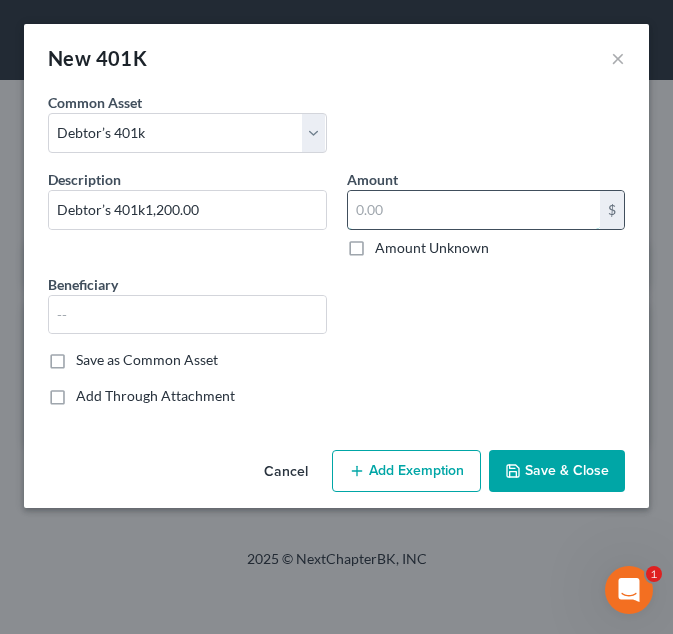 click at bounding box center [474, 210] 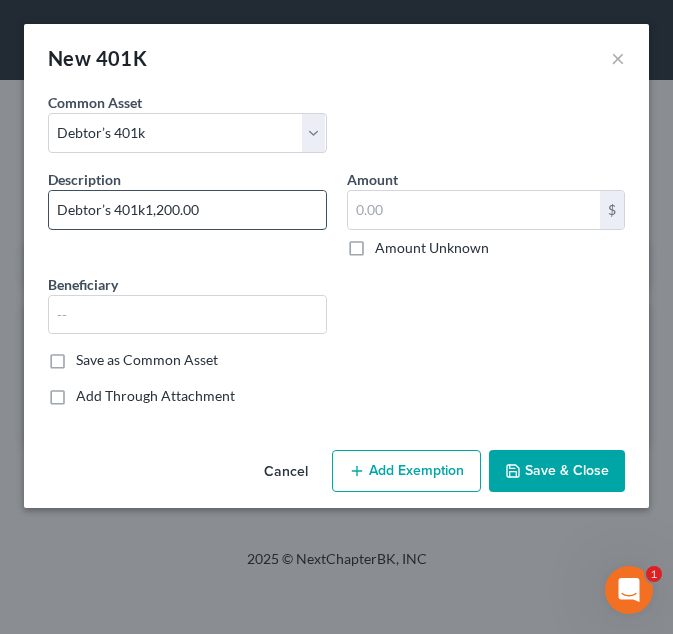 click on "Debtor’s 401k1,200.00" at bounding box center (187, 210) 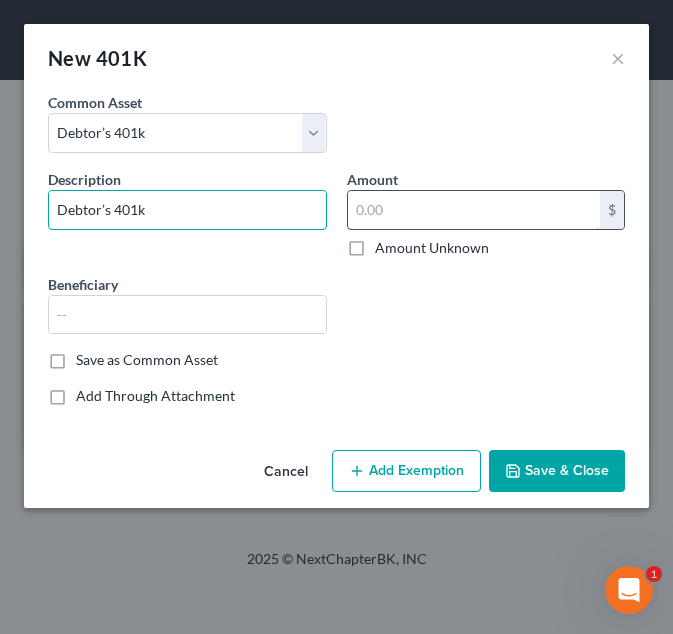 type on "Debtor’s 401k" 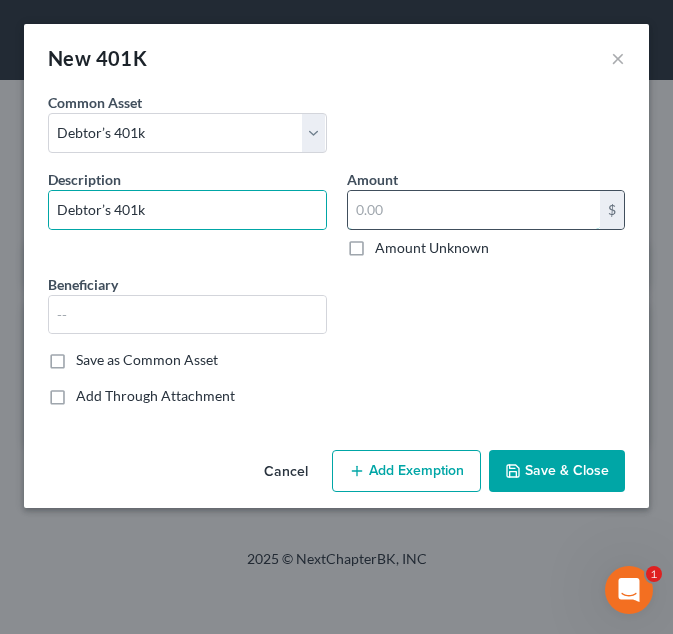 click at bounding box center [474, 210] 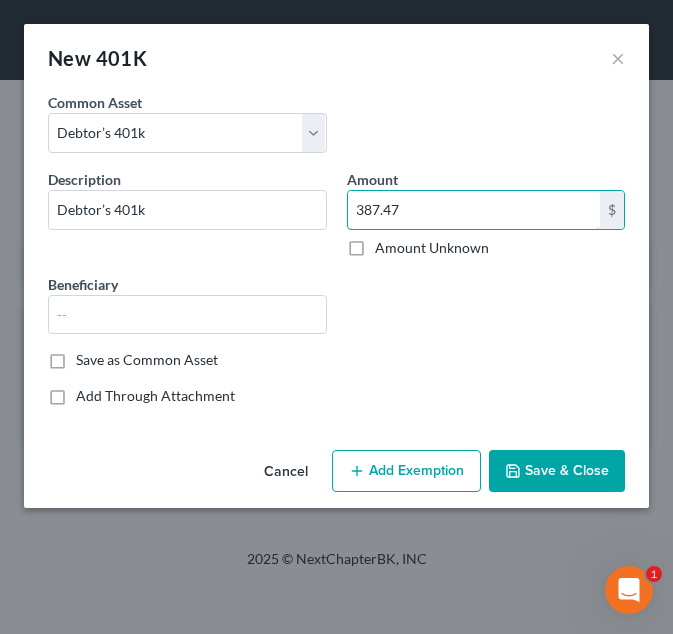 type on "387.47" 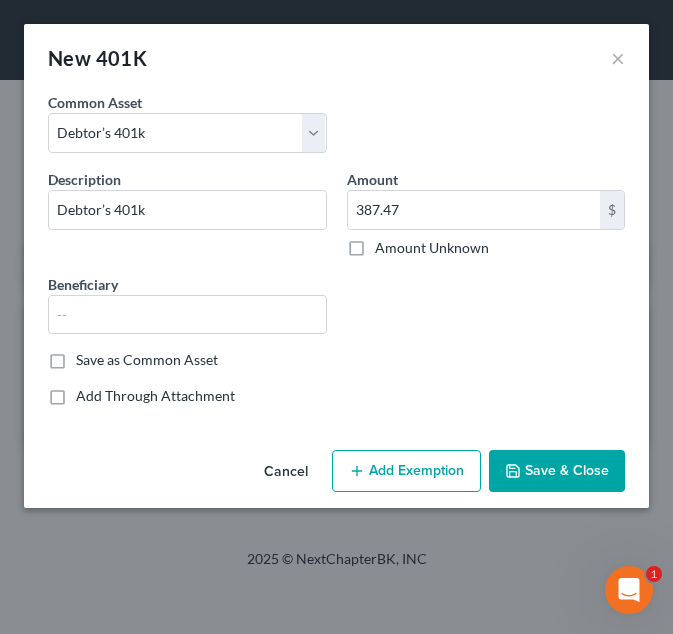 click on "Add Exemption" at bounding box center [406, 471] 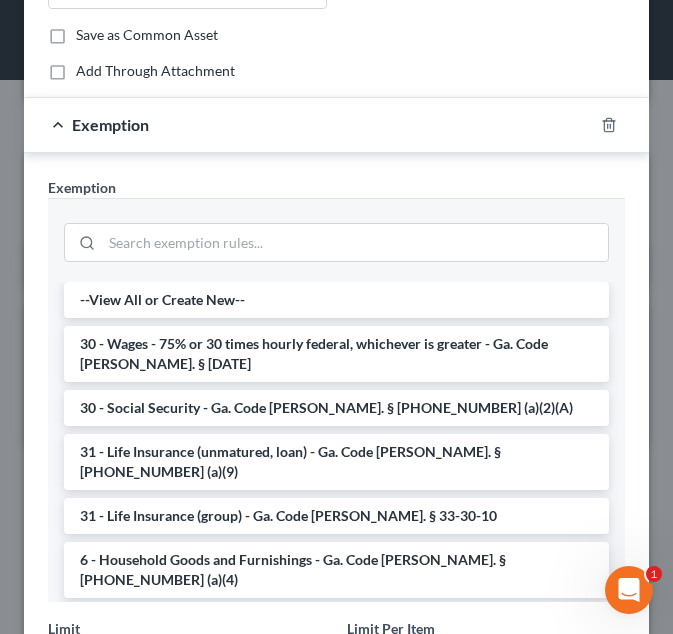 scroll, scrollTop: 332, scrollLeft: 0, axis: vertical 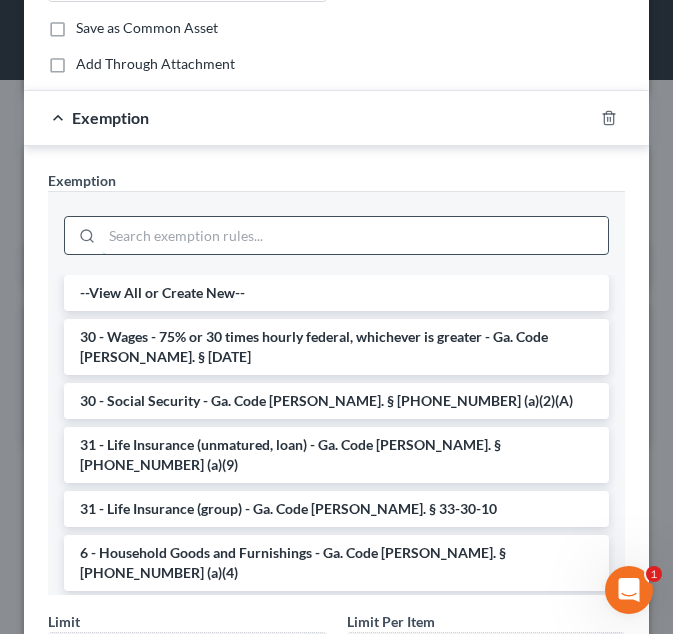 click at bounding box center (355, 236) 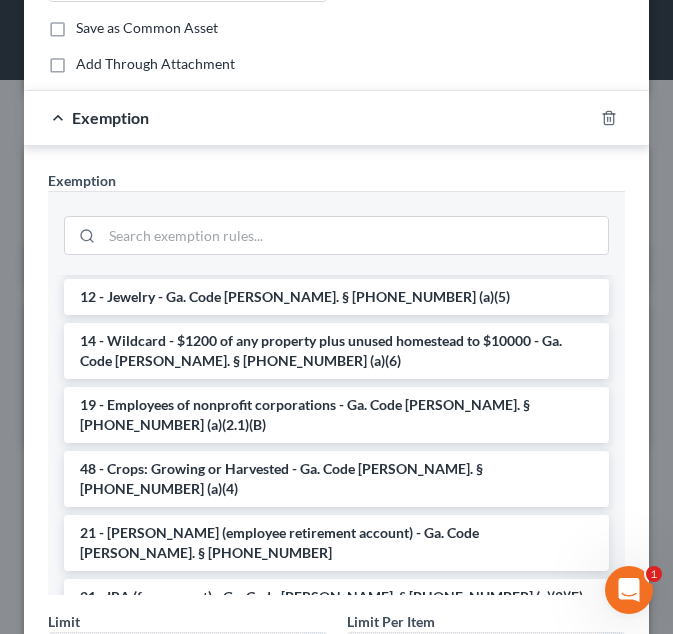 scroll, scrollTop: 942, scrollLeft: 0, axis: vertical 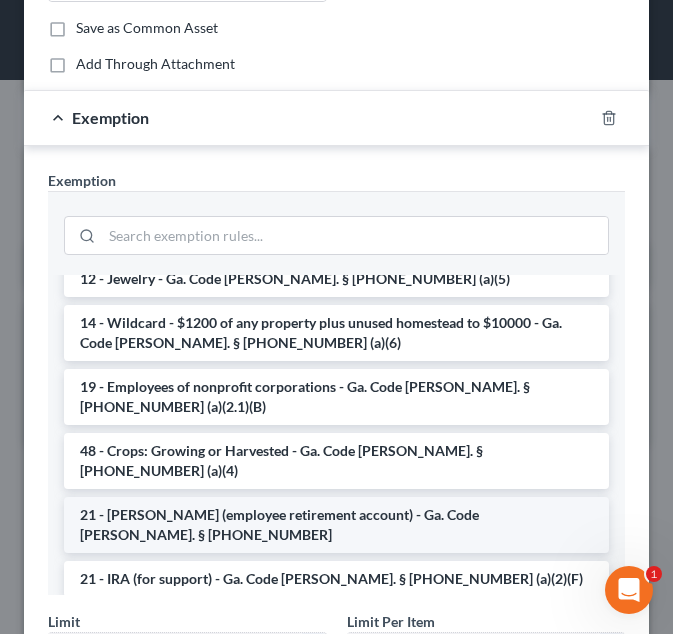 click on "21 - [PERSON_NAME] (employee retirement account) - Ga. Code [PERSON_NAME]. § [PHONE_NUMBER]" at bounding box center [336, 525] 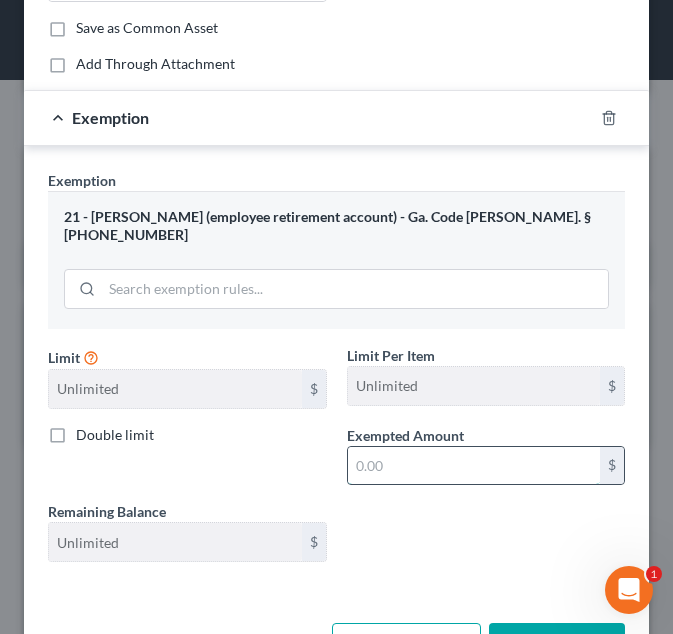 click at bounding box center (474, 466) 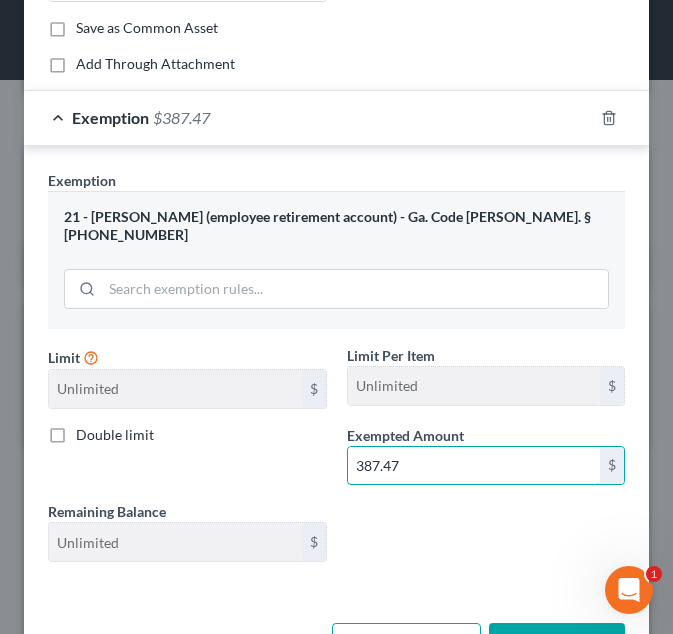type on "387.47" 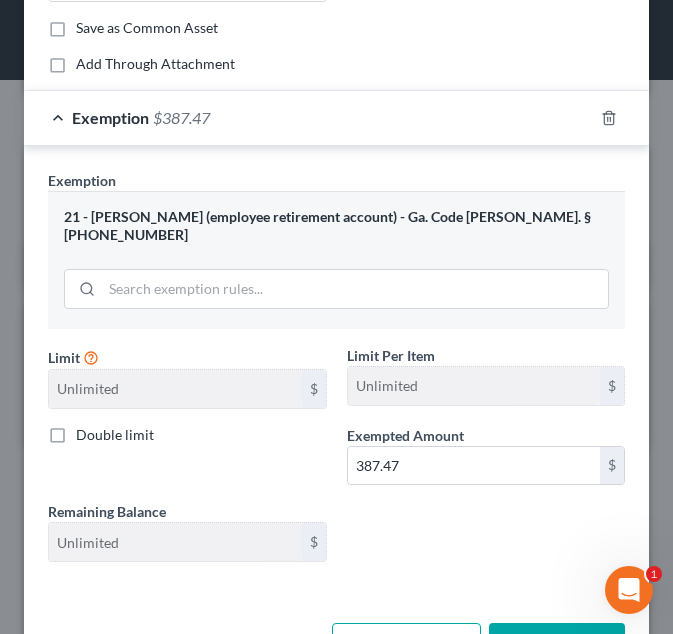 click on "Save & Close" at bounding box center (557, 644) 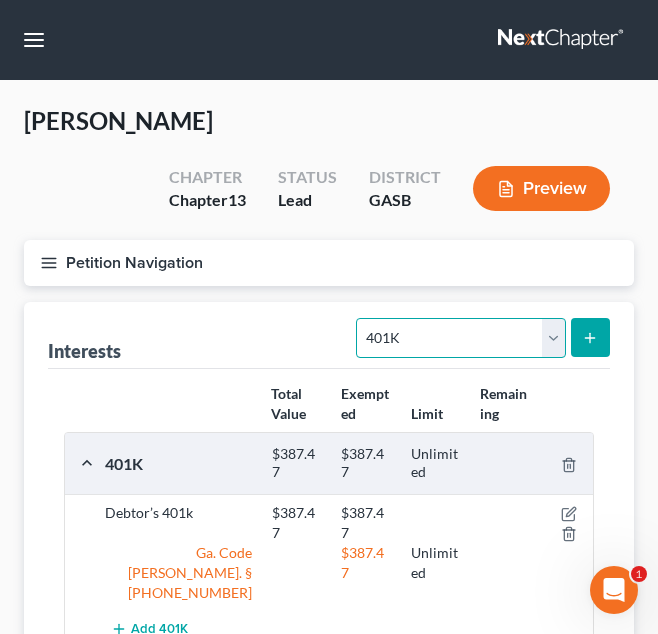 click on "Select Interest Type 401K Annuity Bond Education IRA Government Bond Government Pension Plan Incorporated Business IRA Joint Venture (Active) Joint Venture (Inactive) [PERSON_NAME] Mutual Fund Other Retirement Plan Partnership (Active) Partnership (Inactive) Pension Plan Stock Term Life Insurance Unincorporated Business Whole Life Insurance" at bounding box center [460, 338] 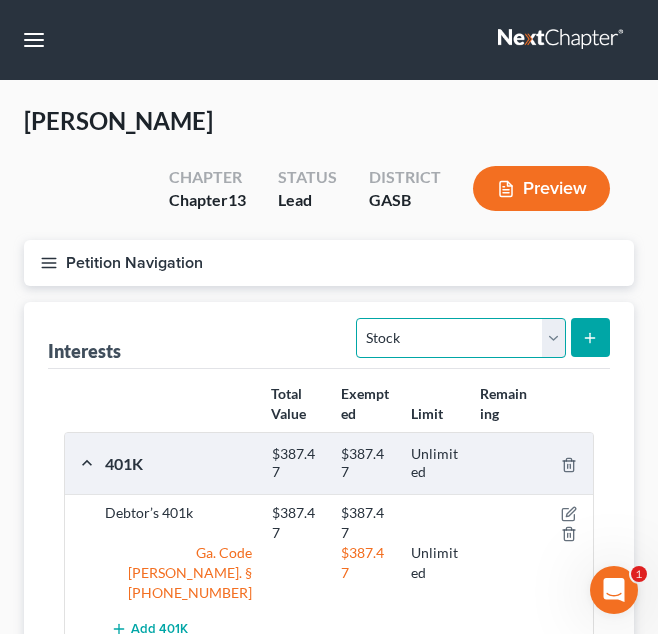 click on "Select Interest Type 401K Annuity Bond Education IRA Government Bond Government Pension Plan Incorporated Business IRA Joint Venture (Active) Joint Venture (Inactive) [PERSON_NAME] Mutual Fund Other Retirement Plan Partnership (Active) Partnership (Inactive) Pension Plan Stock Term Life Insurance Unincorporated Business Whole Life Insurance" at bounding box center (460, 338) 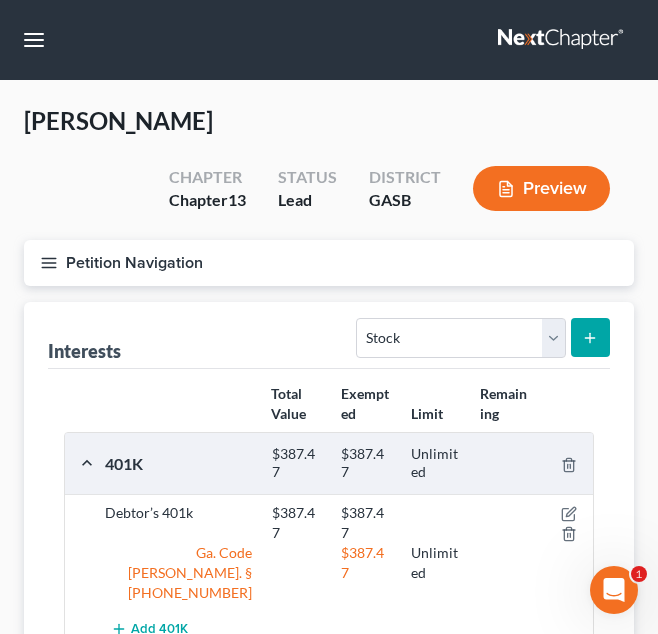 click 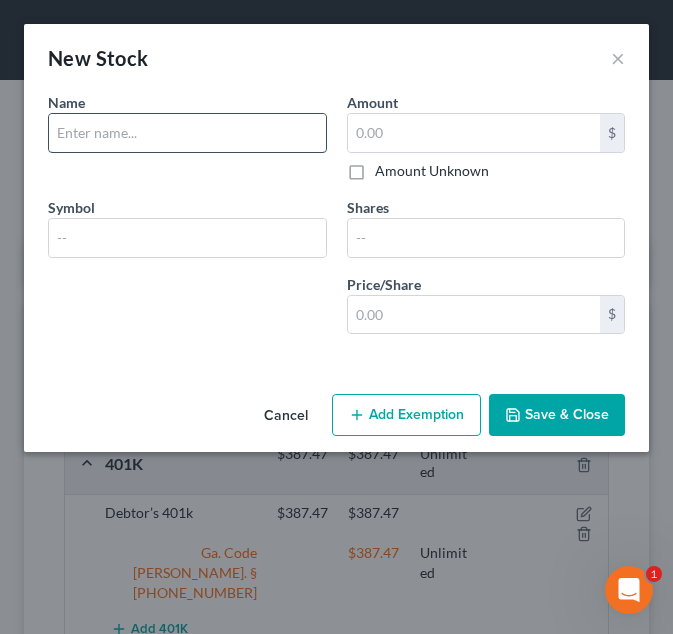 click at bounding box center (187, 133) 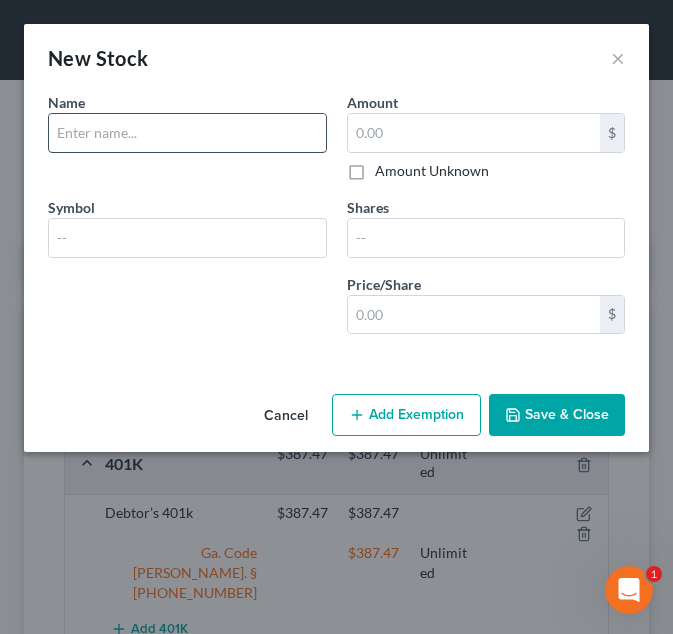click at bounding box center [187, 133] 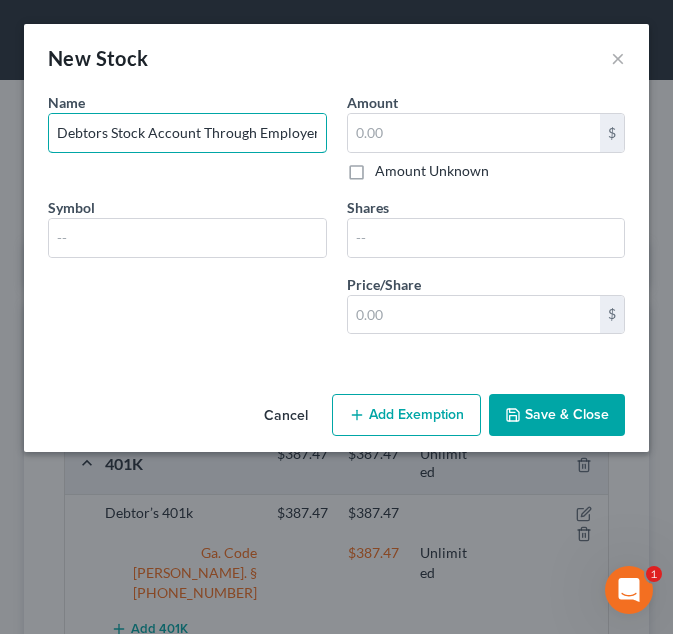 type on "Debtors Stock Account Through Employer" 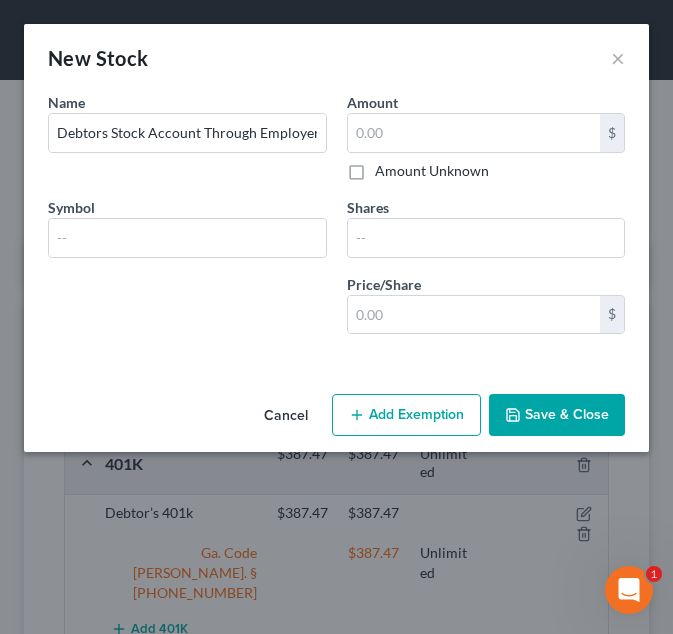 click on "Amount Unknown" at bounding box center (432, 171) 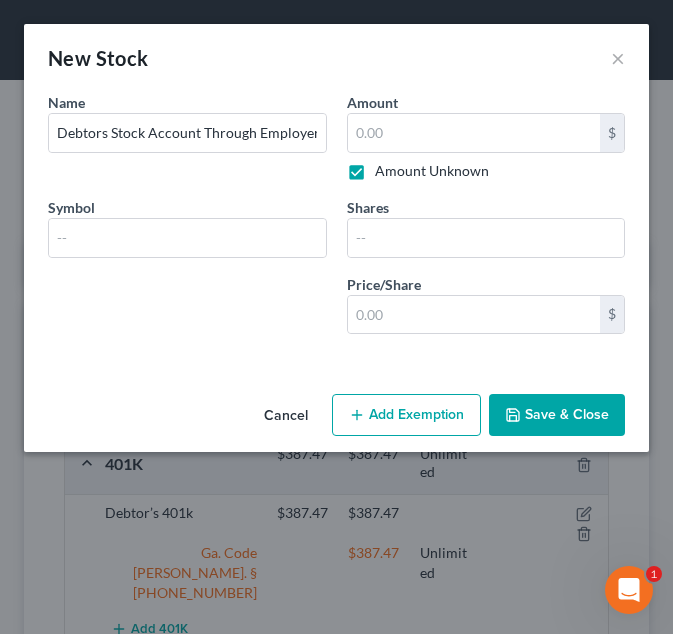 type on "0.00" 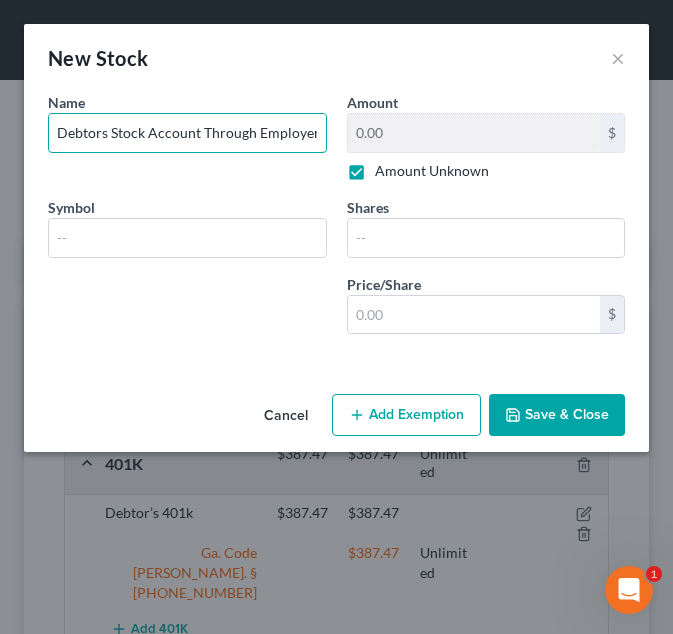 drag, startPoint x: 314, startPoint y: 129, endPoint x: 45, endPoint y: 139, distance: 269.18582 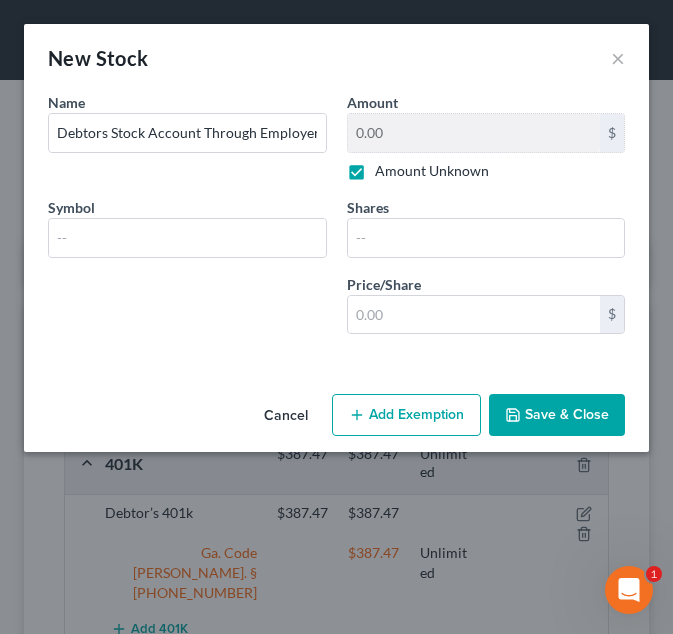 click on "Name
*
Describe
*
Debtors Stock Account Through Employer" at bounding box center (187, 136) 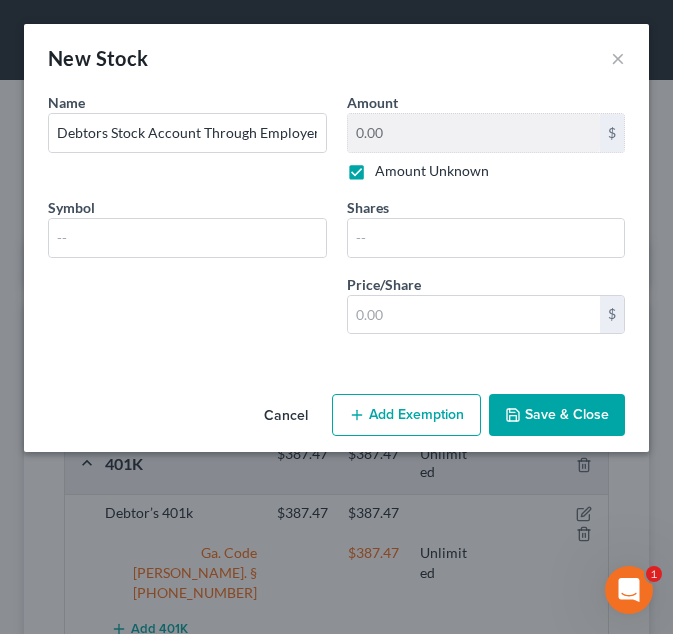 click on "Add Exemption" at bounding box center [406, 415] 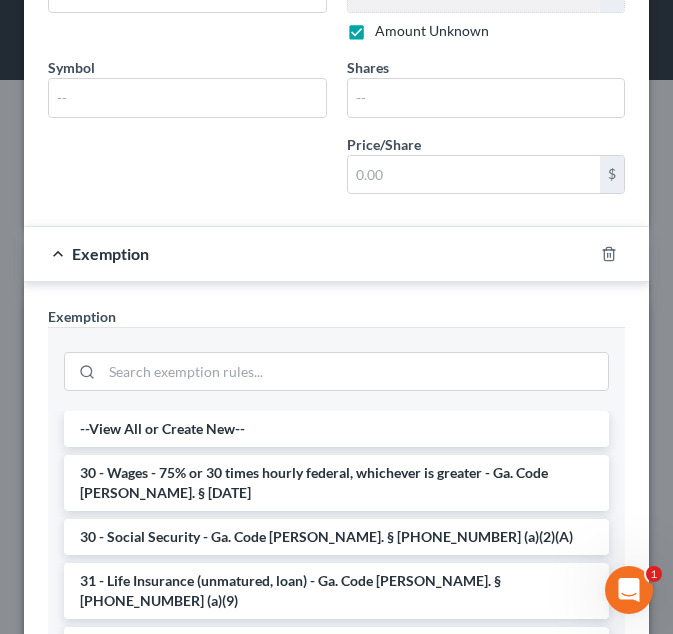 scroll, scrollTop: 165, scrollLeft: 0, axis: vertical 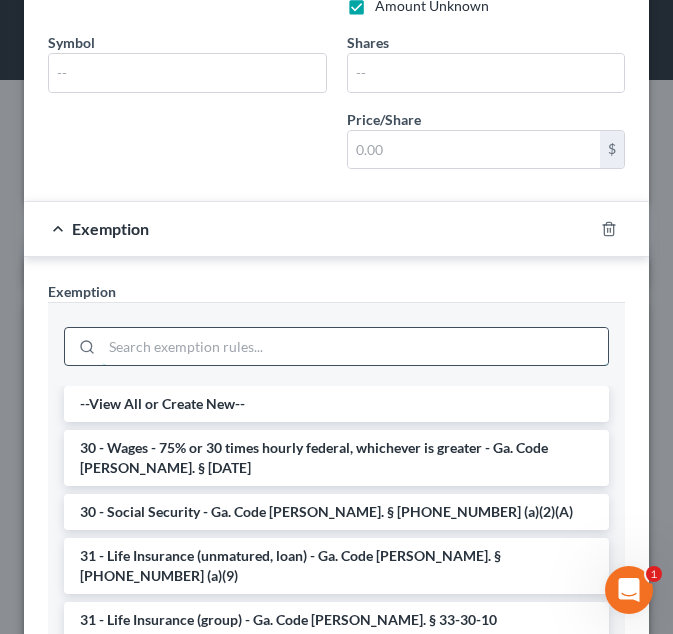 click at bounding box center [355, 347] 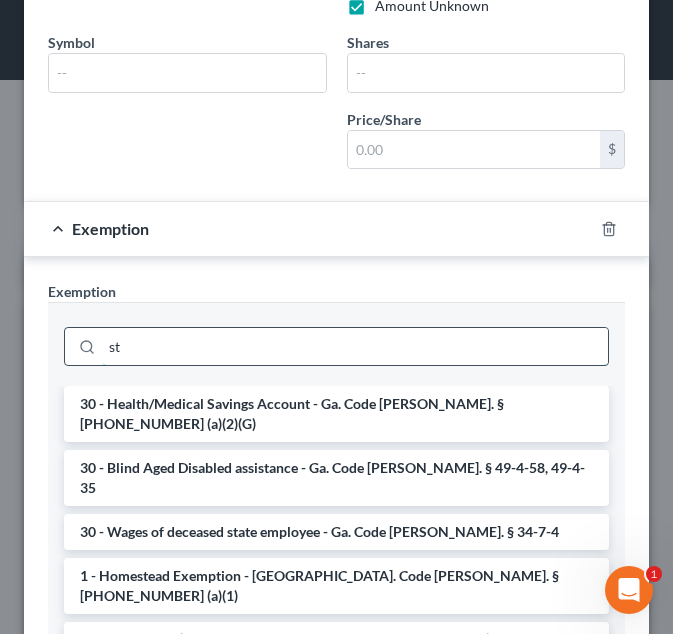 type on "s" 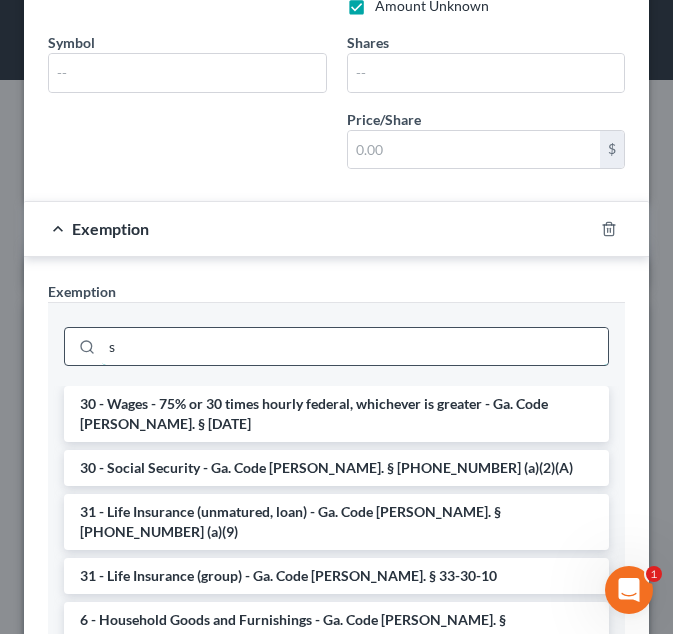 type 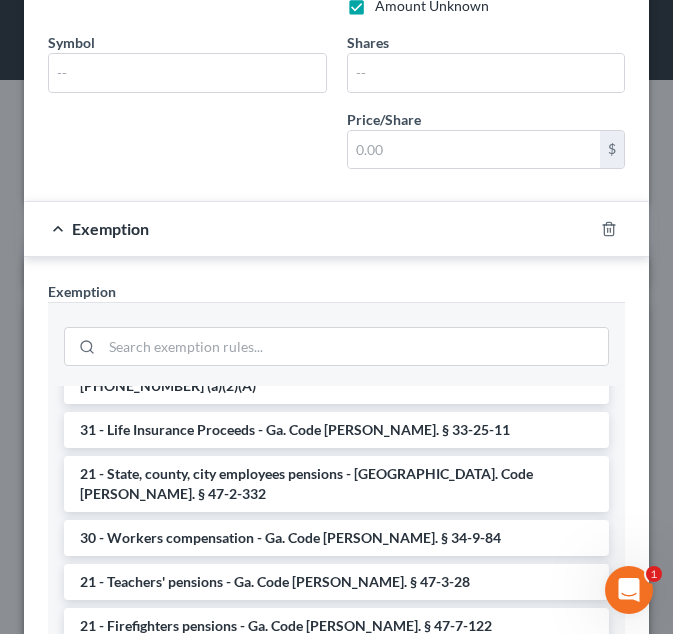 scroll, scrollTop: 2164, scrollLeft: 0, axis: vertical 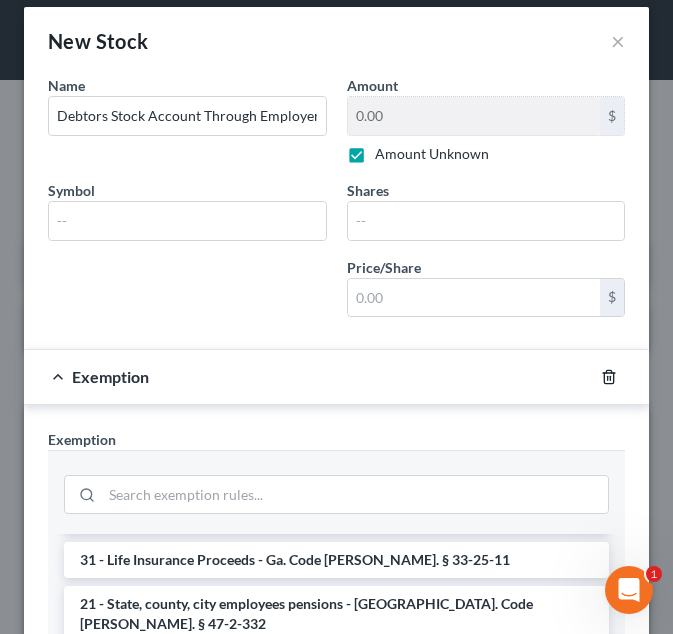 click 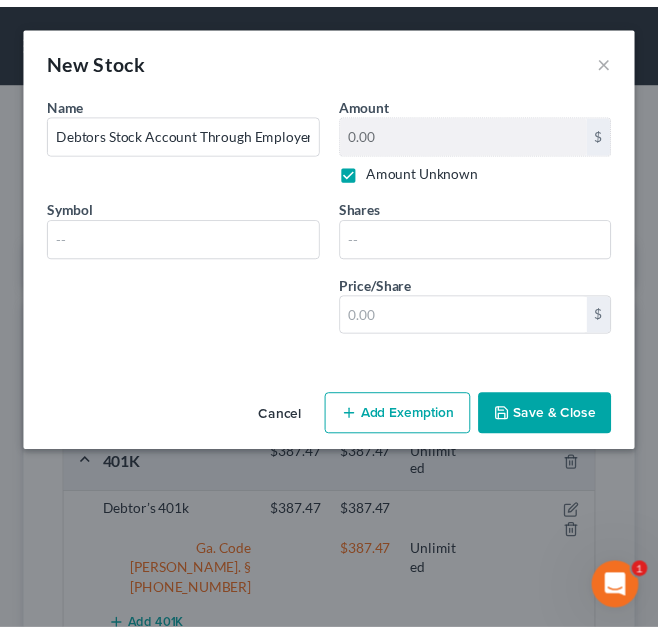 scroll, scrollTop: 0, scrollLeft: 0, axis: both 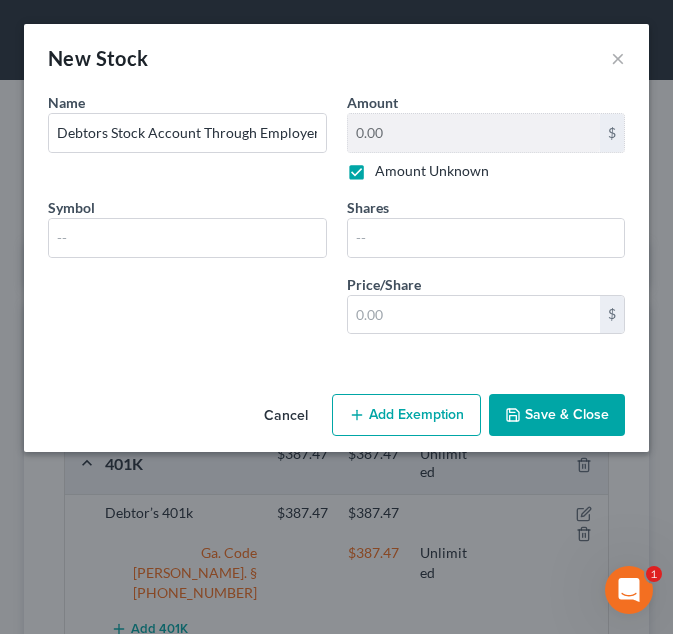 click on "Save & Close" at bounding box center (557, 415) 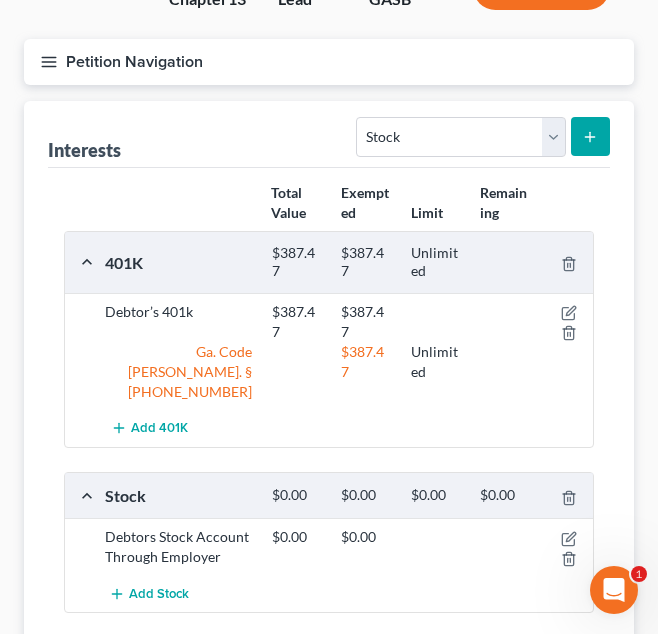 scroll, scrollTop: 206, scrollLeft: 0, axis: vertical 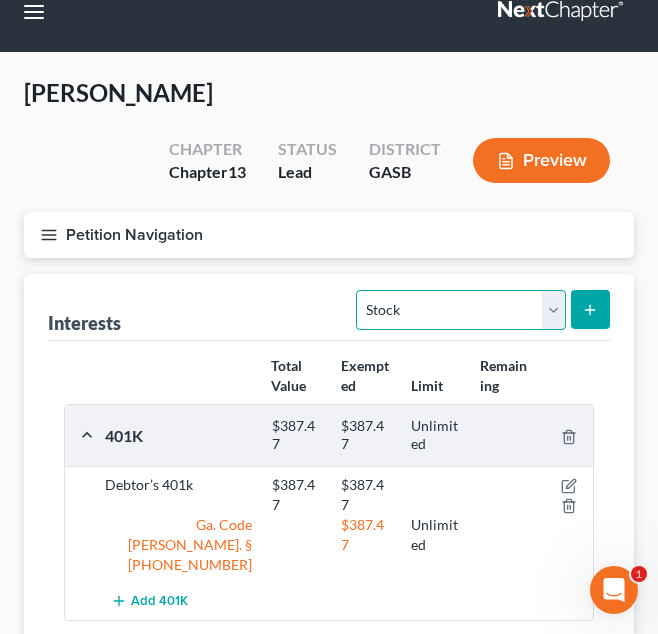 click on "Select Interest Type 401K Annuity Bond Education IRA Government Bond Government Pension Plan Incorporated Business IRA Joint Venture (Active) Joint Venture (Inactive) [PERSON_NAME] Mutual Fund Other Retirement Plan Partnership (Active) Partnership (Inactive) Pension Plan Stock Term Life Insurance Unincorporated Business Whole Life Insurance" at bounding box center [460, 310] 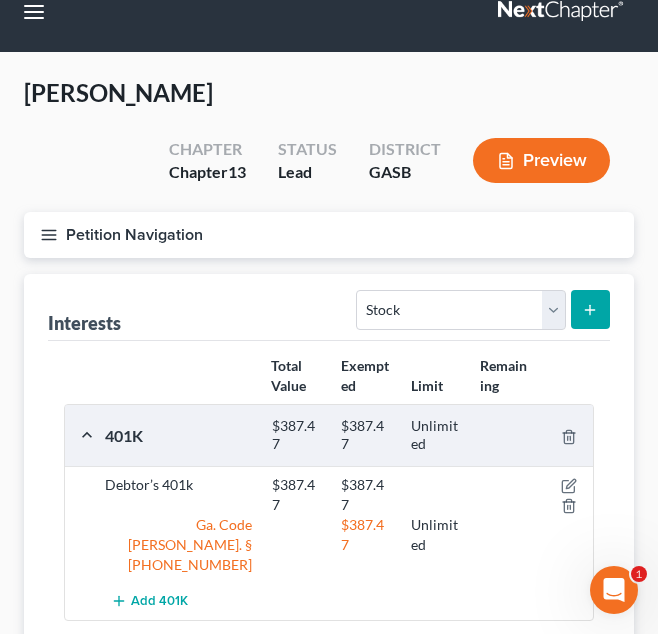 click on "Petition Navigation
Case Dashboard
Payments
Invoices
Payments
Payments
Credit Report
Client Profile" at bounding box center [329, 243] 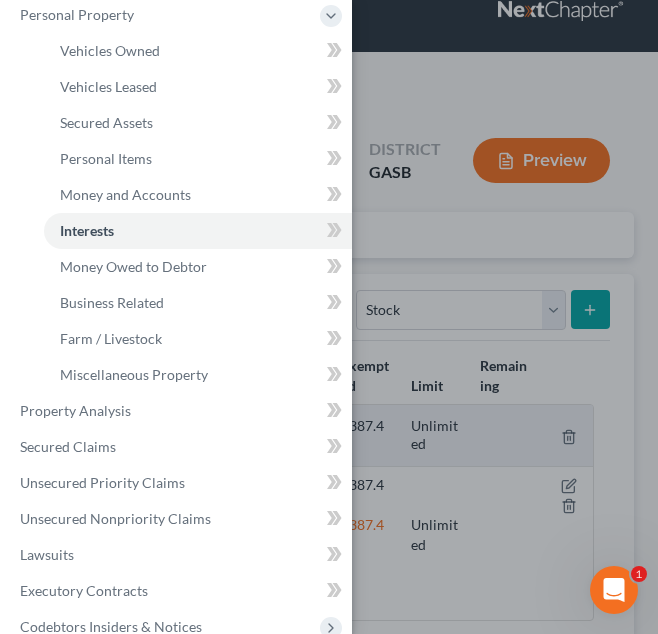 scroll, scrollTop: 183, scrollLeft: 0, axis: vertical 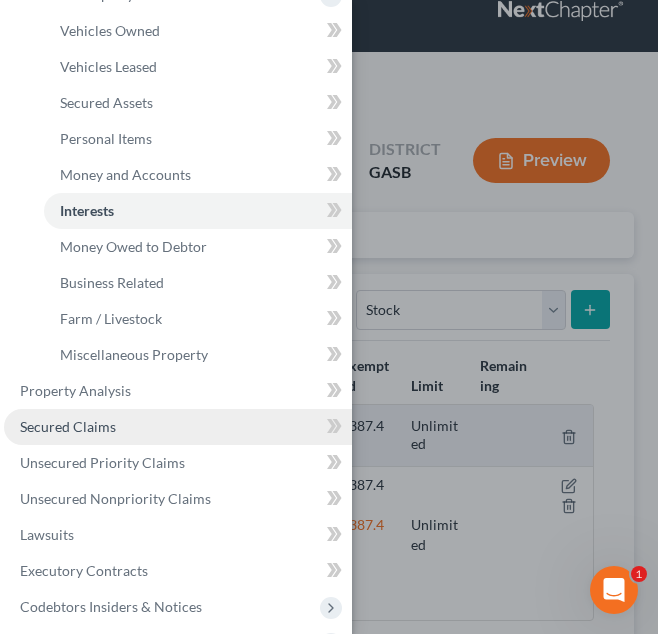 click on "Secured Claims" at bounding box center (178, 427) 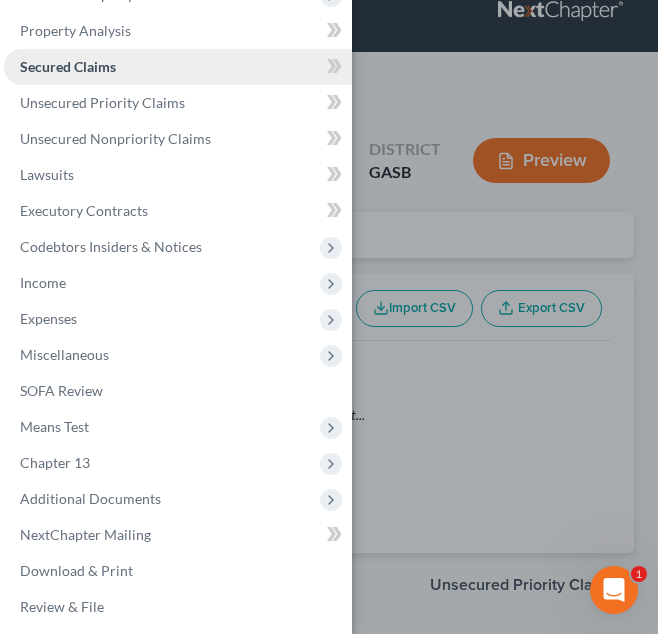 scroll, scrollTop: 0, scrollLeft: 0, axis: both 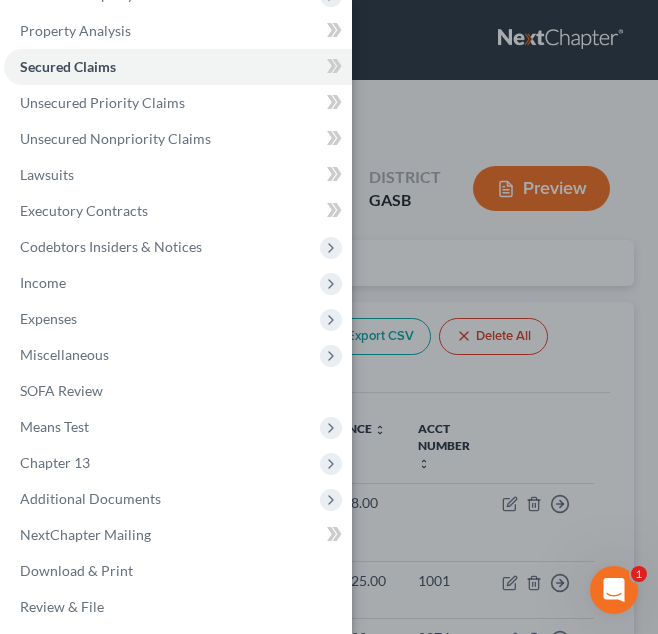 click on "Case Dashboard
Payments
Invoices
Payments
Payments
Credit Report
Client Profile" at bounding box center (329, 317) 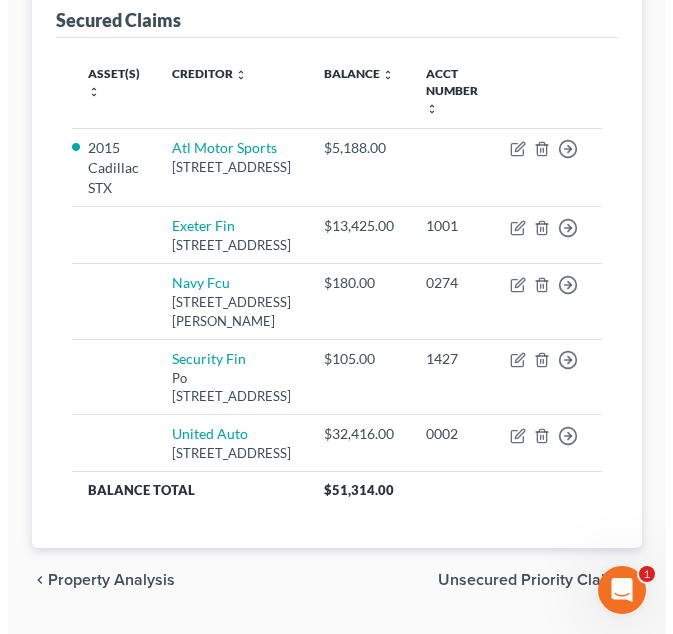 scroll, scrollTop: 361, scrollLeft: 0, axis: vertical 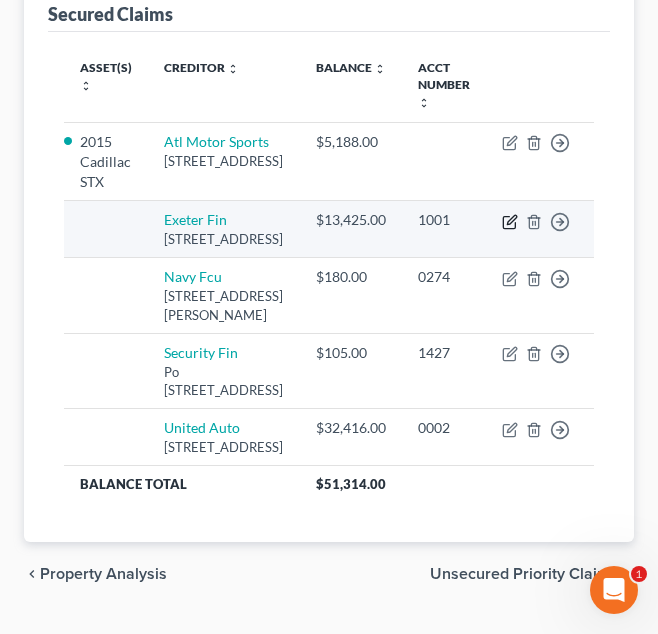 click 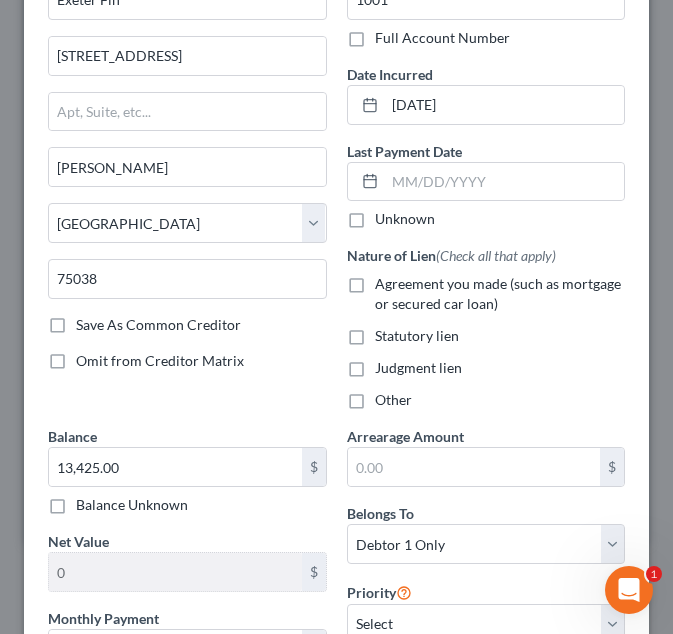 scroll, scrollTop: 0, scrollLeft: 0, axis: both 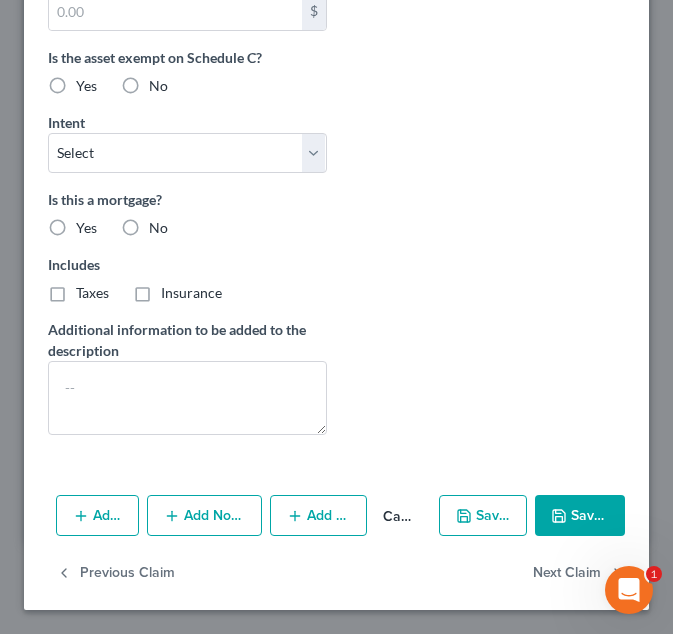 click 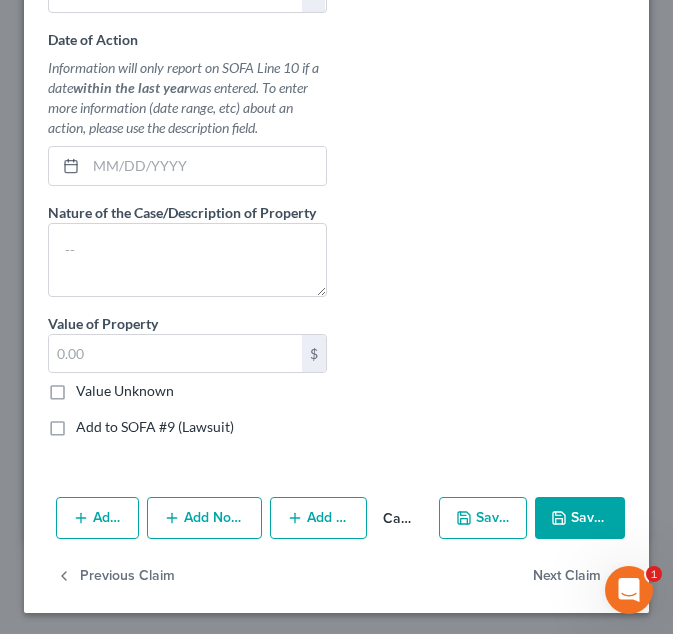 scroll, scrollTop: 1638, scrollLeft: 0, axis: vertical 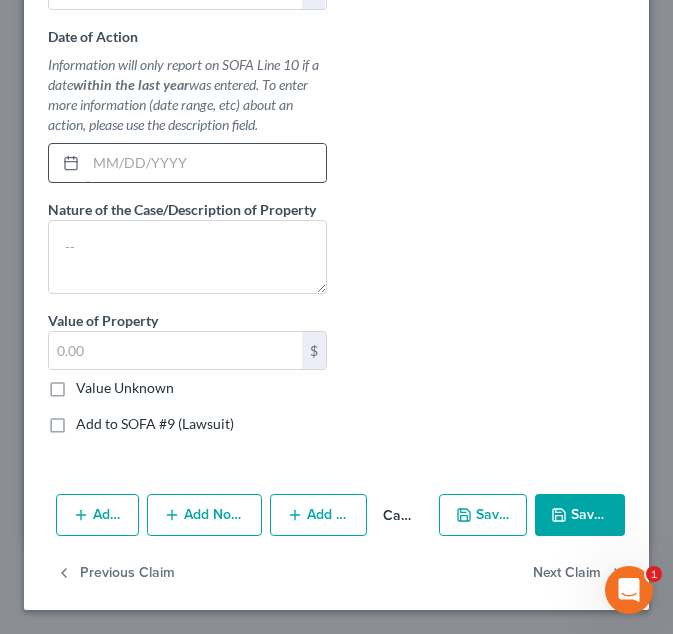 click at bounding box center (206, 163) 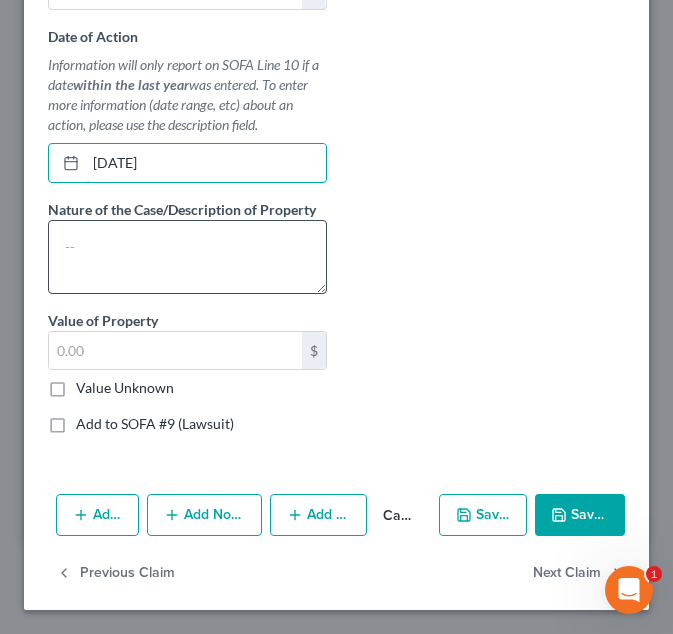type on "[DATE]" 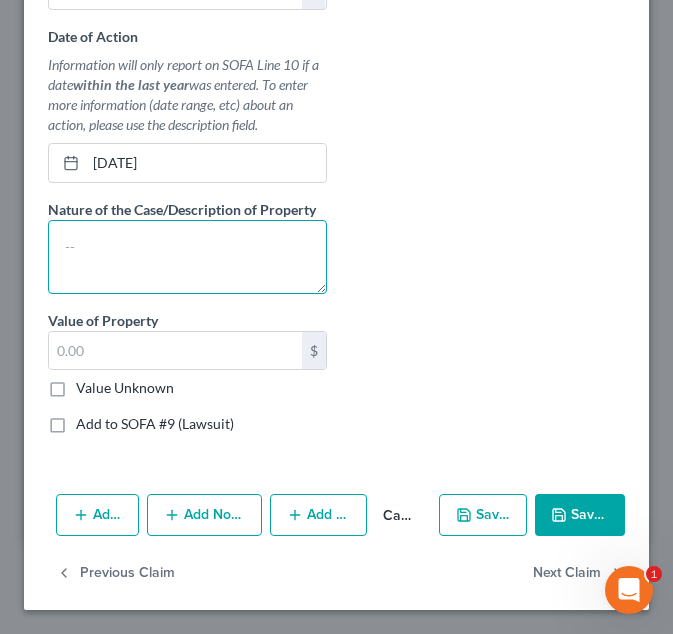 click at bounding box center [187, 257] 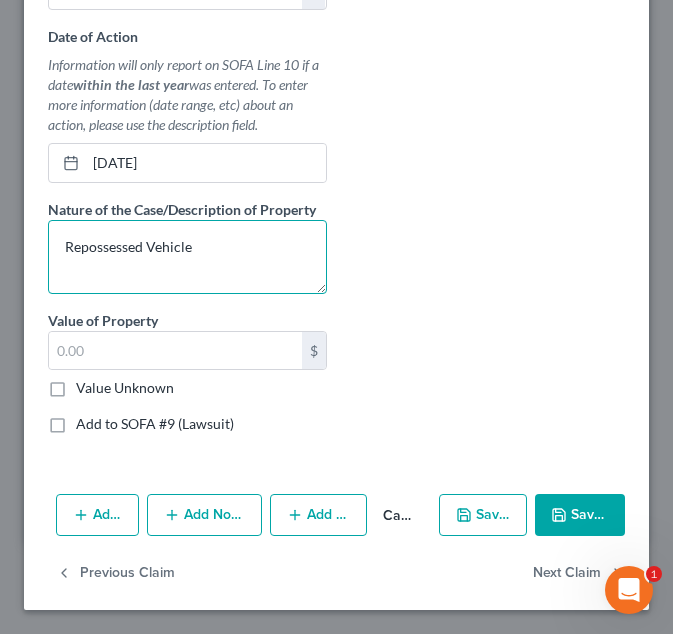 type on "Repossessed Vehicle" 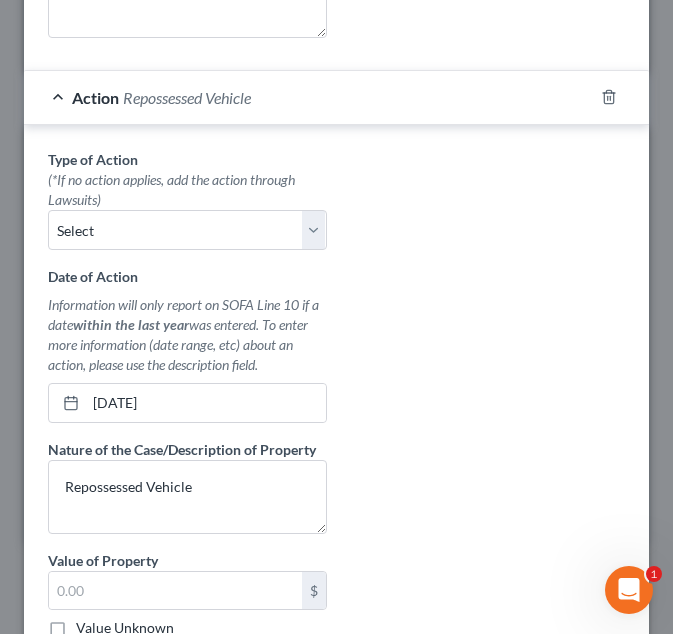 scroll, scrollTop: 1395, scrollLeft: 0, axis: vertical 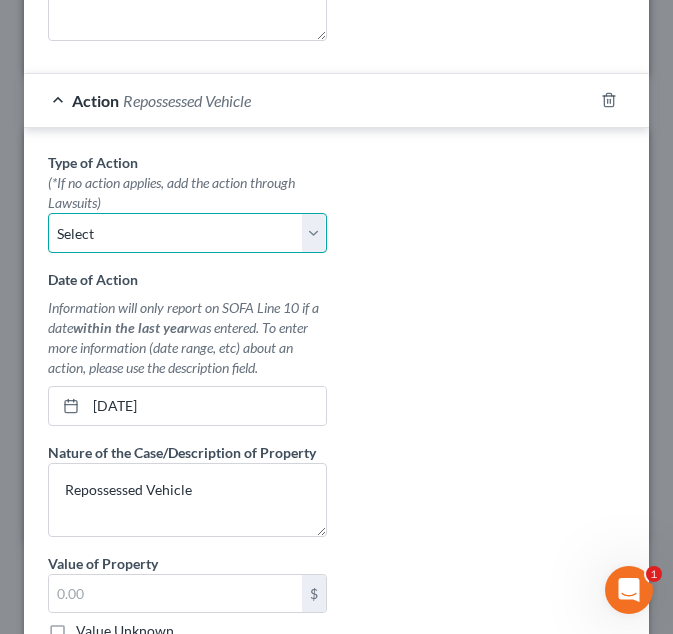 click on "Select Repossession Garnishment Foreclosure Personal Injury Attached, Seized, Or Levied" at bounding box center [187, 233] 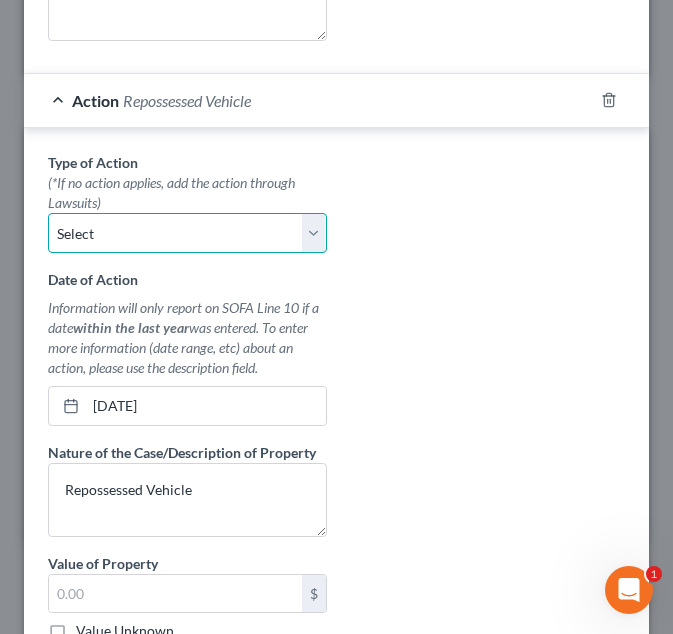 select on "0" 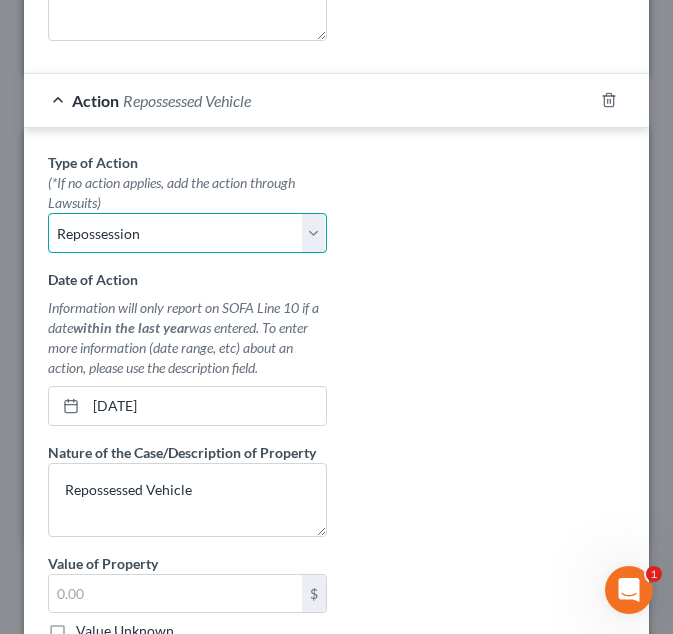 click on "Select Repossession Garnishment Foreclosure Personal Injury Attached, Seized, Or Levied" at bounding box center [187, 233] 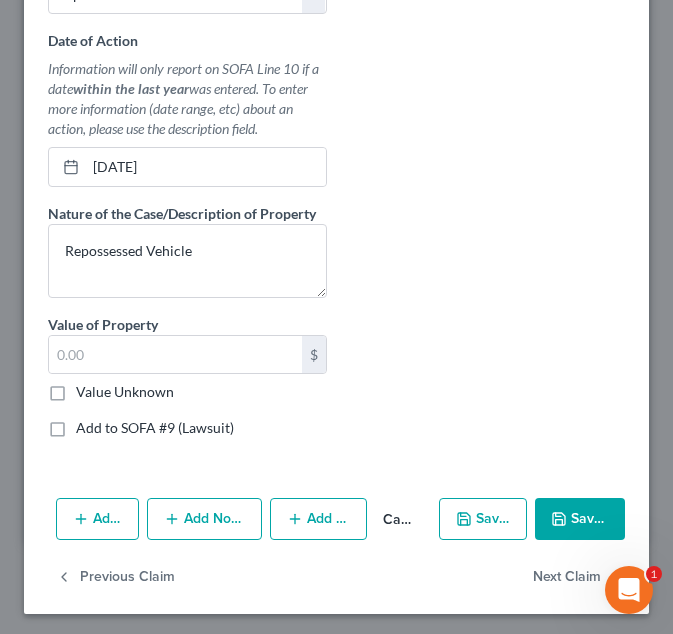 scroll, scrollTop: 1638, scrollLeft: 0, axis: vertical 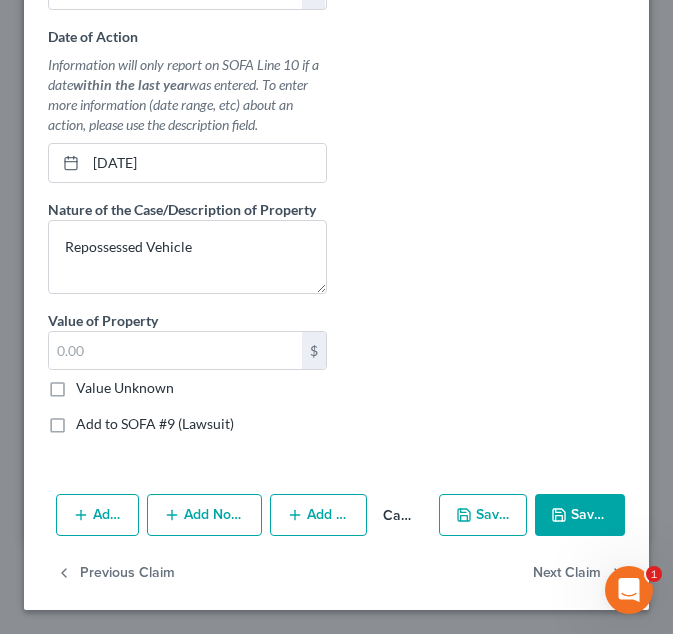 click on "Value Unknown" at bounding box center (125, 388) 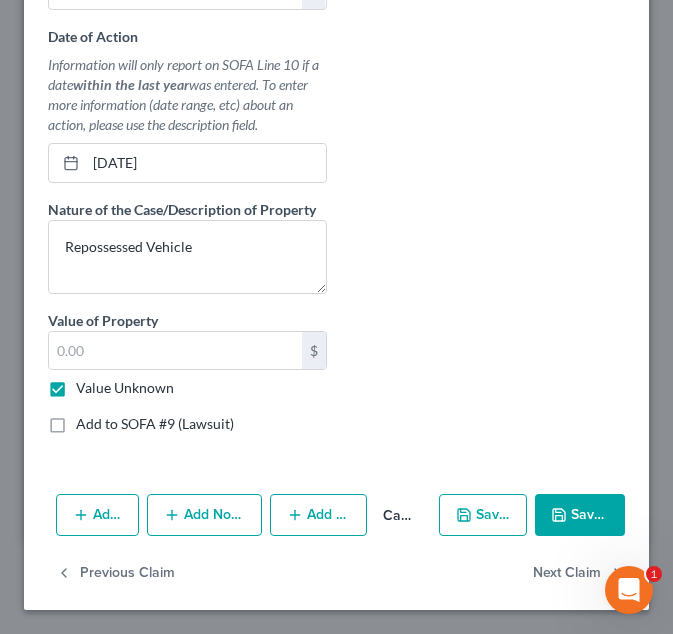 type on "0.00" 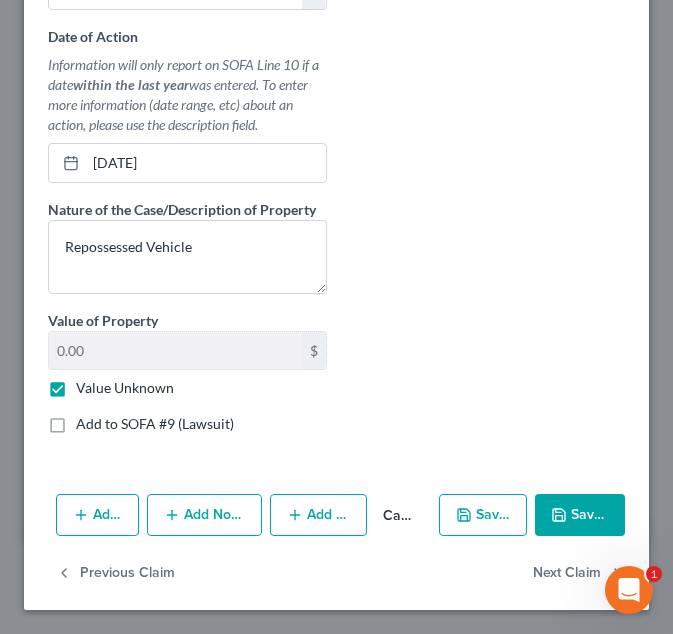 click on "Add Action Add Notice Address Add Co-Debtor Cancel Save & New Save & Close" at bounding box center (336, 519) 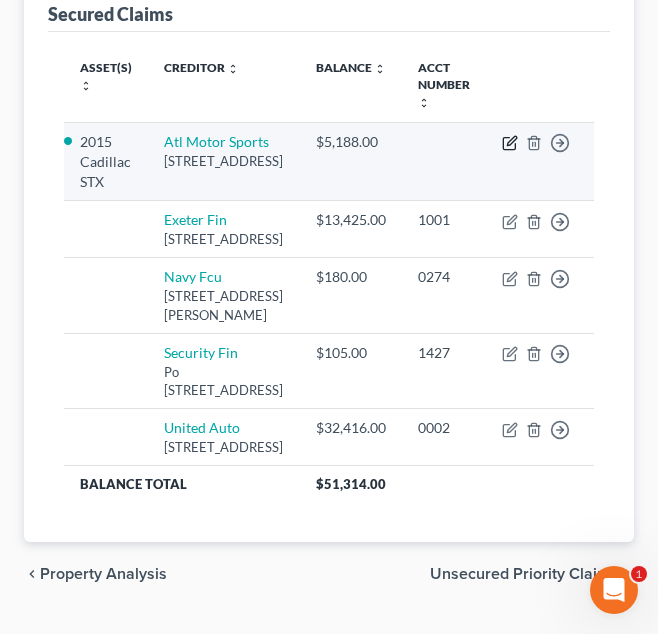click 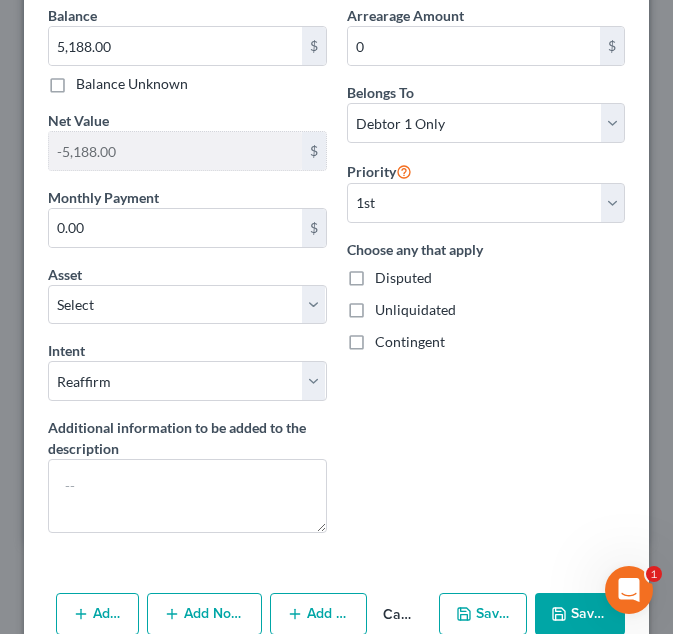scroll, scrollTop: 551, scrollLeft: 0, axis: vertical 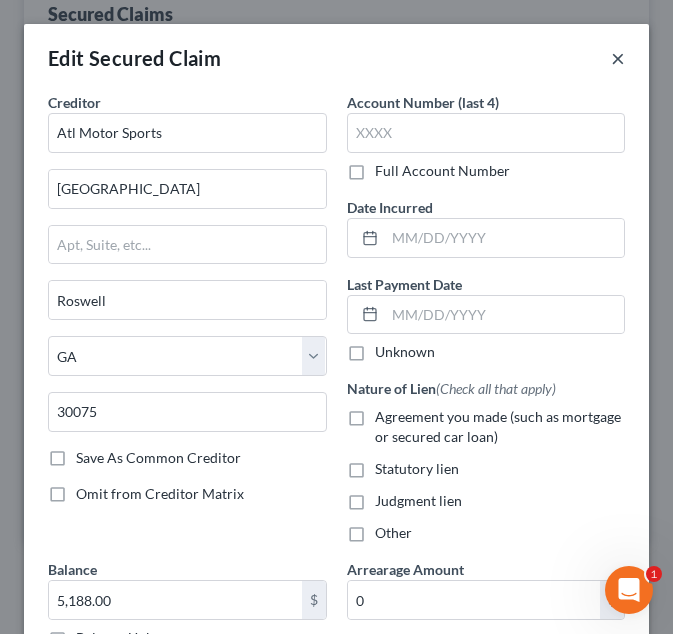 click on "×" at bounding box center [618, 58] 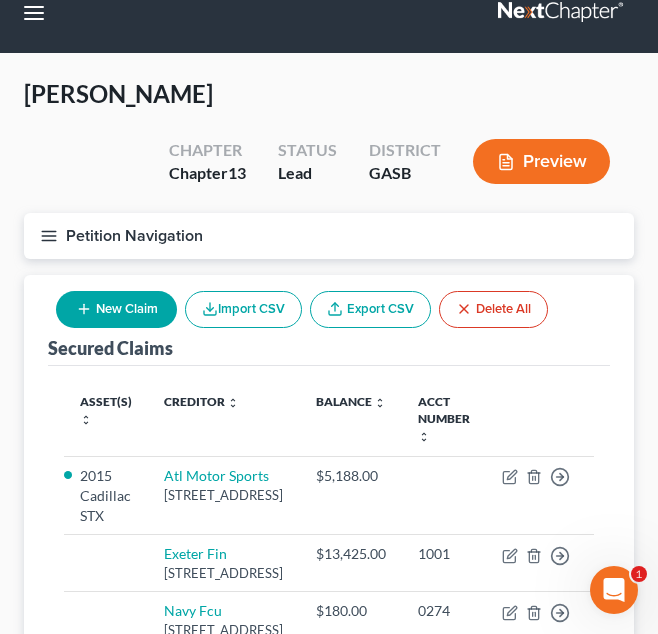 scroll, scrollTop: 12, scrollLeft: 0, axis: vertical 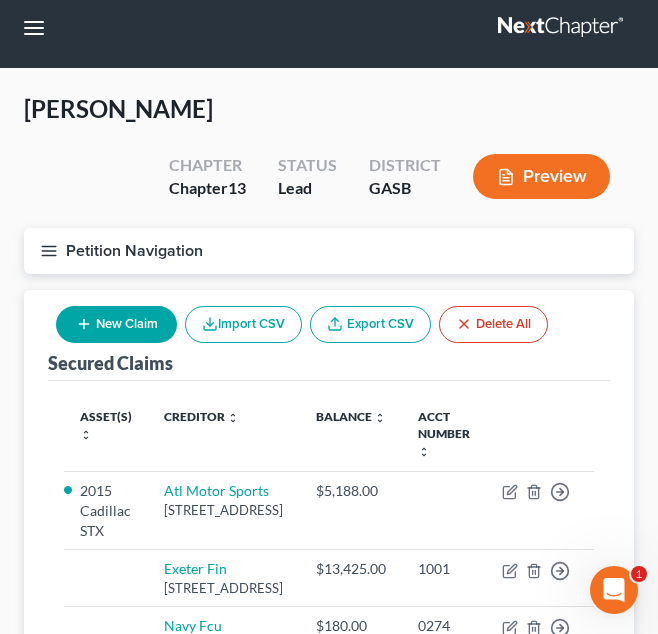 click 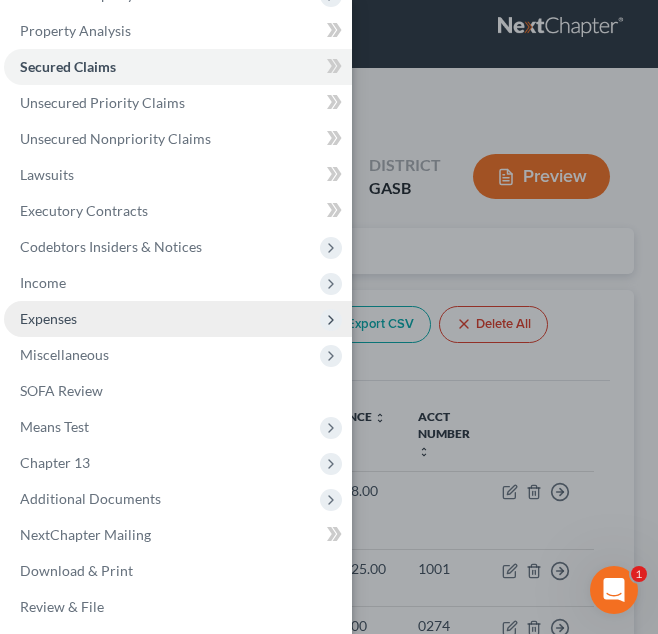 click on "Expenses" at bounding box center (178, 319) 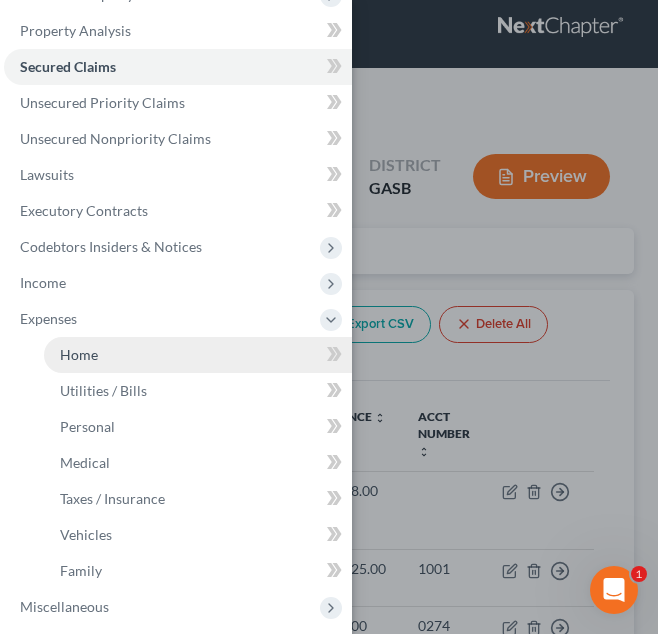 click on "Home" at bounding box center [198, 355] 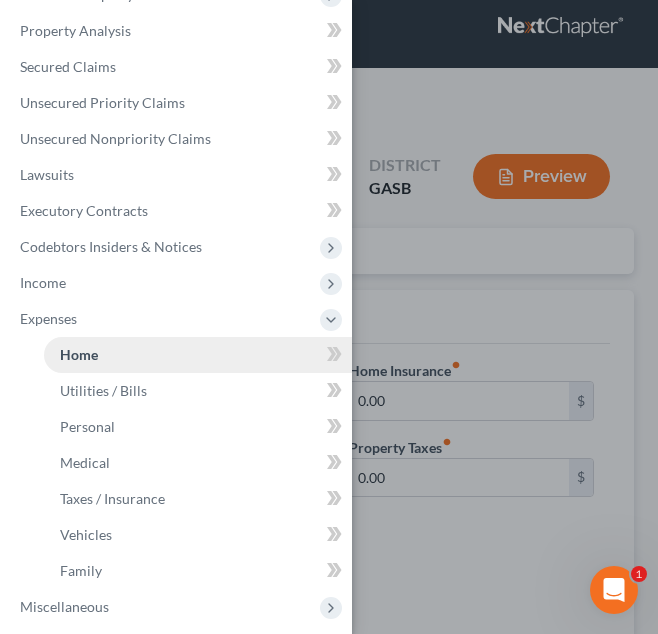 scroll, scrollTop: 0, scrollLeft: 0, axis: both 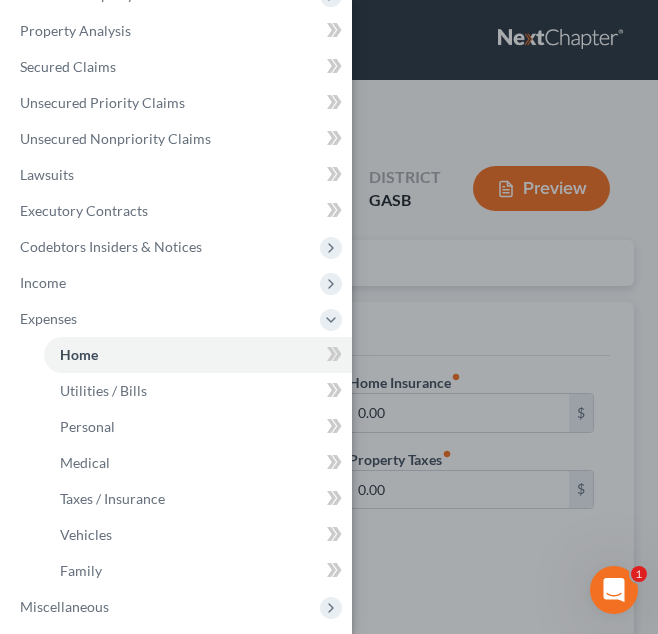 click on "Case Dashboard
Payments
Invoices
Payments
Payments
Credit Report
Client Profile" at bounding box center [329, 317] 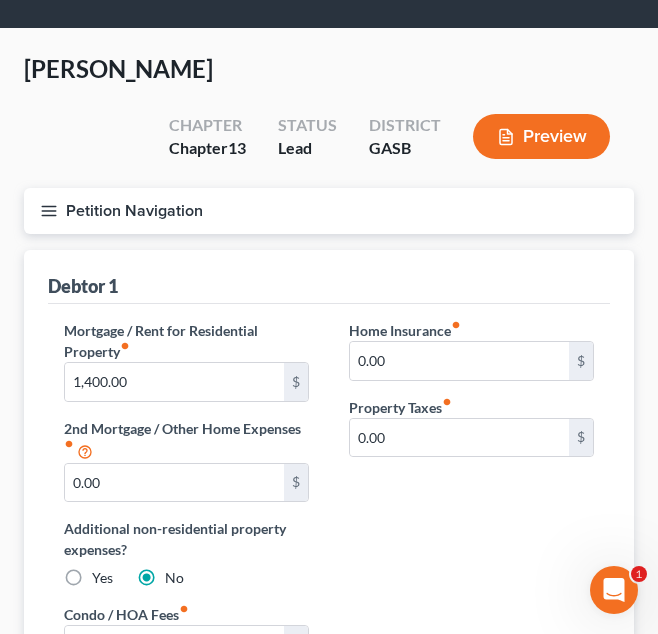 scroll, scrollTop: 50, scrollLeft: 0, axis: vertical 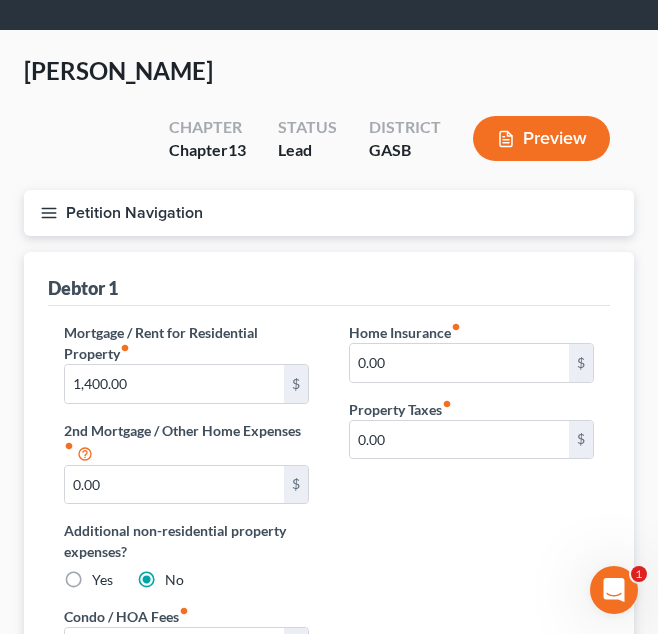 click 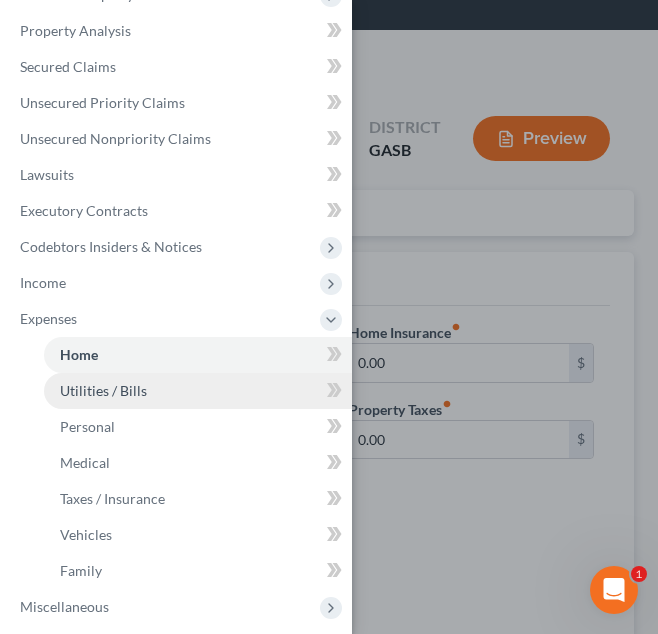 click on "Utilities / Bills" at bounding box center (103, 390) 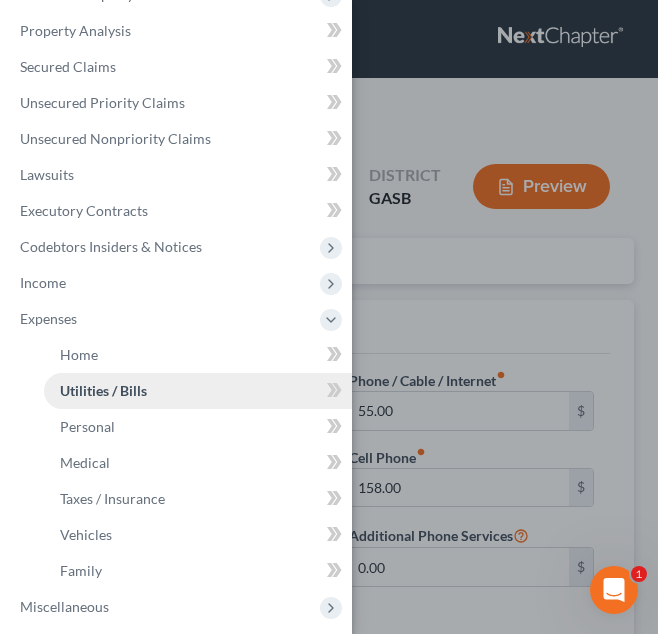 scroll, scrollTop: 0, scrollLeft: 0, axis: both 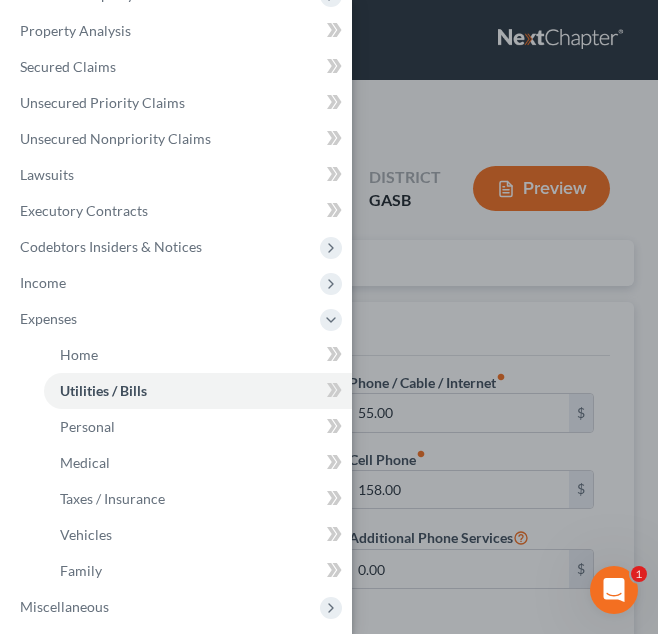 click on "Case Dashboard
Payments
Invoices
Payments
Payments
Credit Report
Client Profile" at bounding box center [329, 317] 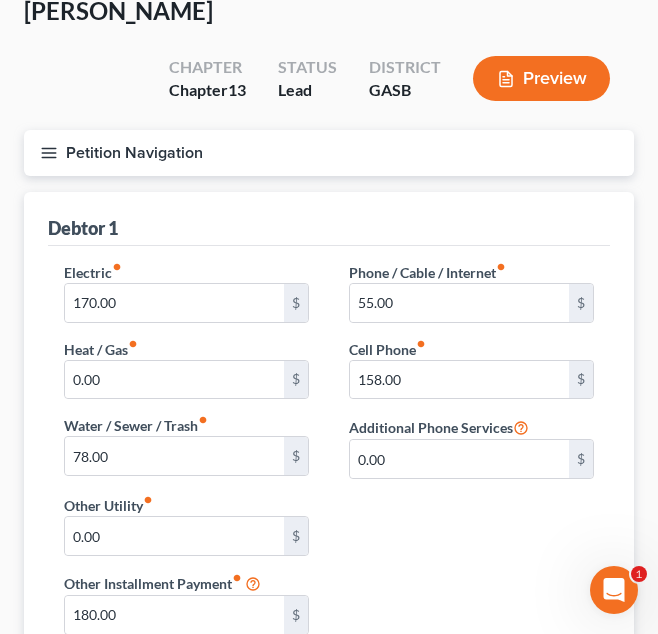 scroll, scrollTop: 108, scrollLeft: 0, axis: vertical 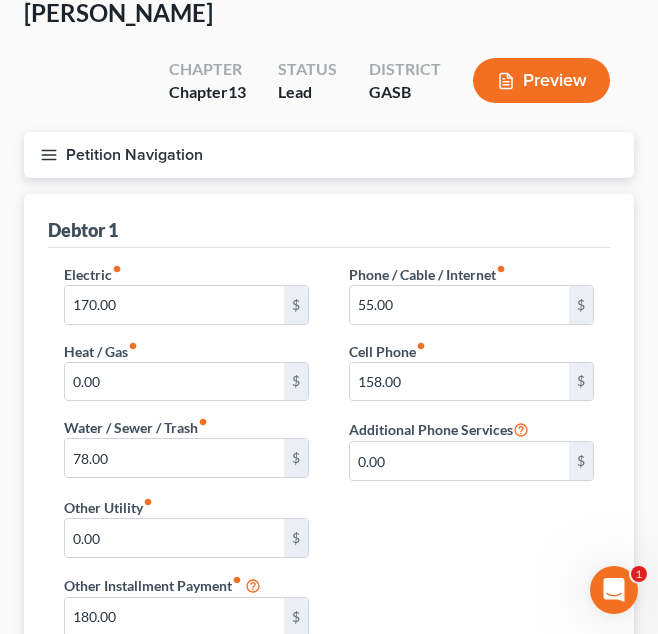 click 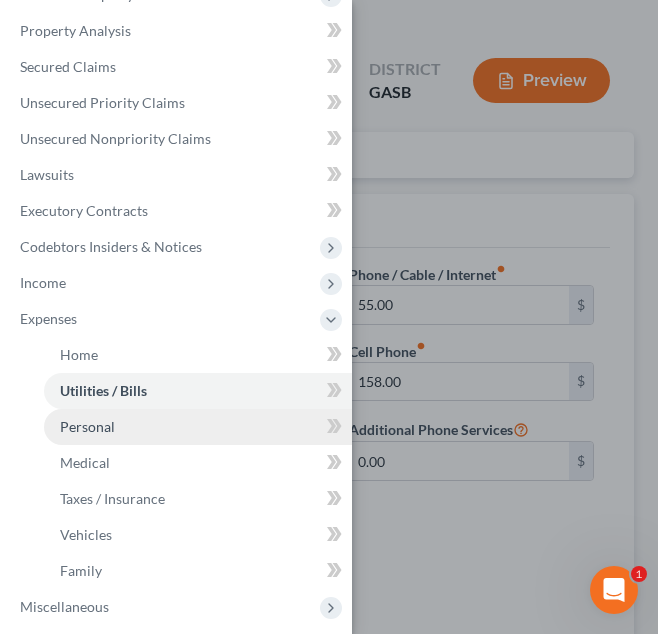 click on "Personal" at bounding box center [198, 427] 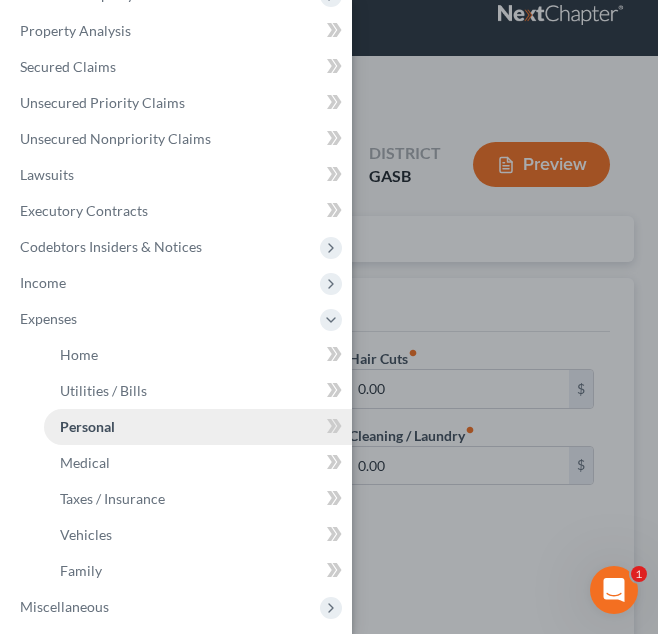 scroll, scrollTop: 0, scrollLeft: 0, axis: both 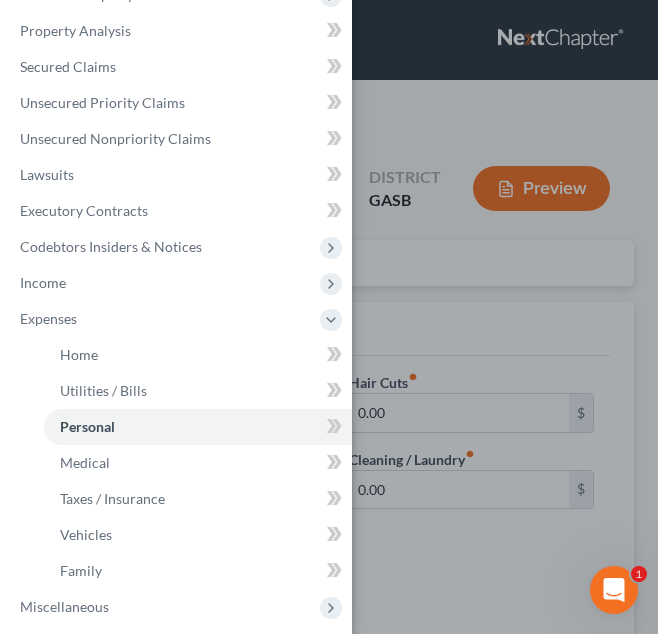click on "Case Dashboard
Payments
Invoices
Payments
Payments
Credit Report
Client Profile" at bounding box center (329, 317) 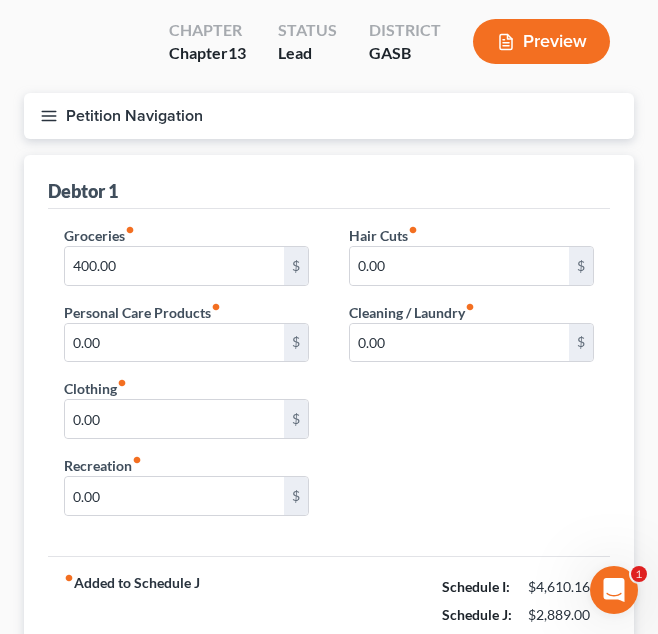 scroll, scrollTop: 64, scrollLeft: 0, axis: vertical 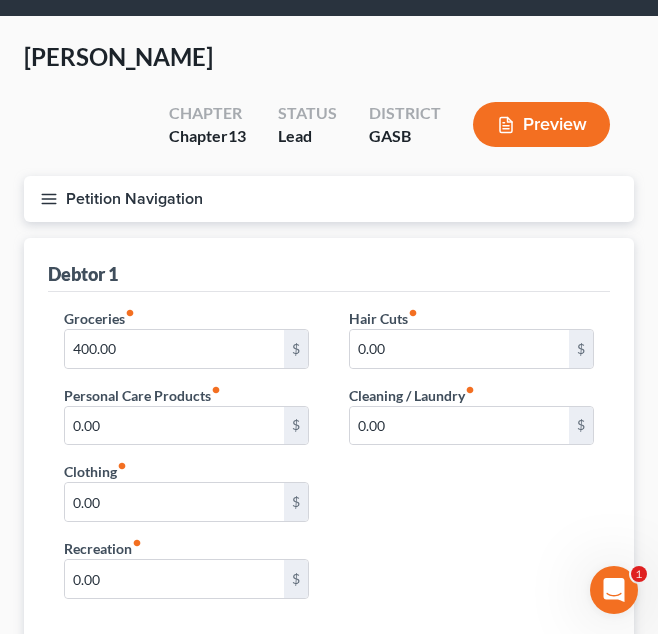 click 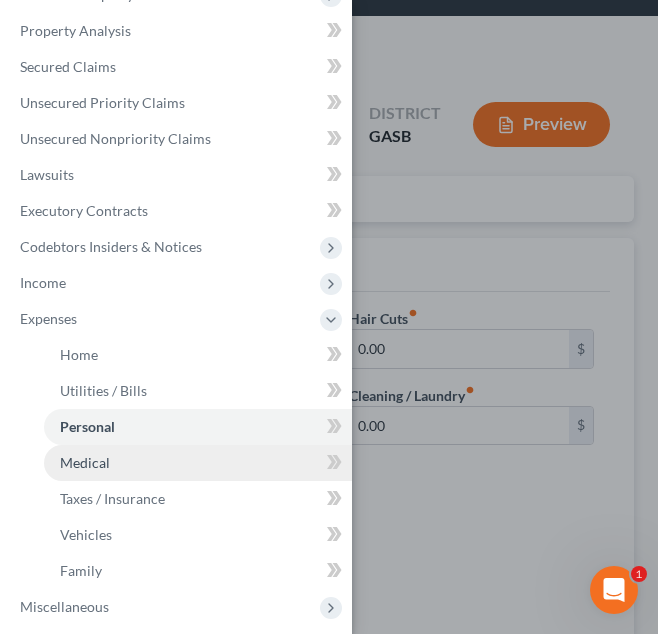 click on "Medical" at bounding box center (85, 462) 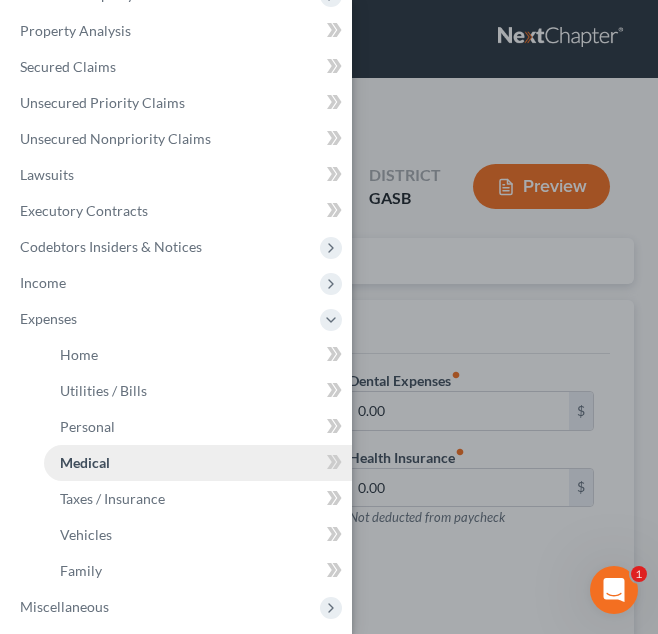 scroll, scrollTop: 0, scrollLeft: 0, axis: both 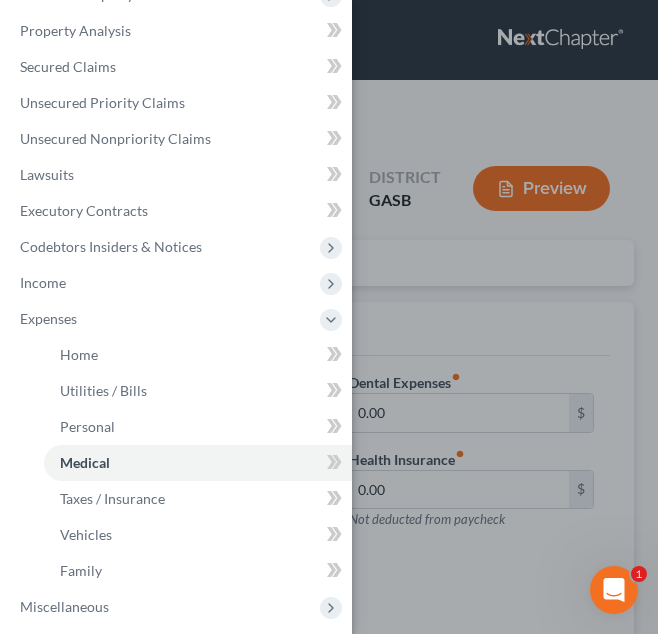 click on "Case Dashboard
Payments
Invoices
Payments
Payments
Credit Report
Client Profile" at bounding box center (329, 317) 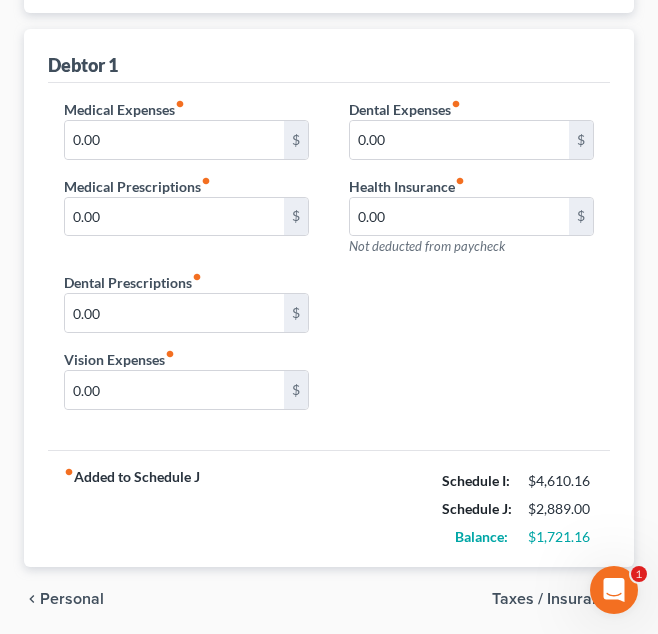 scroll, scrollTop: 0, scrollLeft: 0, axis: both 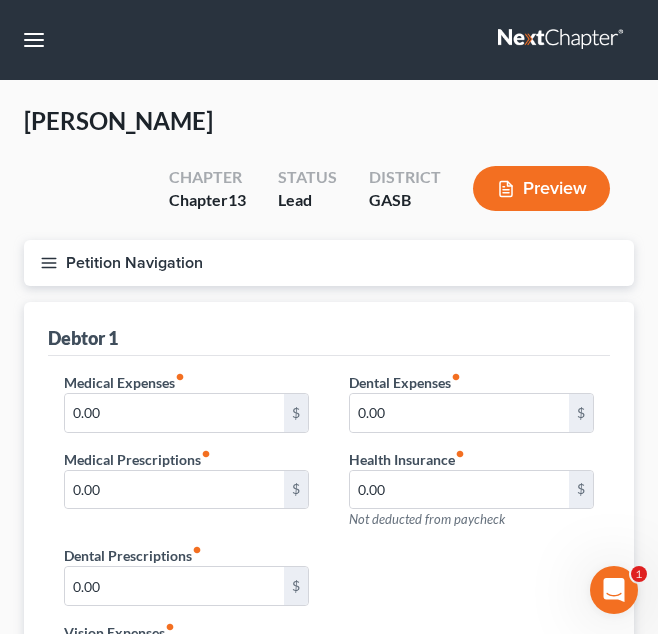 click 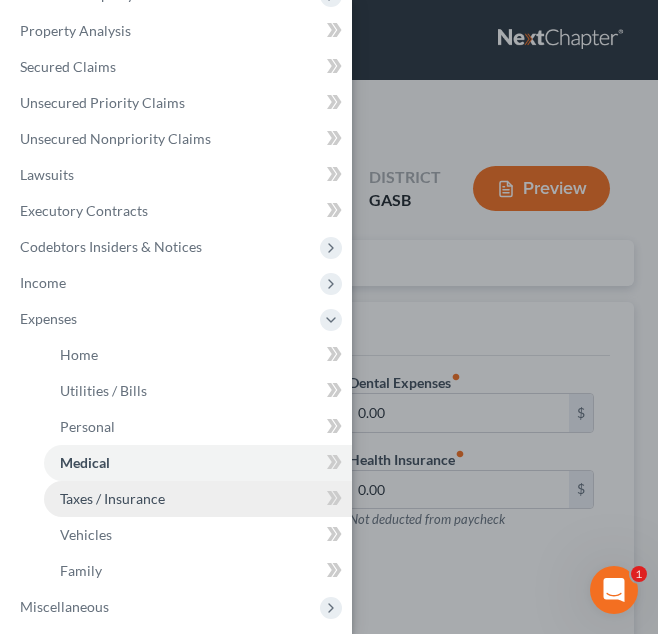 click on "Taxes / Insurance" at bounding box center (198, 499) 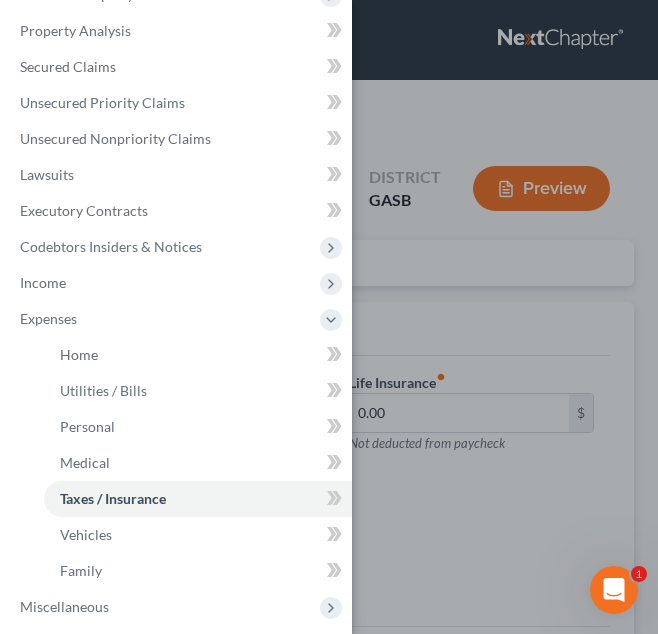 click on "Case Dashboard
Payments
Invoices
Payments
Payments
Credit Report
Client Profile" at bounding box center [329, 317] 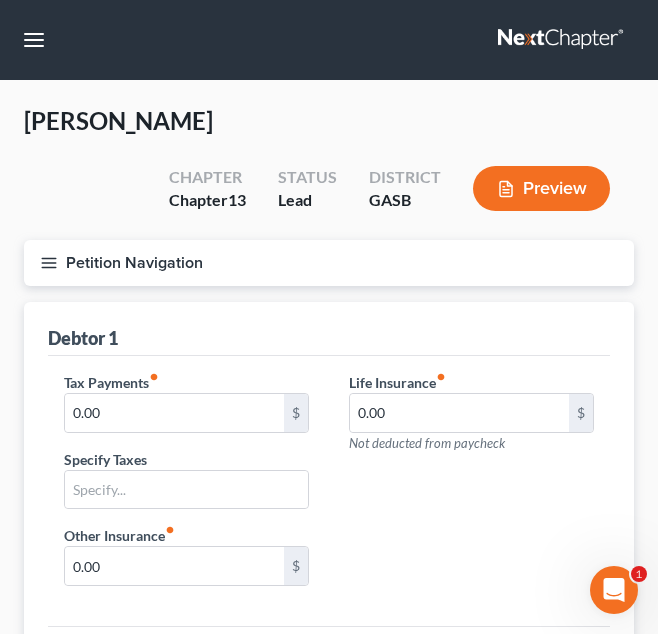 click 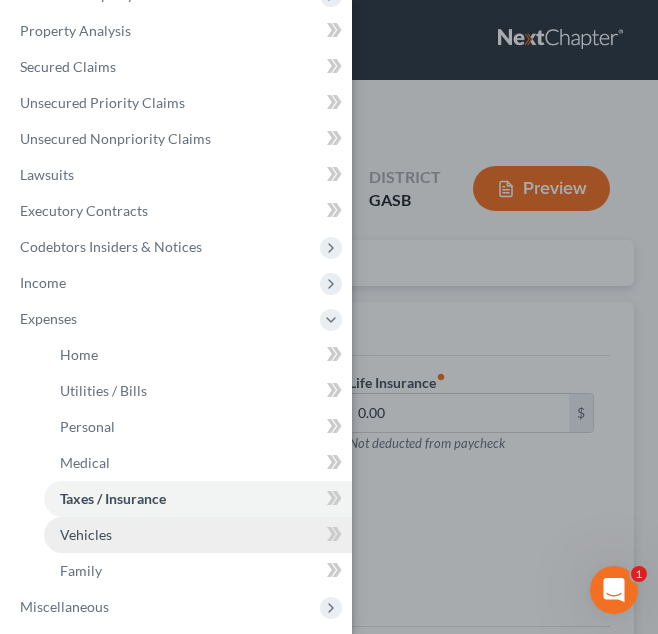 click on "Vehicles" at bounding box center [86, 534] 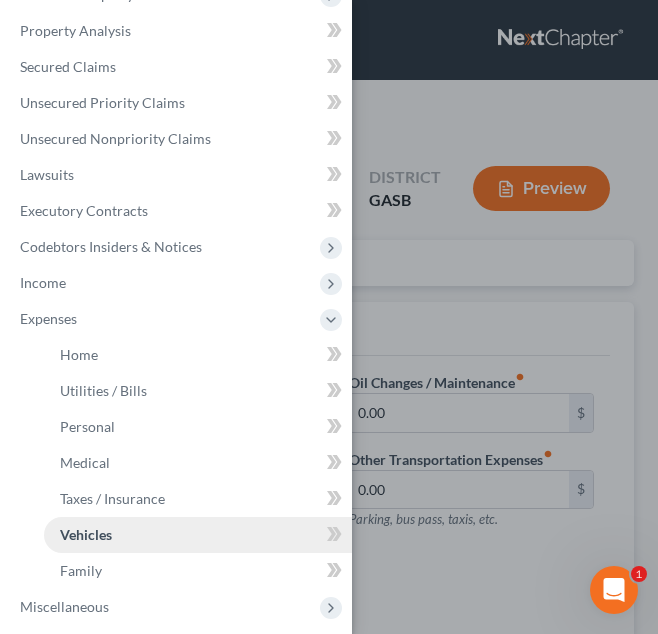 click on "Vehicles" at bounding box center (198, 535) 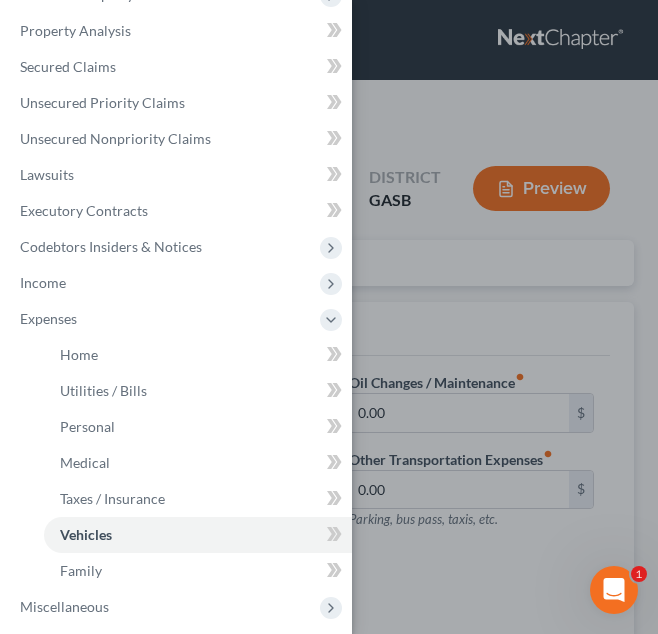 click on "Case Dashboard
Payments
Invoices
Payments
Payments
Credit Report
Client Profile" at bounding box center (329, 317) 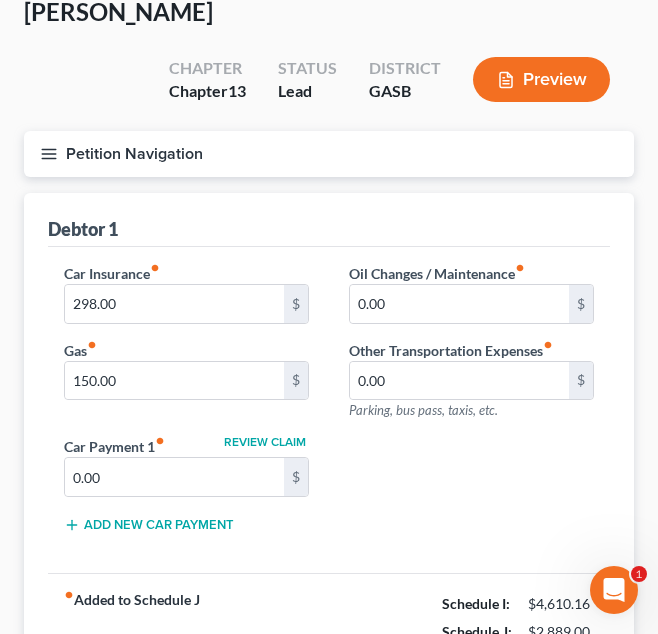 scroll, scrollTop: 110, scrollLeft: 0, axis: vertical 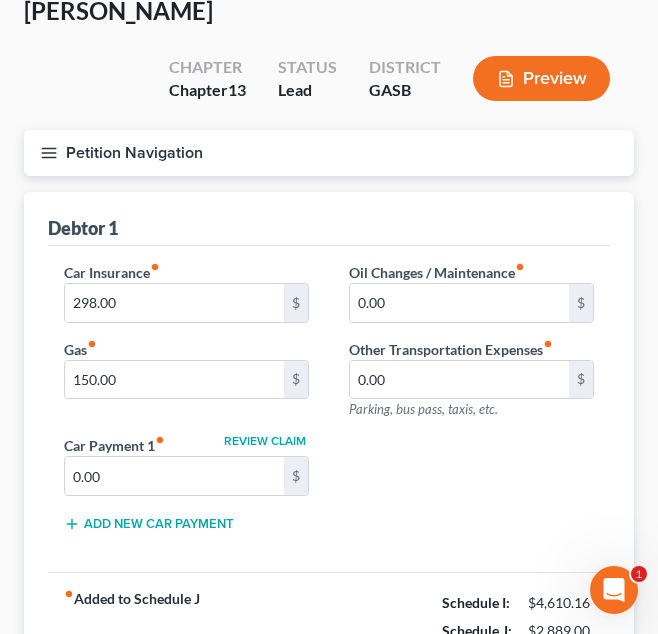 click 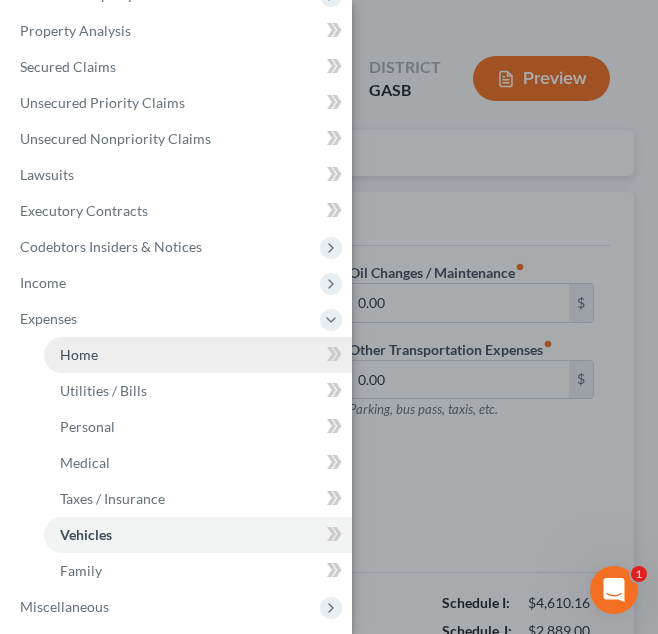 click on "Home" at bounding box center [79, 354] 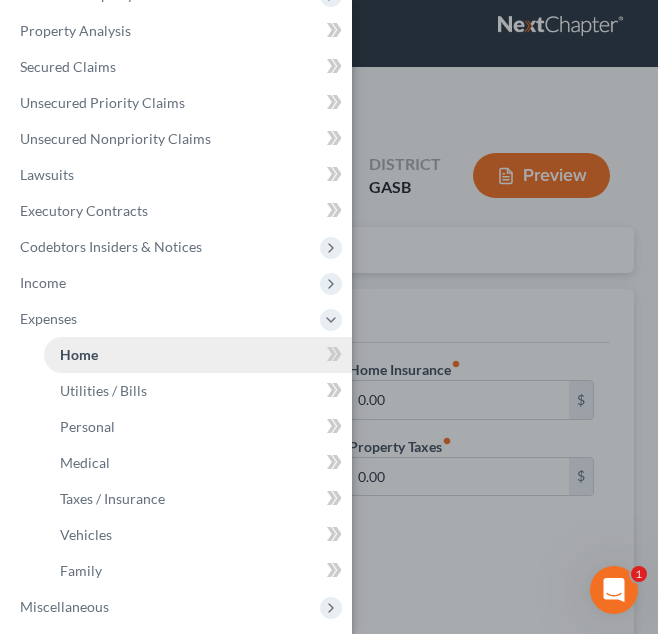 scroll, scrollTop: 0, scrollLeft: 0, axis: both 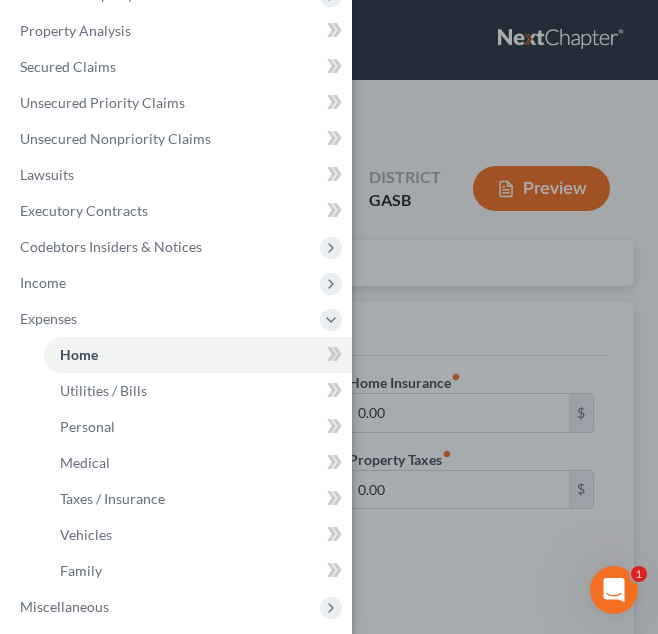click on "Case Dashboard
Payments
Invoices
Payments
Payments
Credit Report
Client Profile" at bounding box center [329, 317] 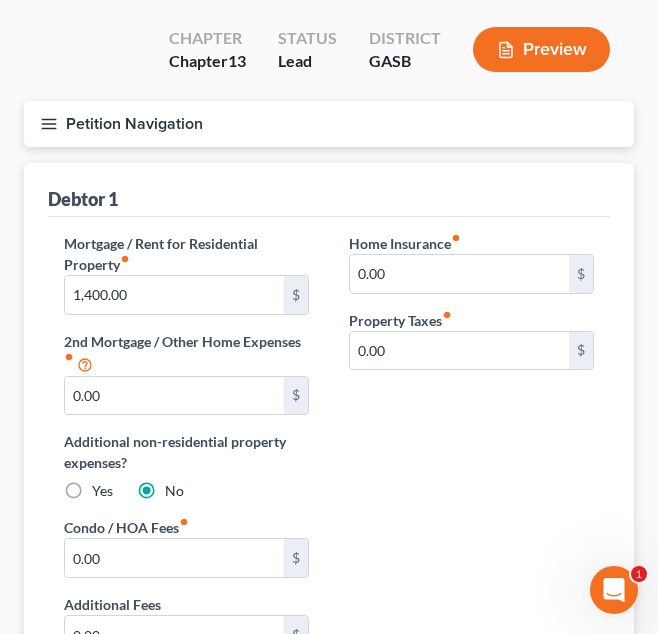 scroll, scrollTop: 137, scrollLeft: 0, axis: vertical 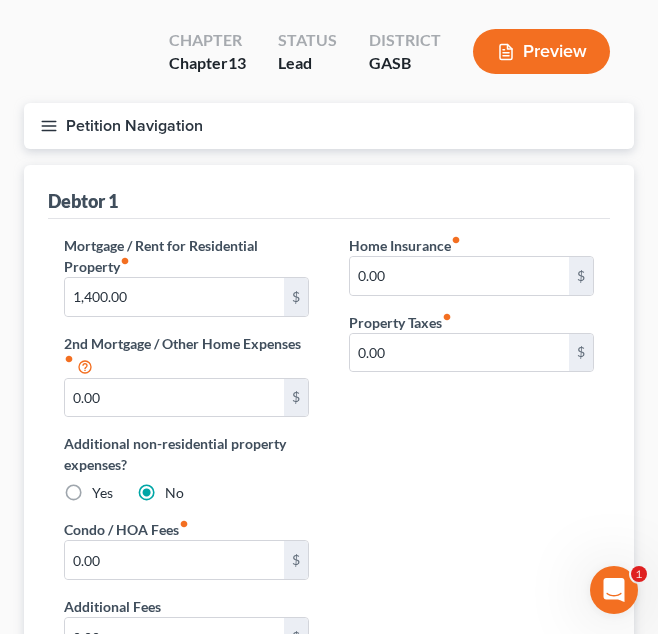 click 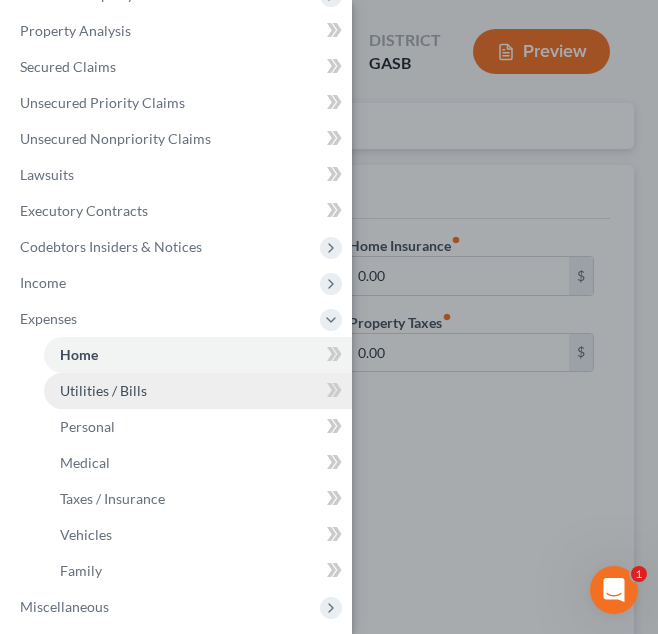 click on "Utilities / Bills" at bounding box center [103, 390] 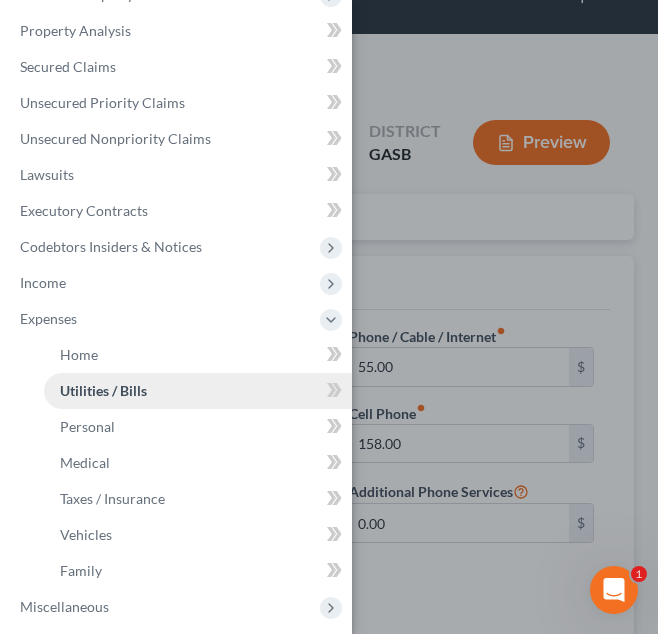 scroll, scrollTop: 0, scrollLeft: 0, axis: both 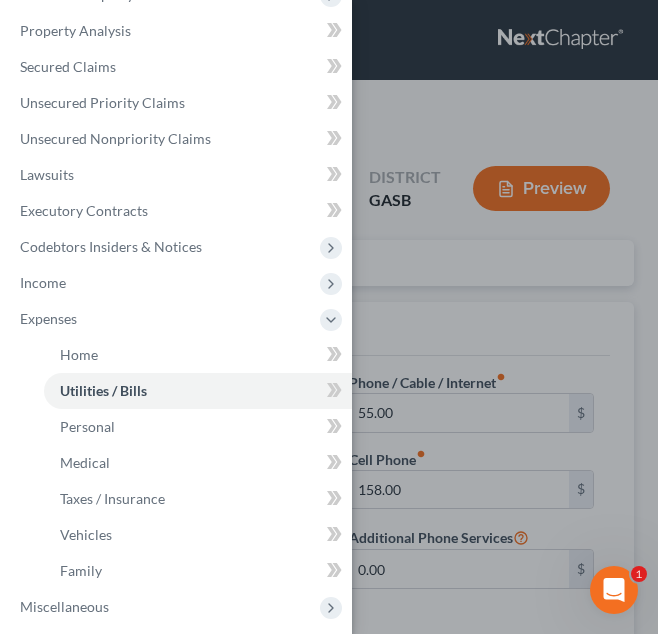 click on "Case Dashboard
Payments
Invoices
Payments
Payments
Credit Report
Client Profile" at bounding box center (329, 317) 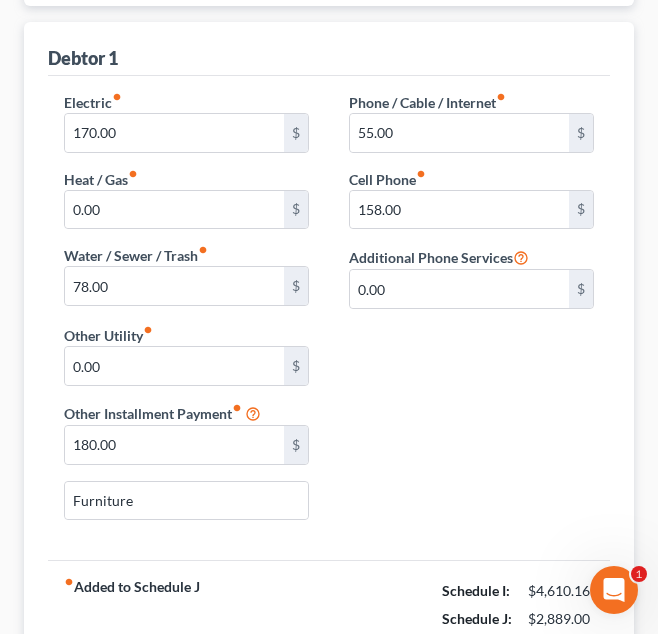 scroll, scrollTop: 282, scrollLeft: 0, axis: vertical 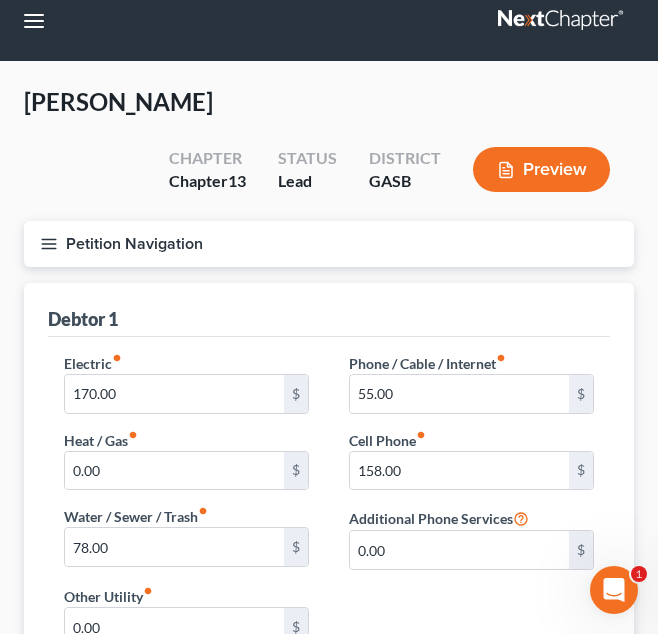 click 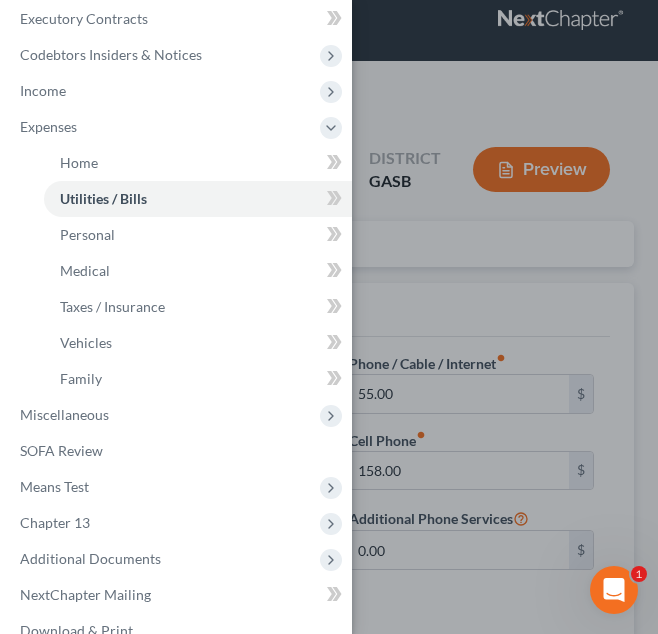 scroll, scrollTop: 442, scrollLeft: 0, axis: vertical 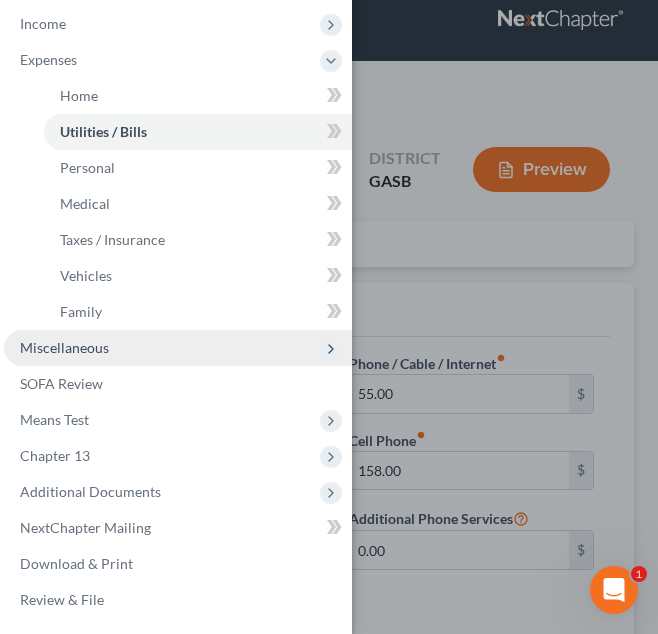click on "Miscellaneous" at bounding box center (64, 347) 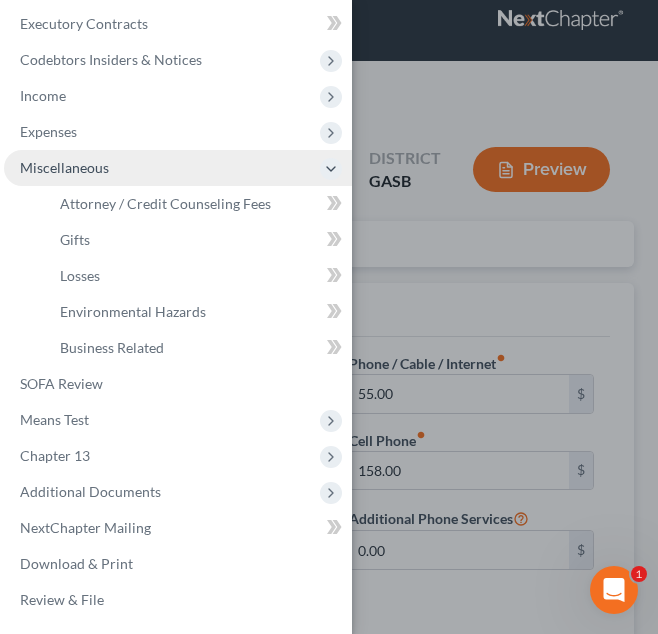 scroll, scrollTop: 370, scrollLeft: 0, axis: vertical 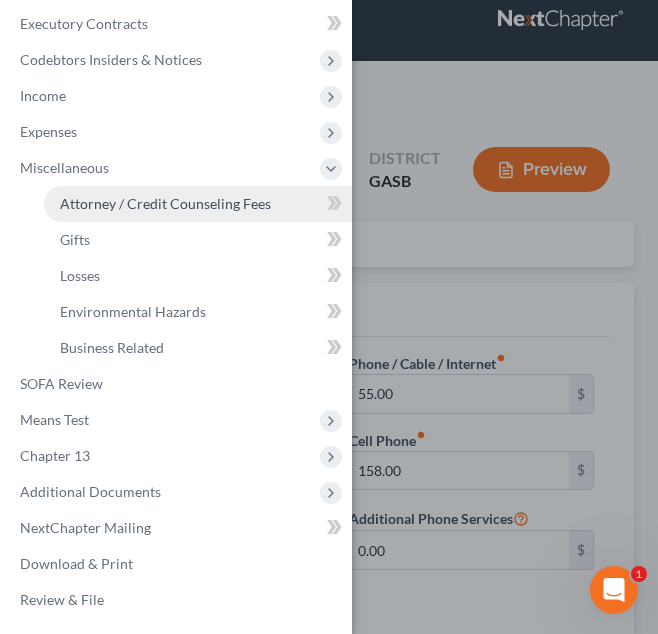 click on "Attorney / Credit Counseling Fees" at bounding box center [198, 204] 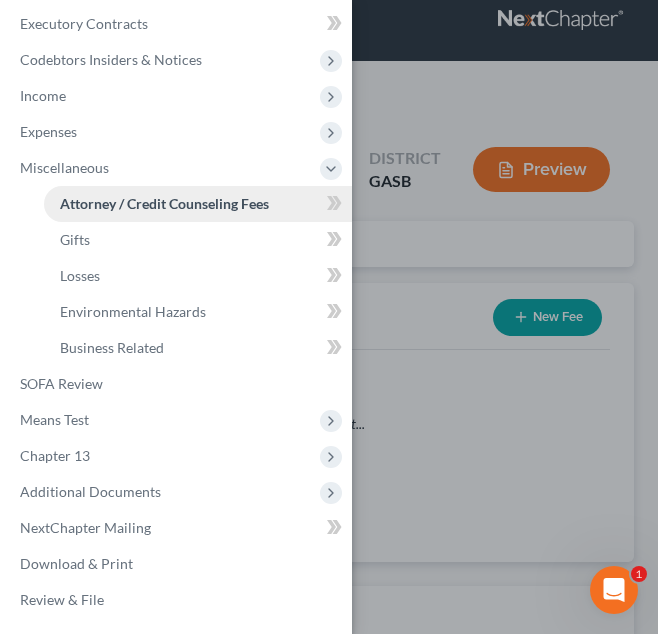 scroll, scrollTop: 0, scrollLeft: 0, axis: both 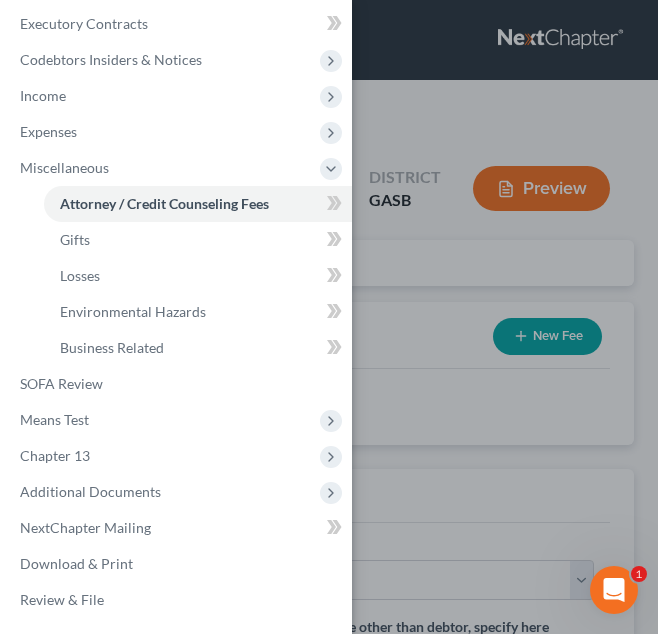 click on "Case Dashboard
Payments
Invoices
Payments
Payments
Credit Report
Client Profile" at bounding box center [329, 317] 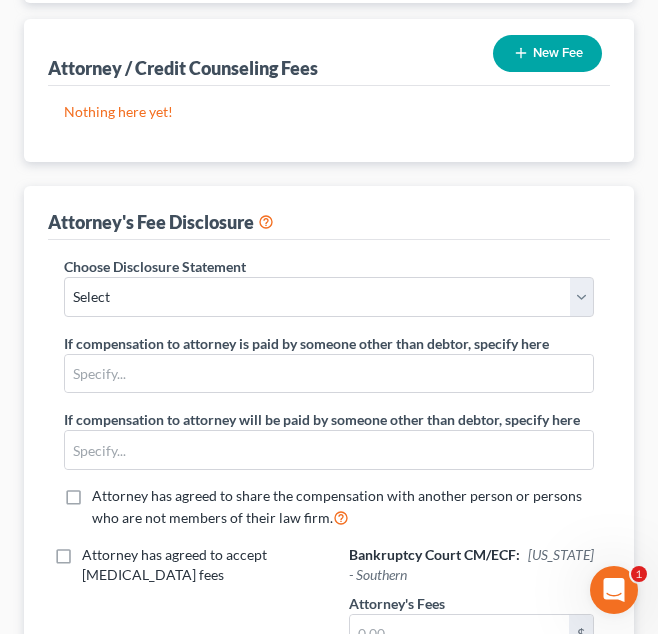 scroll, scrollTop: 65, scrollLeft: 0, axis: vertical 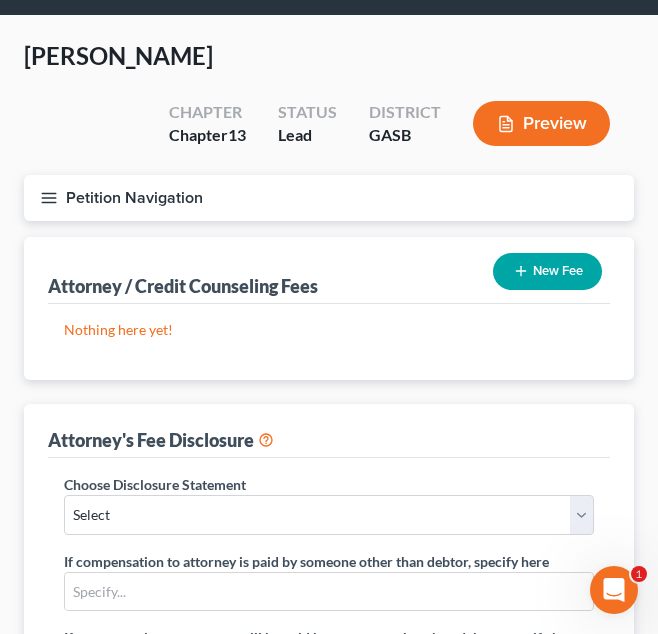 click 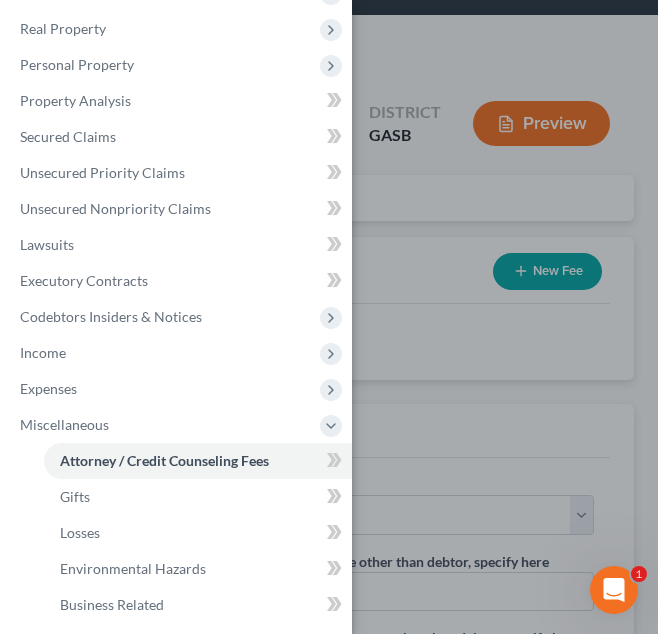 scroll, scrollTop: 104, scrollLeft: 0, axis: vertical 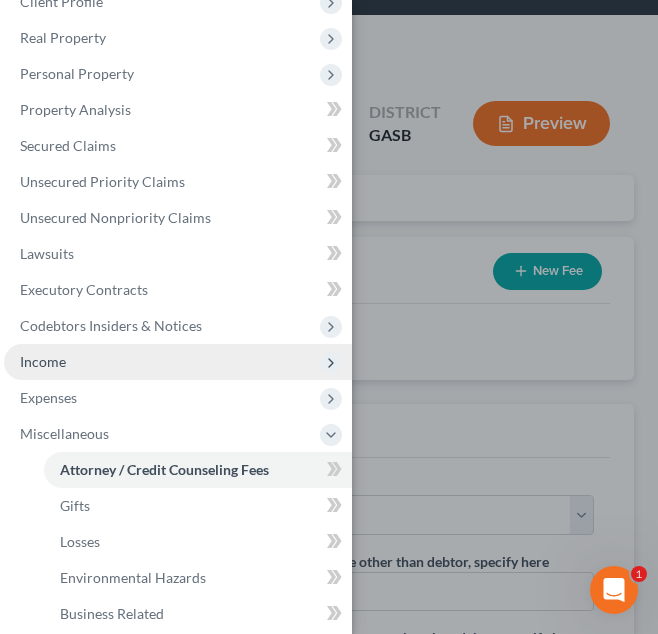 click on "Income" at bounding box center (43, 361) 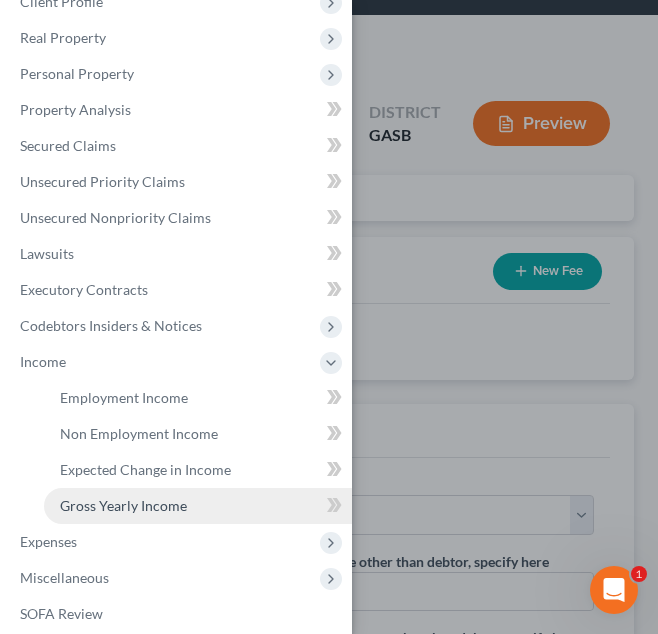 click on "Gross Yearly Income" at bounding box center (123, 505) 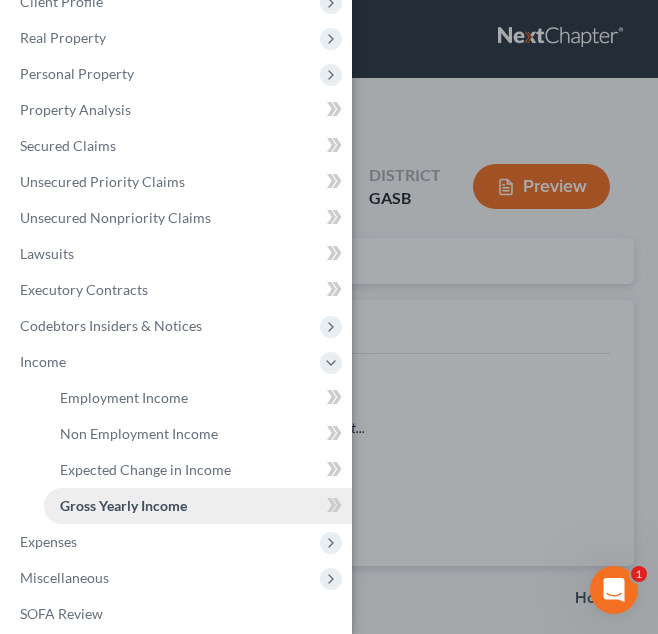 scroll, scrollTop: 0, scrollLeft: 0, axis: both 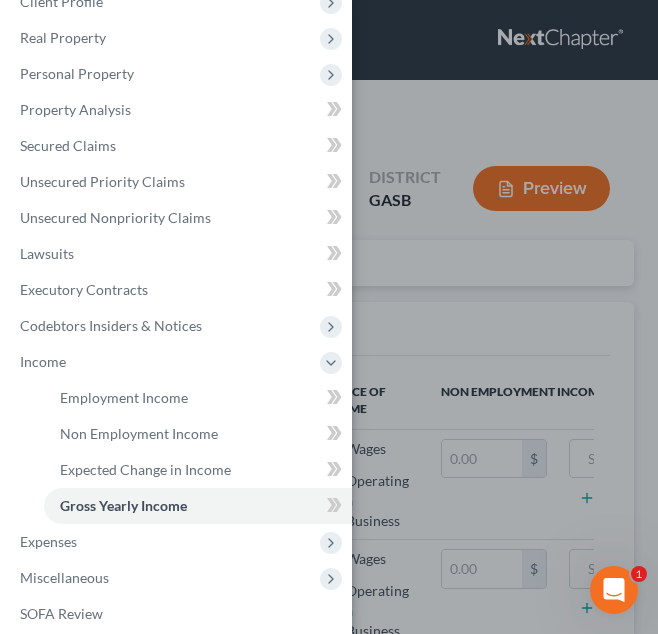 click on "Case Dashboard
Payments
Invoices
Payments
Payments
Credit Report
Client Profile" at bounding box center [329, 317] 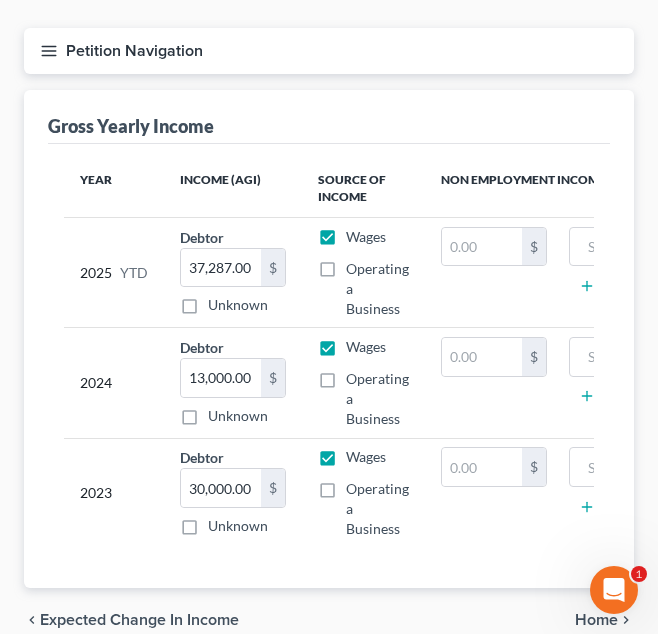scroll, scrollTop: 227, scrollLeft: 0, axis: vertical 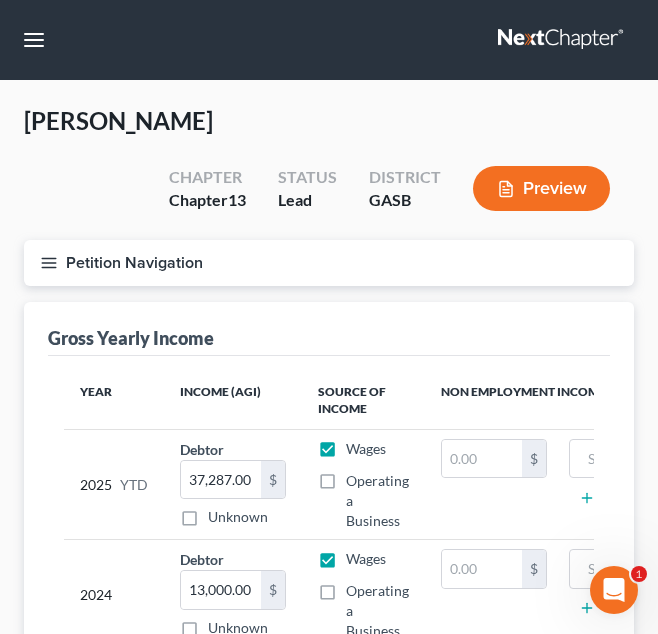 click 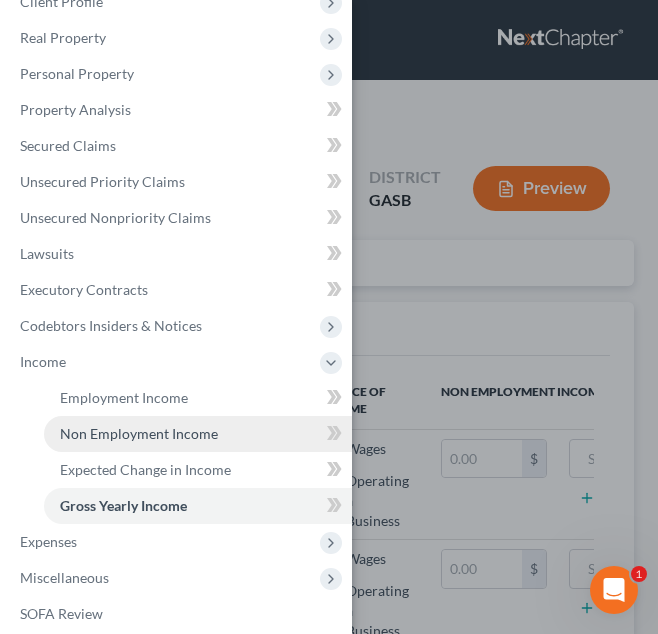 click on "Non Employment Income" at bounding box center (198, 434) 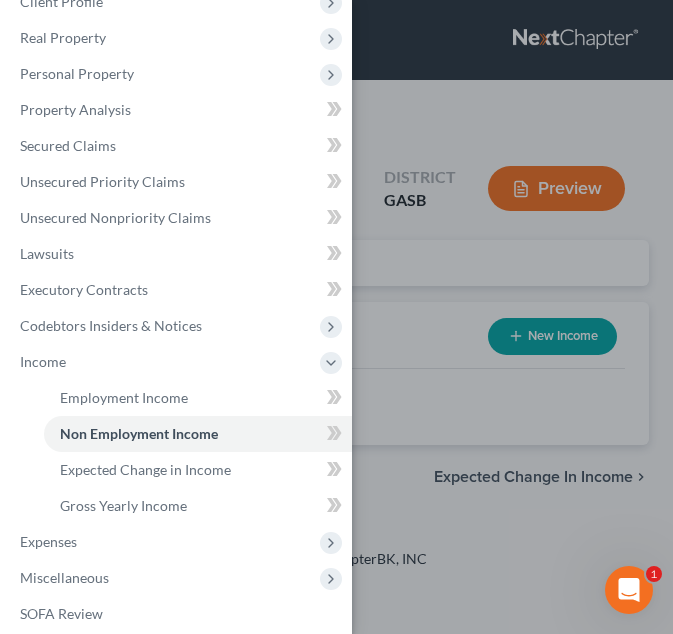 click on "Case Dashboard
Payments
Invoices
Payments
Payments
Credit Report
Client Profile" at bounding box center (336, 317) 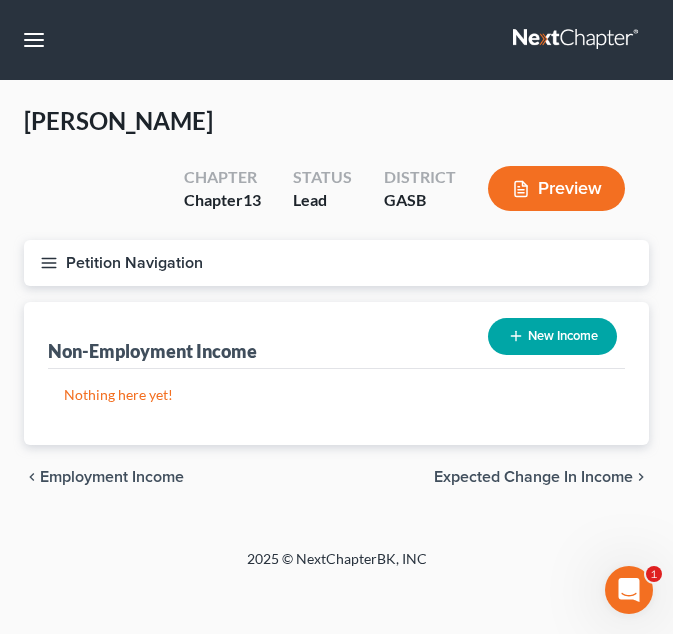 click on "New Income" at bounding box center [552, 336] 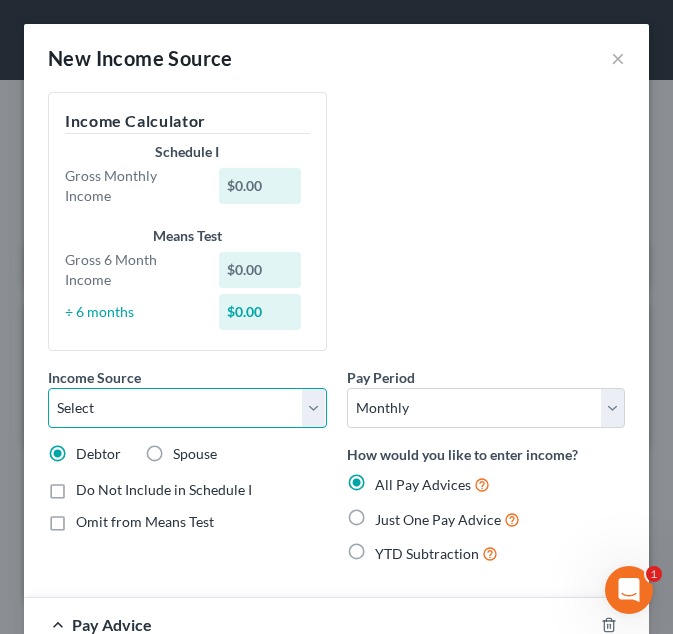 click on "Select Unemployment Disability (from employer) Pension Retirement Social Security / Social Security Disability Other Government Assistance Interests, Dividends or Royalties Child / Family Support Contributions to Household Property / Rental Business, Professional or Farm Alimony / Maintenance Payments Military Disability Benefits Other Monthly Income" at bounding box center [187, 408] 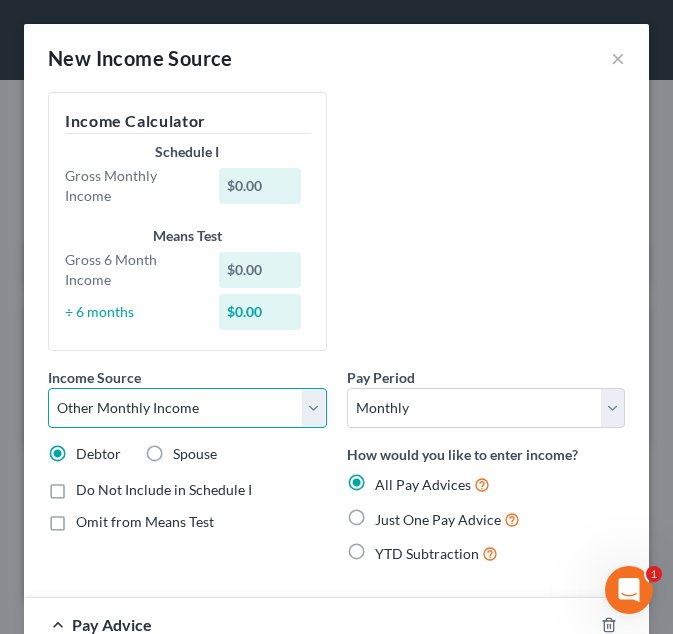click on "Select Unemployment Disability (from employer) Pension Retirement Social Security / Social Security Disability Other Government Assistance Interests, Dividends or Royalties Child / Family Support Contributions to Household Property / Rental Business, Professional or Farm Alimony / Maintenance Payments Military Disability Benefits Other Monthly Income" at bounding box center (187, 408) 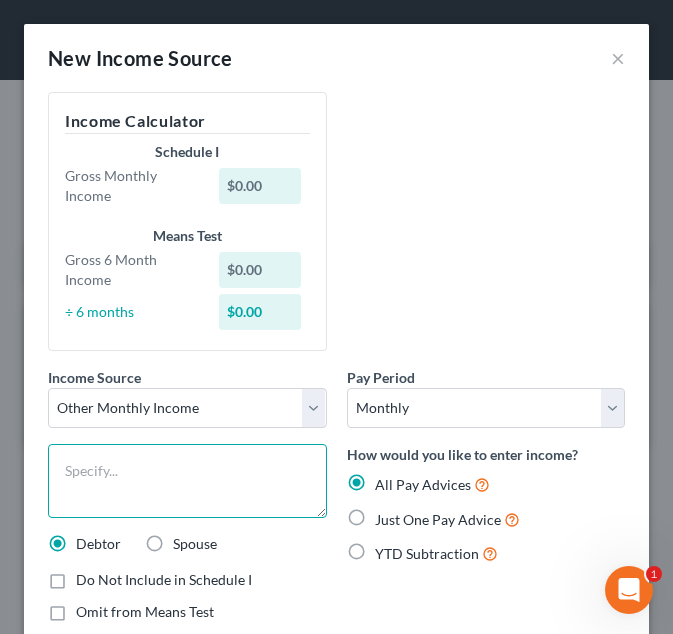click at bounding box center [187, 481] 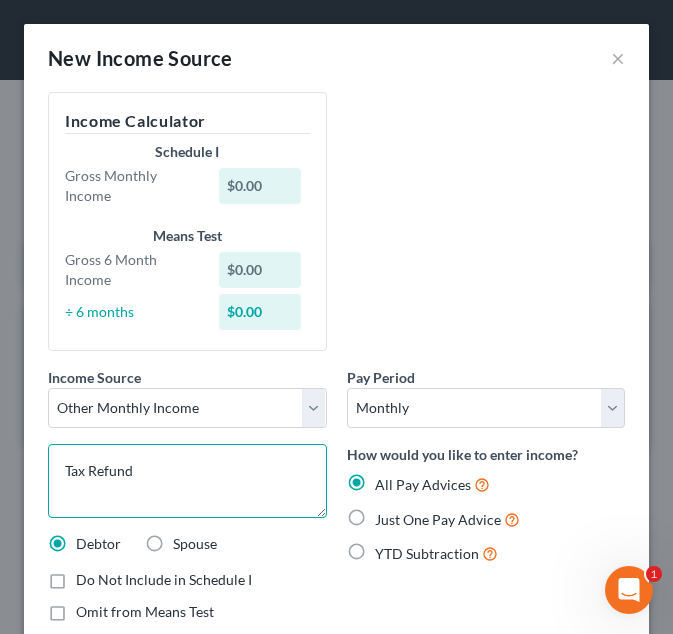 type on "Tax Refund" 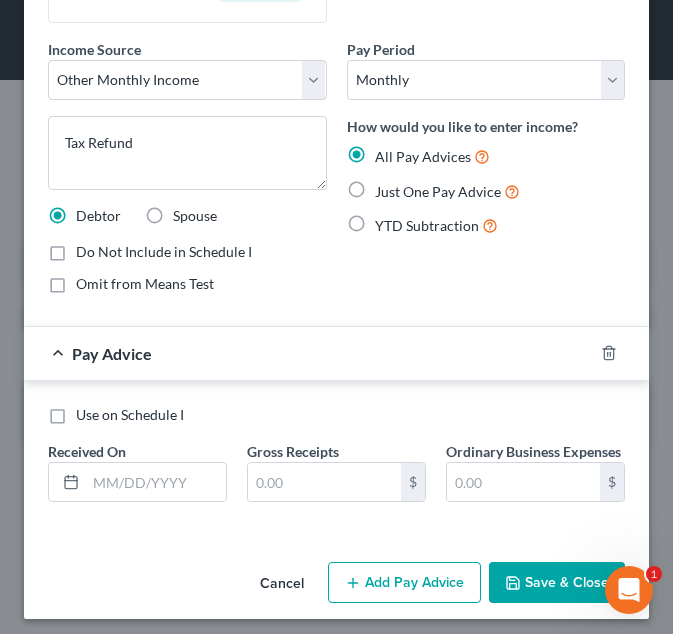 scroll, scrollTop: 331, scrollLeft: 0, axis: vertical 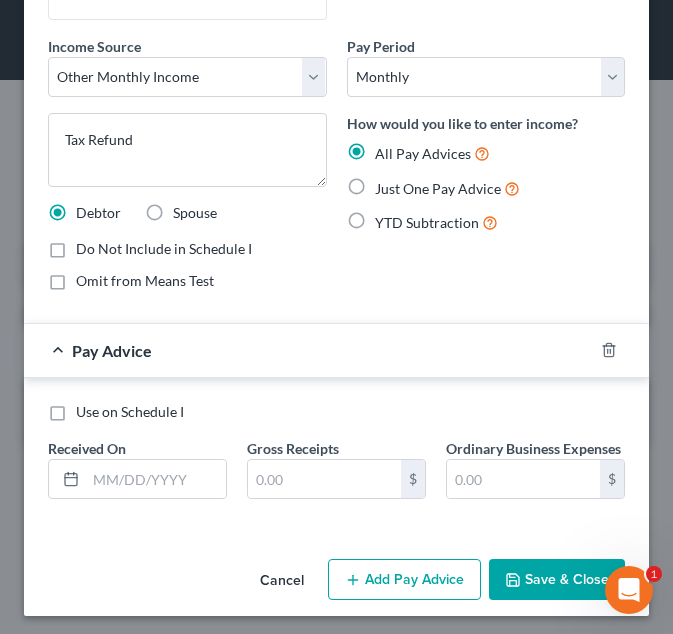 click on "Just One Pay Advice" at bounding box center (447, 188) 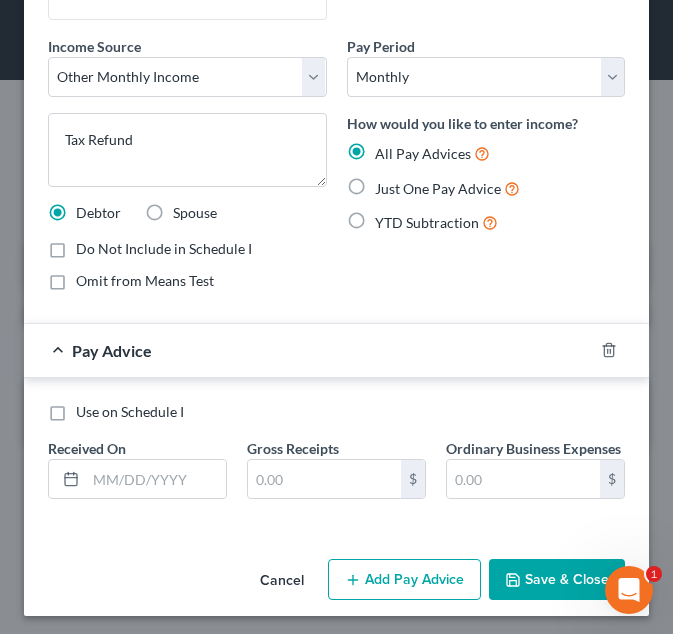 click on "Just One Pay Advice" at bounding box center [389, 183] 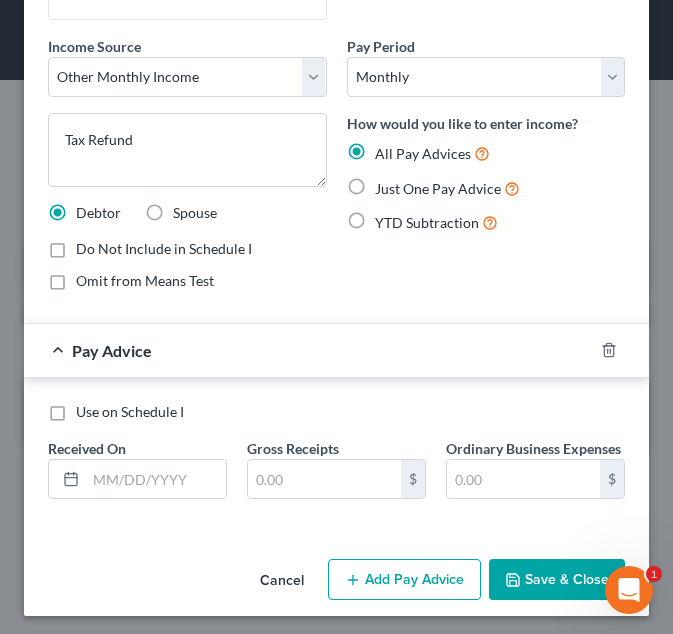 radio on "true" 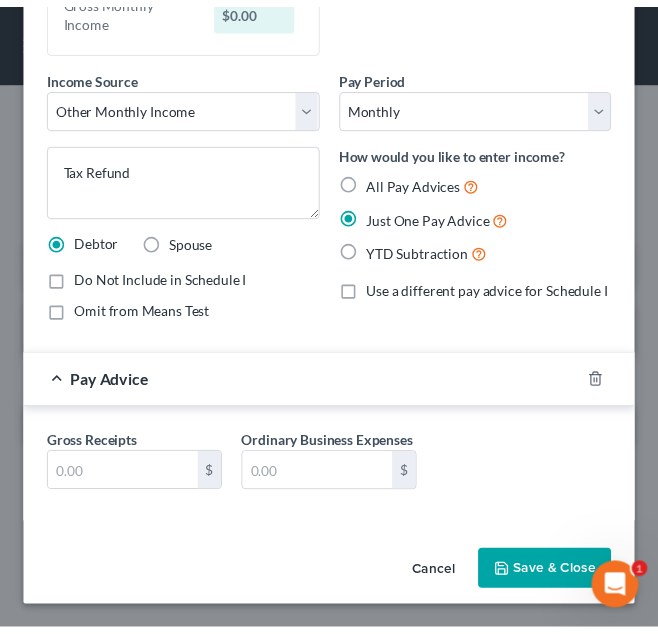 scroll, scrollTop: 282, scrollLeft: 0, axis: vertical 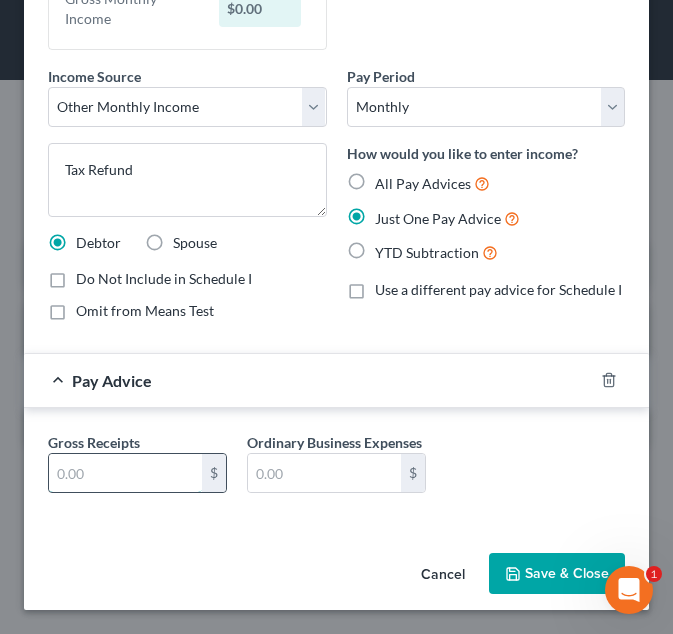 click at bounding box center [125, 473] 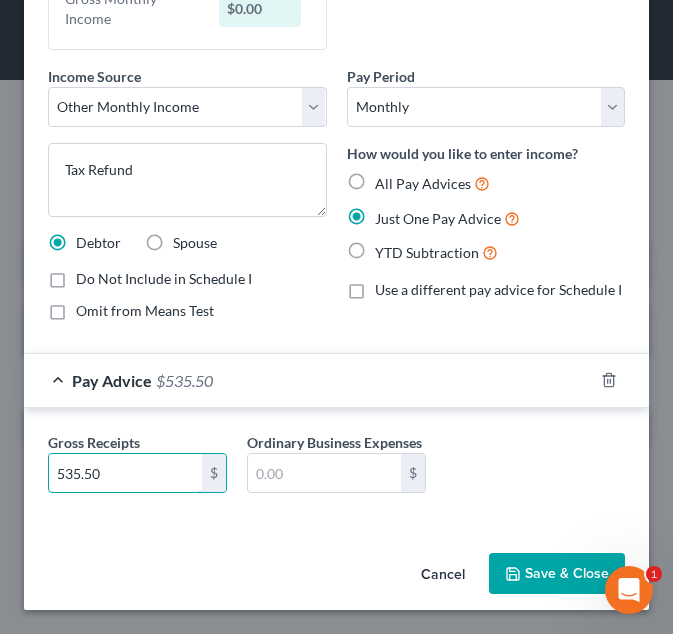 type on "535.50" 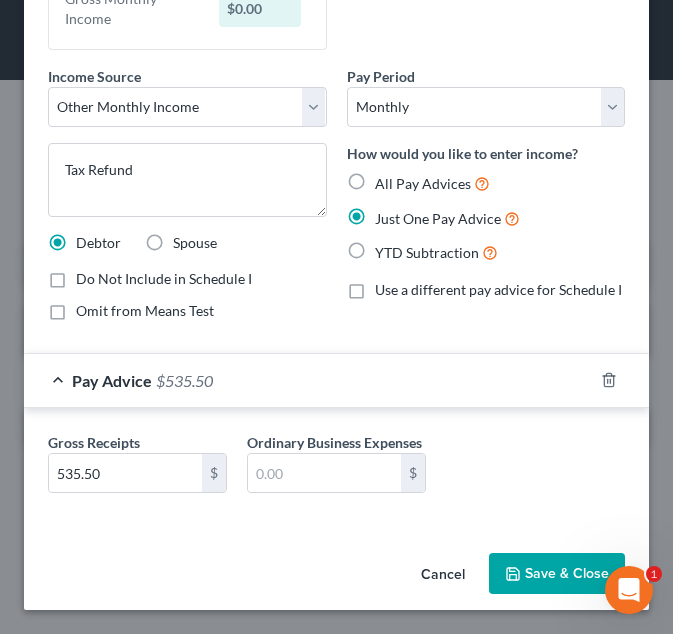 click on "Save & Close" at bounding box center (557, 574) 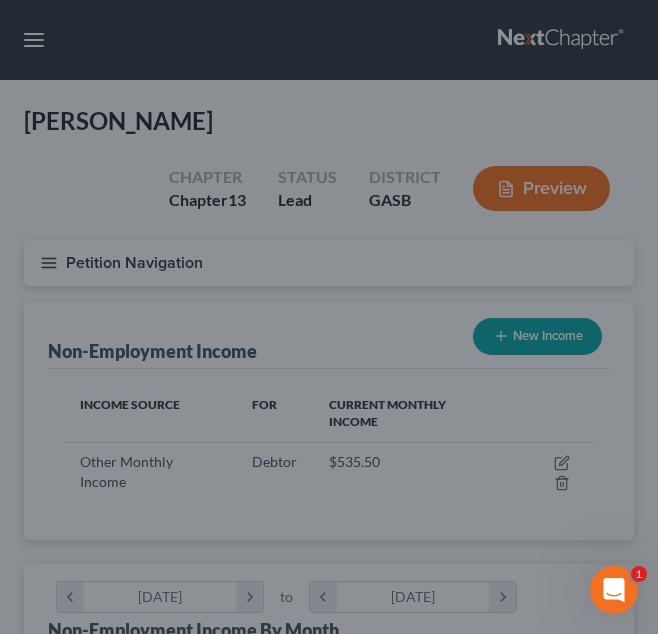 scroll, scrollTop: 265, scrollLeft: 570, axis: both 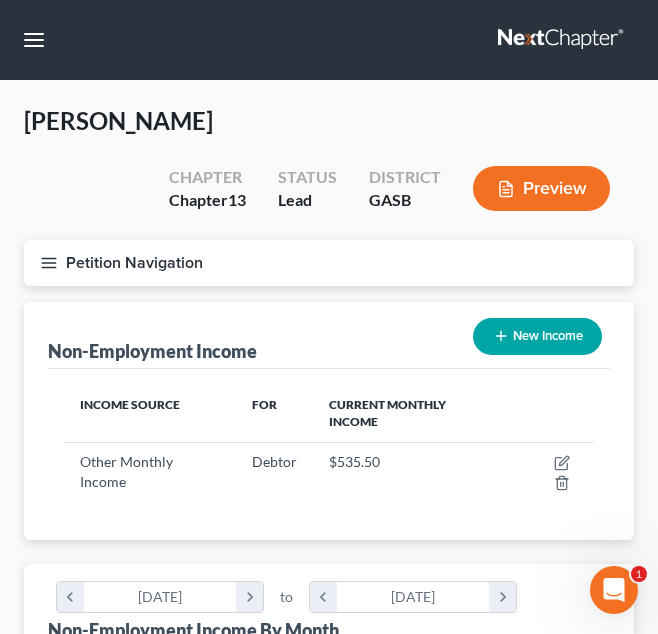 click 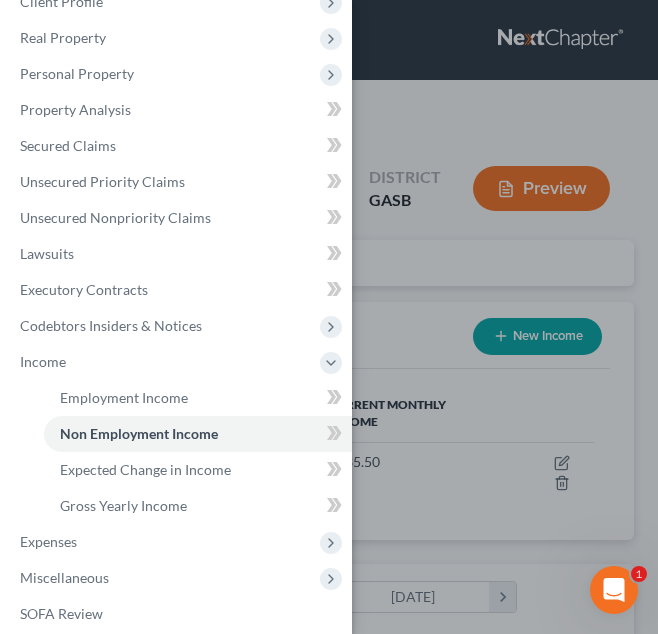 click on "Case Dashboard
Payments
Invoices
Payments
Payments
Credit Report
Client Profile" at bounding box center [329, 317] 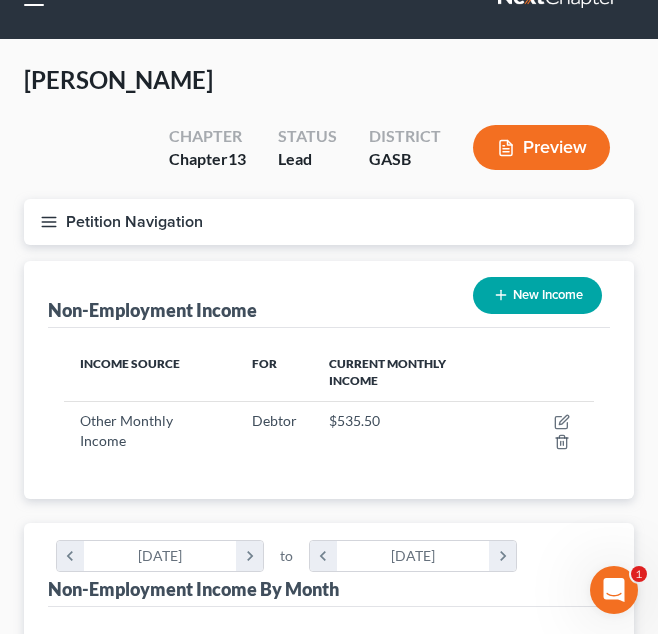 scroll, scrollTop: 5, scrollLeft: 0, axis: vertical 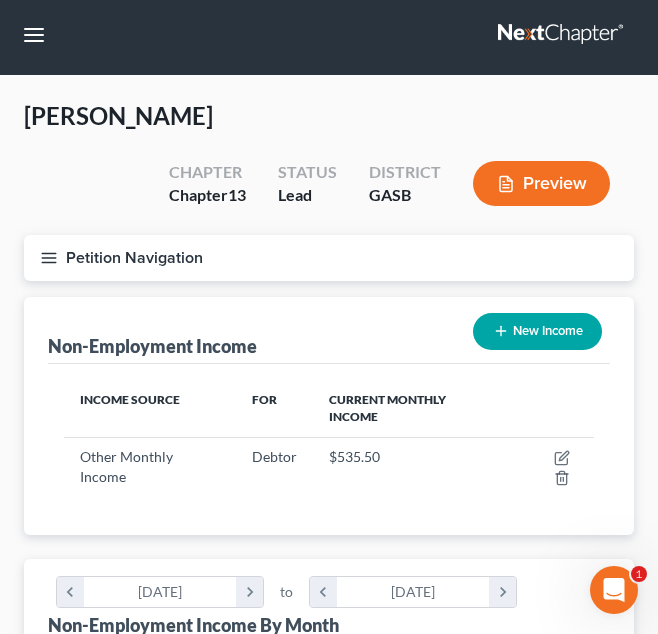 click 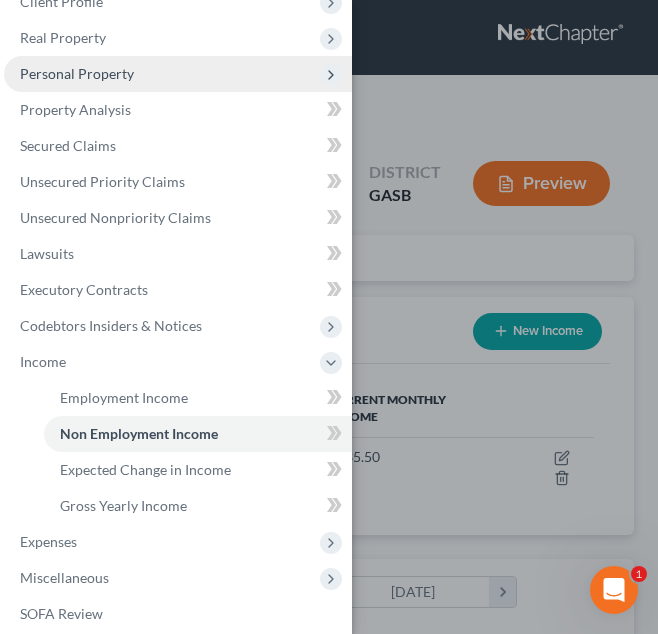 click on "Personal Property" at bounding box center [77, 73] 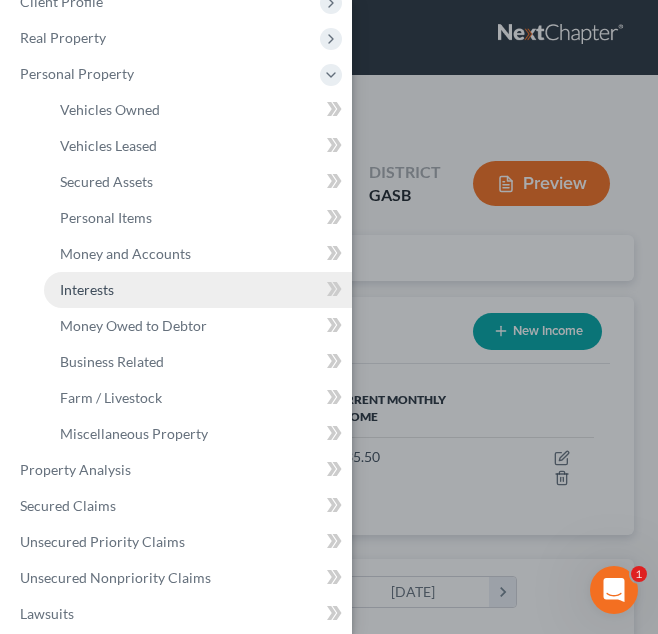 click on "Interests" at bounding box center (198, 290) 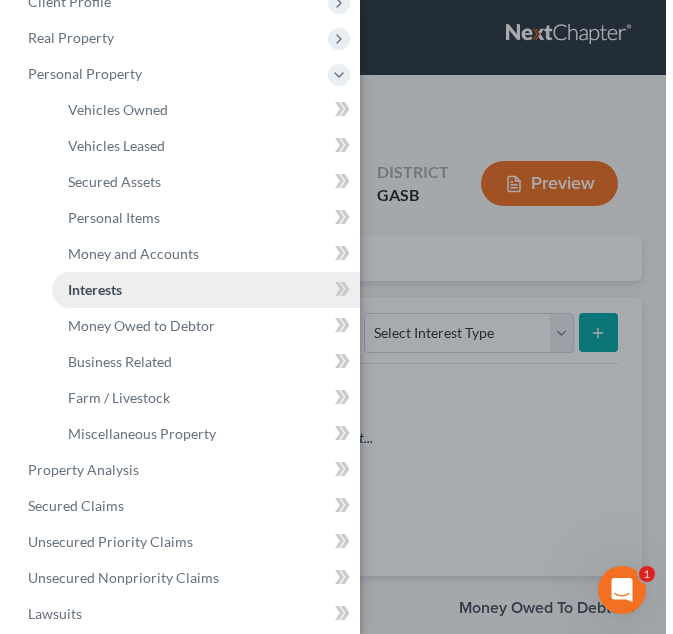 scroll, scrollTop: 0, scrollLeft: 0, axis: both 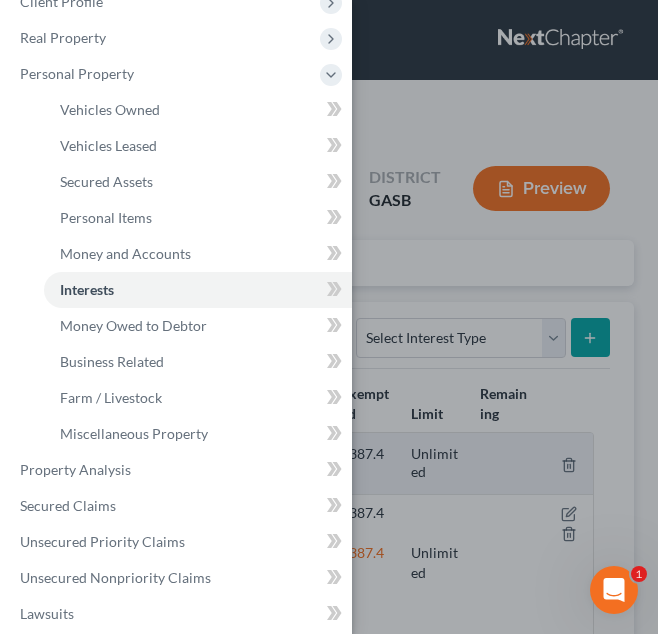 click on "Case Dashboard
Payments
Invoices
Payments
Payments
Credit Report
Client Profile" at bounding box center [329, 317] 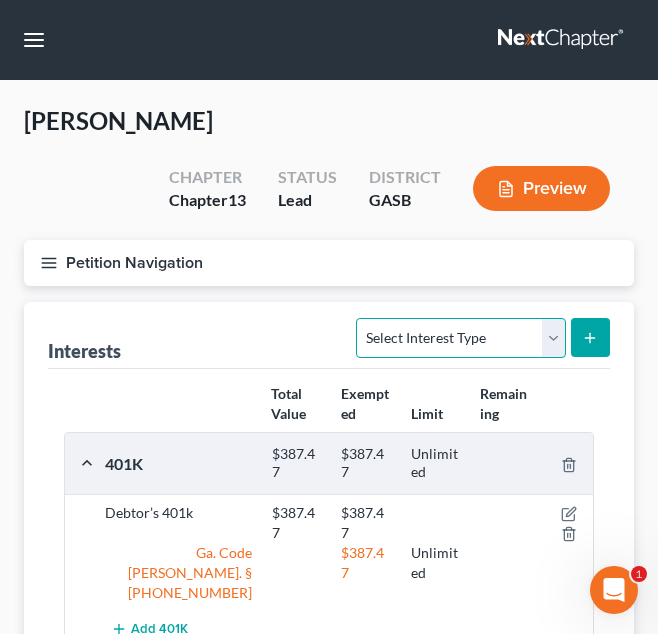 click on "Select Interest Type 401K Annuity Bond Education IRA Government Bond Government Pension Plan Incorporated Business IRA Joint Venture (Active) Joint Venture (Inactive) [PERSON_NAME] Mutual Fund Other Retirement Plan Partnership (Active) Partnership (Inactive) Pension Plan Stock Term Life Insurance Unincorporated Business Whole Life Insurance" at bounding box center [460, 338] 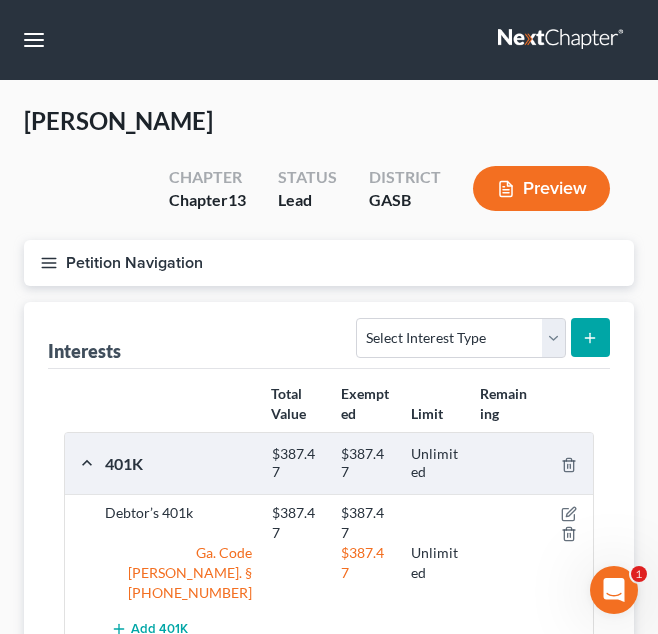 click on "[PERSON_NAME] Upgraded Chapter Chapter  13 Status Lead District GASB Preview" at bounding box center [329, 172] 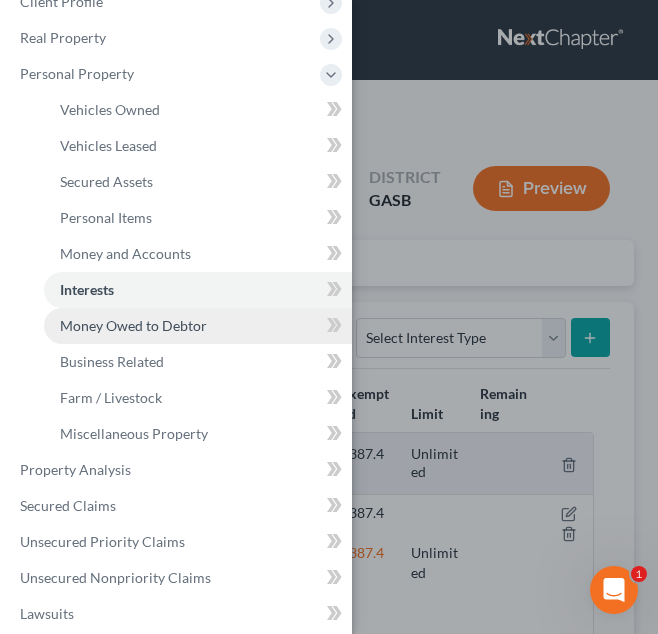 click on "Money Owed to Debtor" at bounding box center (133, 325) 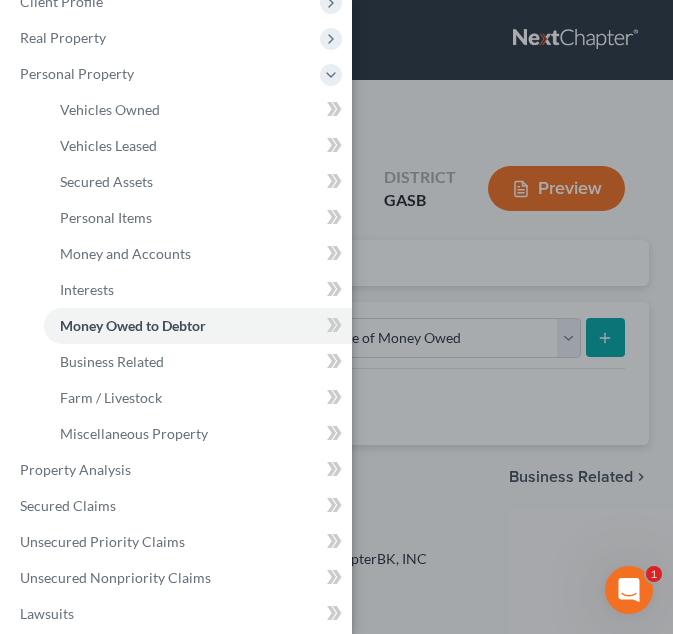click on "Case Dashboard
Payments
Invoices
Payments
Payments
Credit Report
Client Profile" at bounding box center [336, 317] 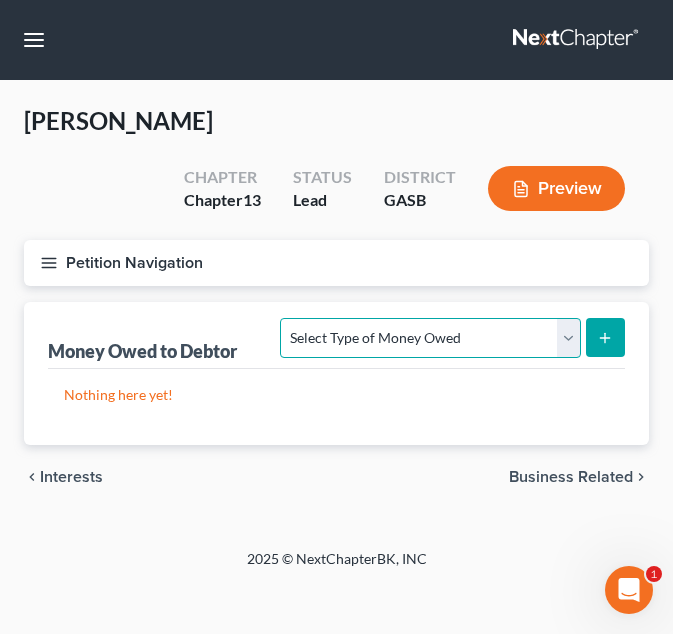 click on "Select Type of Money Owed Accounts Receivable Alimony Child Support Claims Against Third Parties Disability Benefits Disability Insurance Payments Divorce Settlements Equitable or Future Interests Expected Tax Refund and Unused NOLs Financial Assets Not Yet Listed Life Estate of Descendants Maintenance Other Contingent & Unliquidated Claims Property Settlements Sick or Vacation Pay Social Security Benefits Trusts Unpaid Loans Unpaid Wages Workers Compensation" at bounding box center [430, 338] 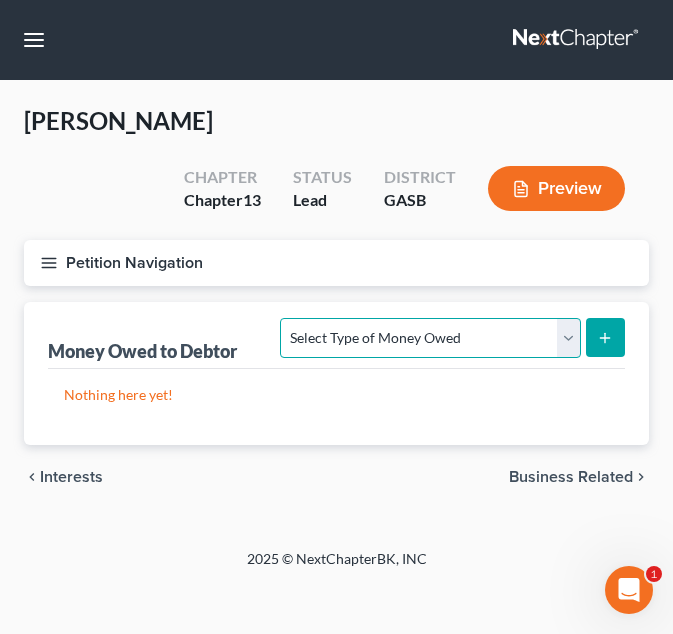 select on "expected_tax_refund" 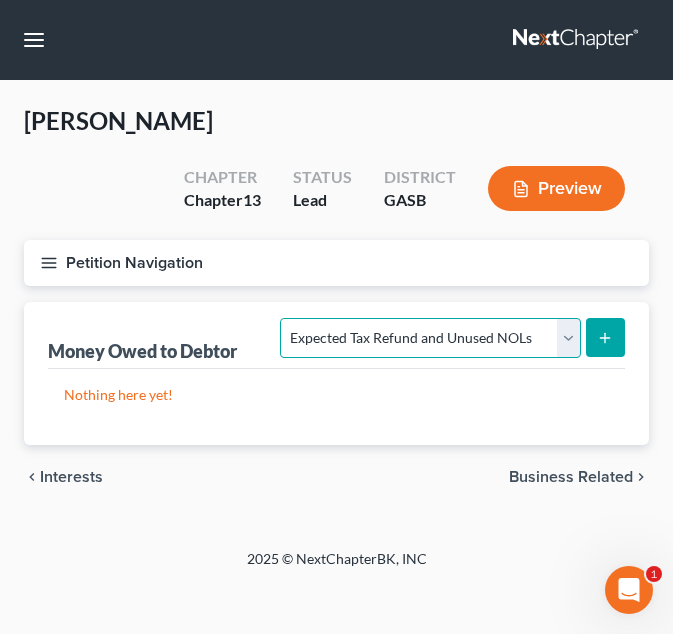 click on "Select Type of Money Owed Accounts Receivable Alimony Child Support Claims Against Third Parties Disability Benefits Disability Insurance Payments Divorce Settlements Equitable or Future Interests Expected Tax Refund and Unused NOLs Financial Assets Not Yet Listed Life Estate of Descendants Maintenance Other Contingent & Unliquidated Claims Property Settlements Sick or Vacation Pay Social Security Benefits Trusts Unpaid Loans Unpaid Wages Workers Compensation" at bounding box center [430, 338] 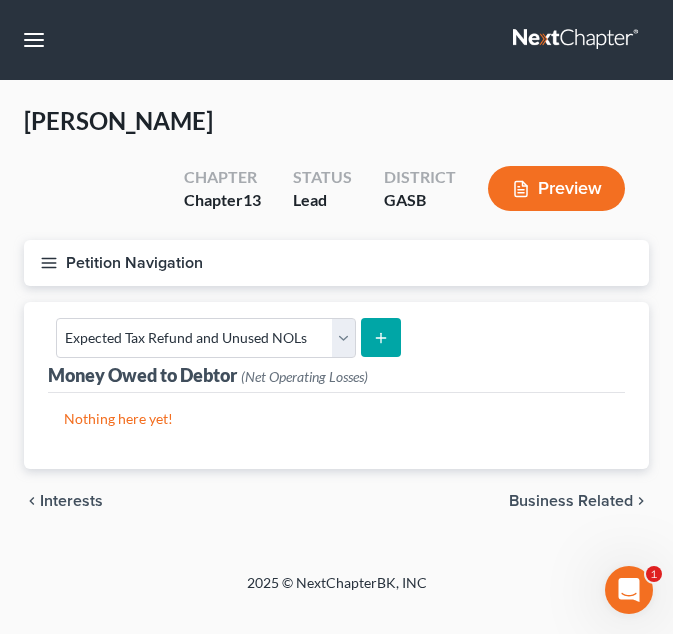 click 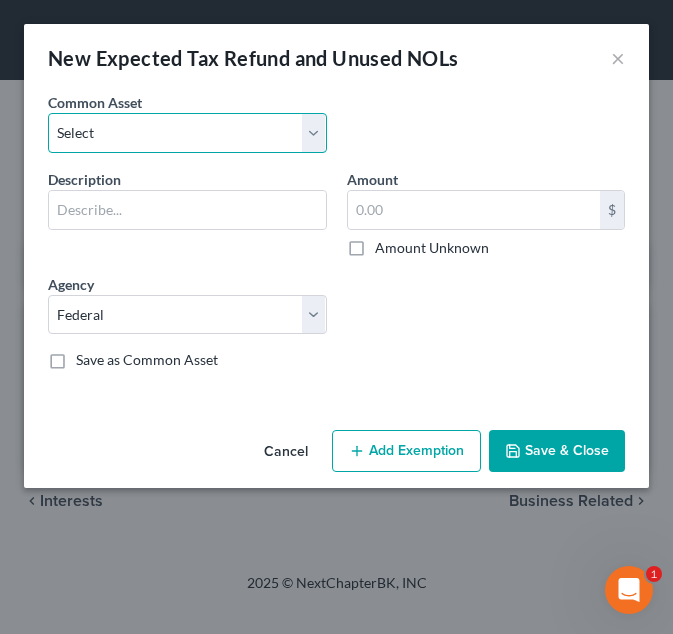 click on "Select Anticipated Tax Refund" at bounding box center [187, 133] 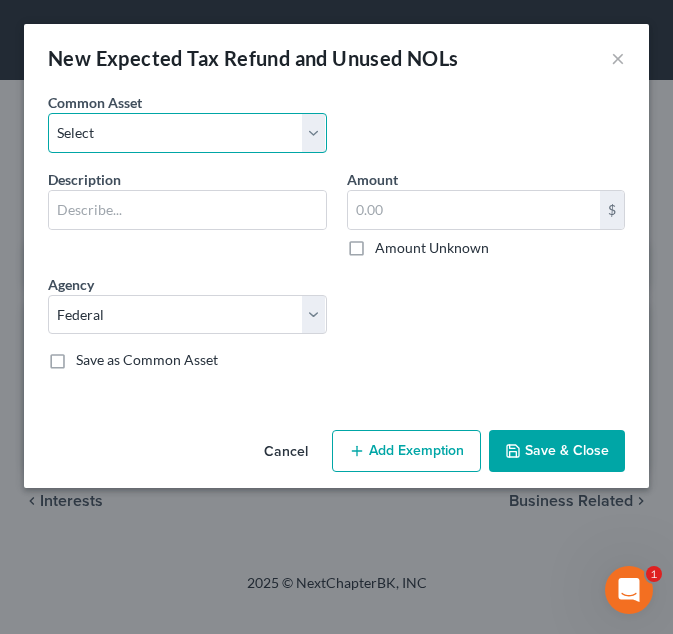 select on "0" 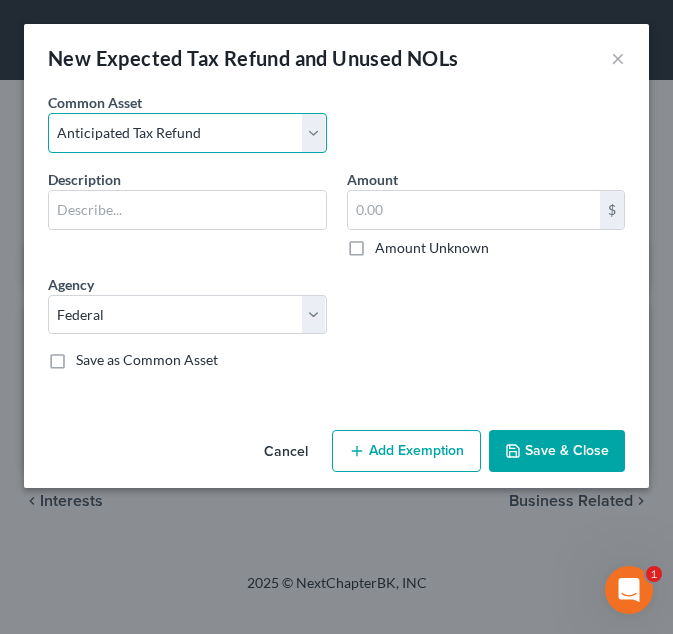 click on "Select Anticipated Tax Refund" at bounding box center [187, 133] 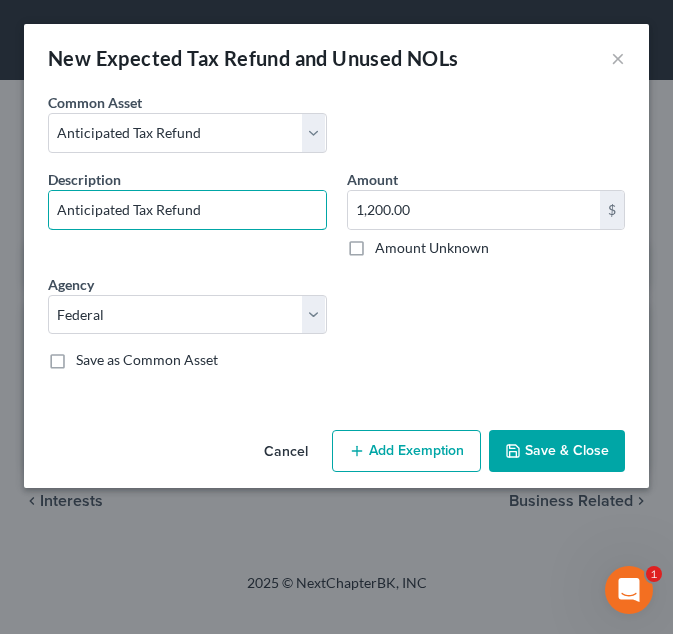 drag, startPoint x: 123, startPoint y: 211, endPoint x: 4, endPoint y: 189, distance: 121.016525 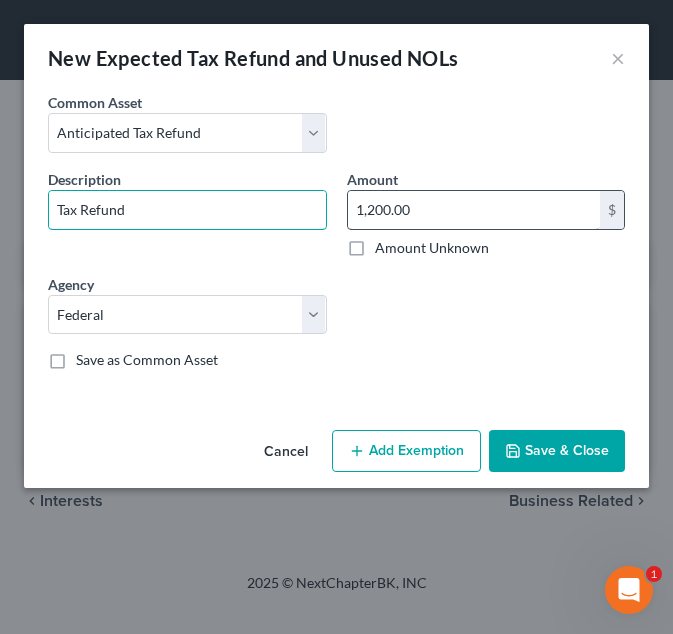 type on "Tax Refund" 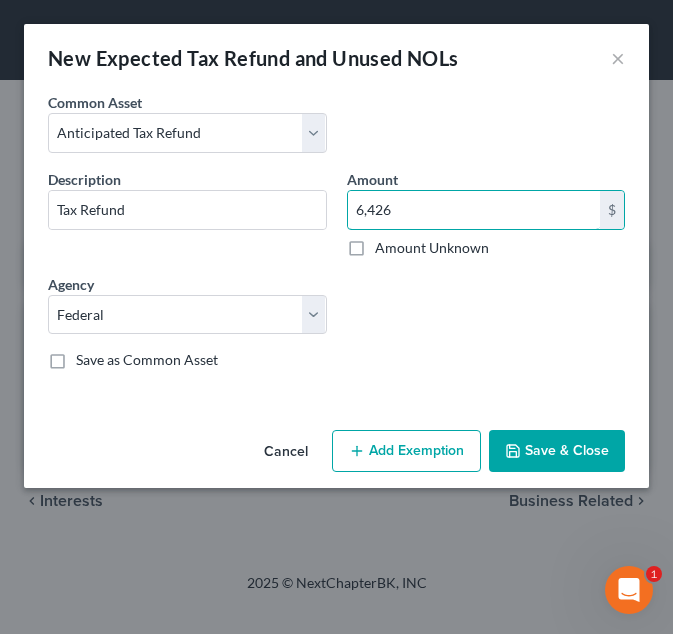 type on "6,426" 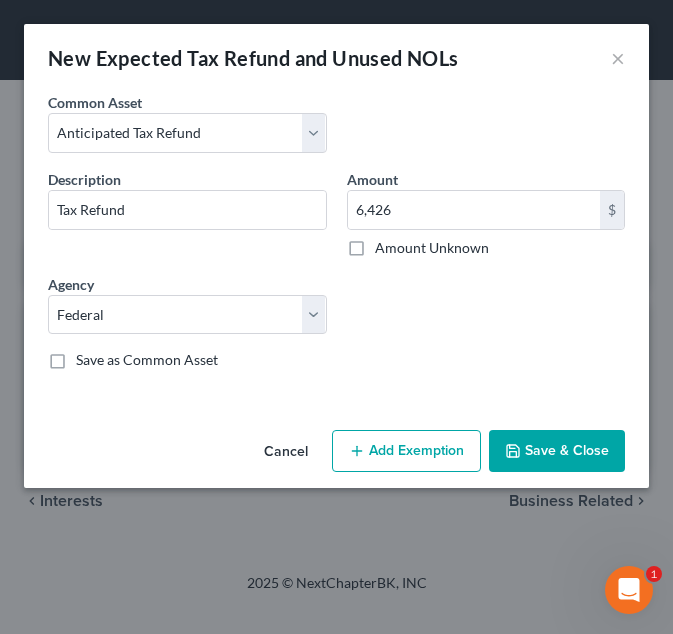 click on "Add Exemption" at bounding box center [406, 451] 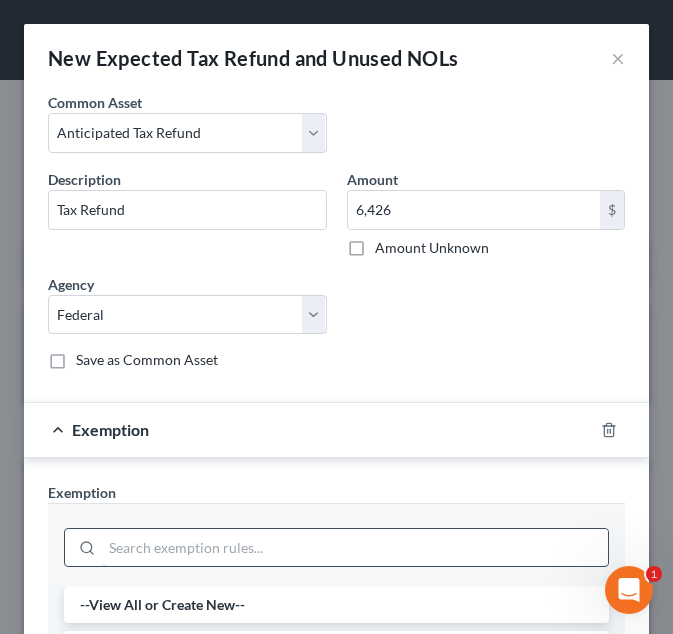 click at bounding box center [355, 548] 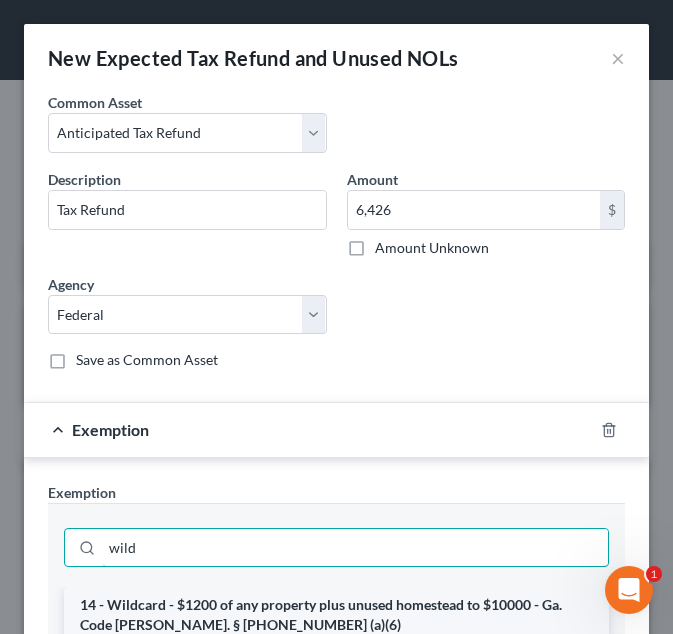 type on "wild" 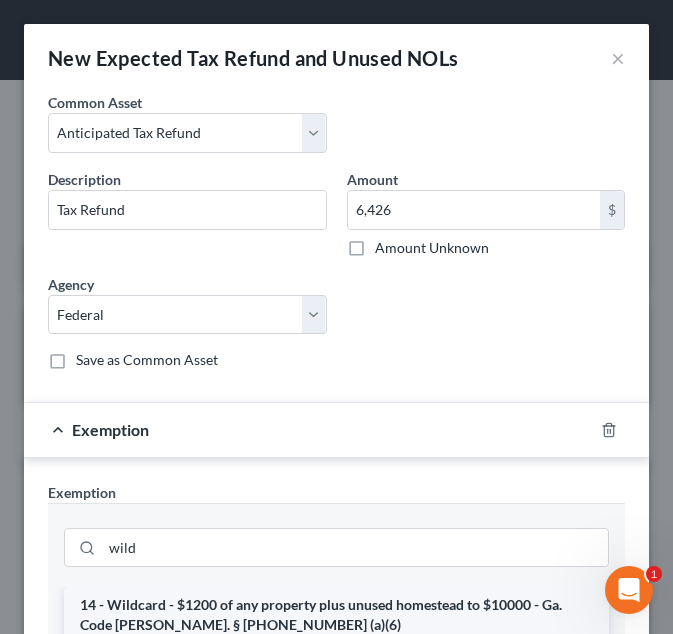 click on "14 - Wildcard -  $1200 of any property plus unused homestead to $10000 - Ga. Code [PERSON_NAME]. § [PHONE_NUMBER] (a)(6)" at bounding box center [336, 615] 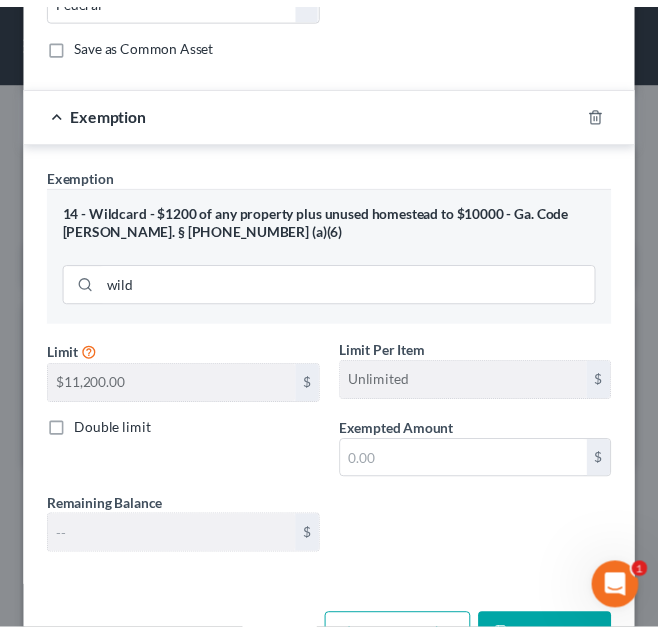 scroll, scrollTop: 383, scrollLeft: 0, axis: vertical 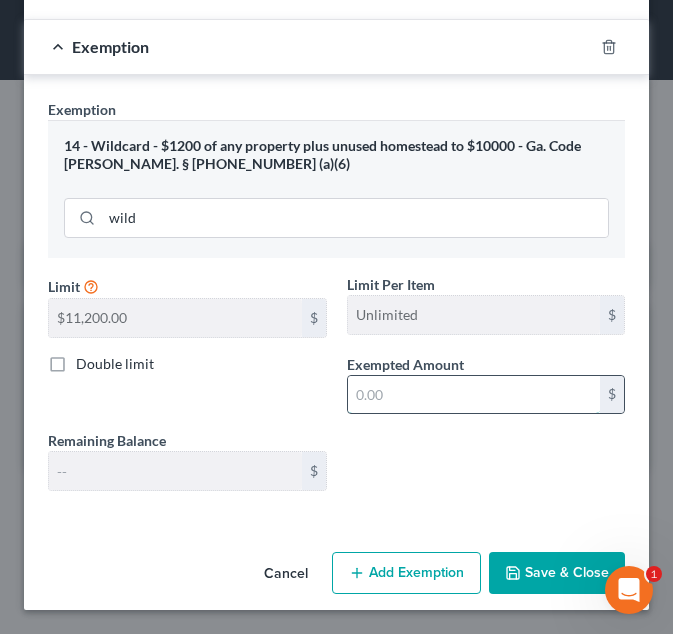 click at bounding box center (474, 395) 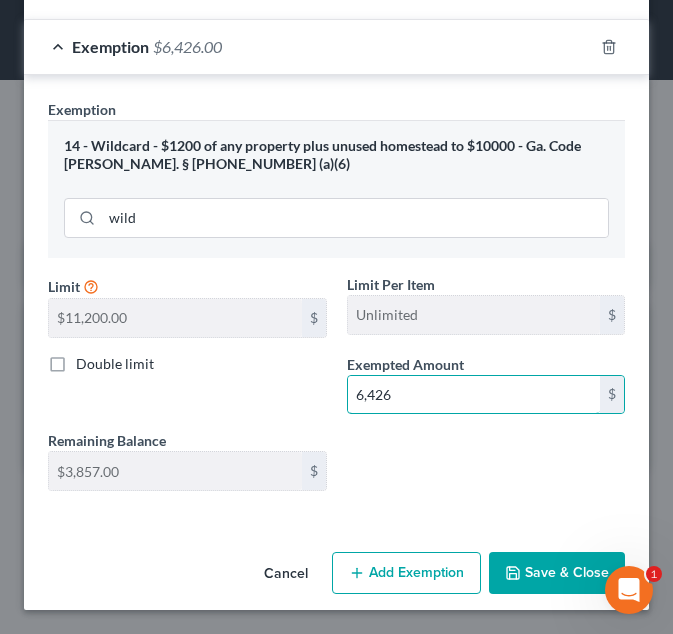 type on "6,426" 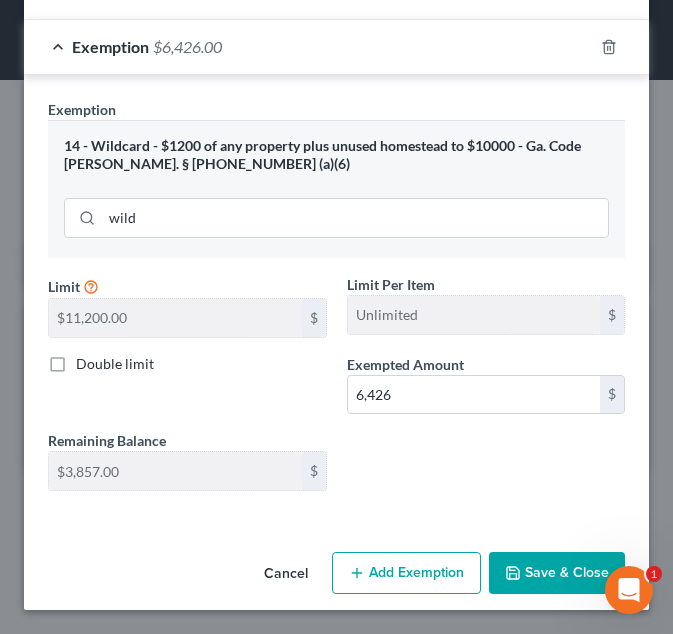 click on "Save & Close" at bounding box center (557, 573) 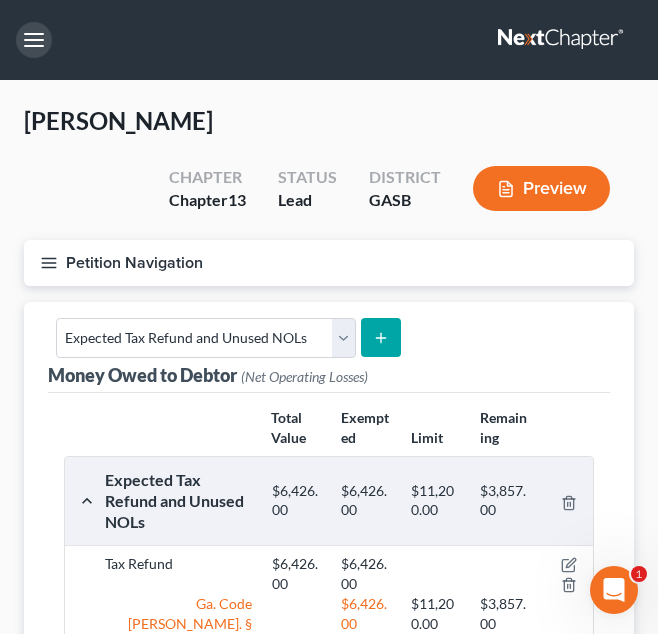 click at bounding box center [34, 40] 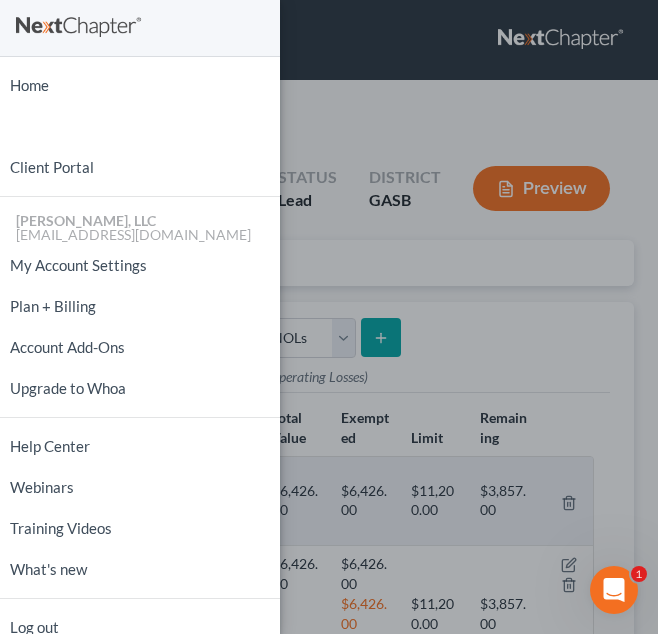 click on "Home New Case Client Portal [PERSON_NAME], LLC [EMAIL_ADDRESS][DOMAIN_NAME] My Account Settings Plan + Billing Account Add-Ons Upgrade to Whoa Help Center Webinars Training Videos What's new Log out" at bounding box center (329, 317) 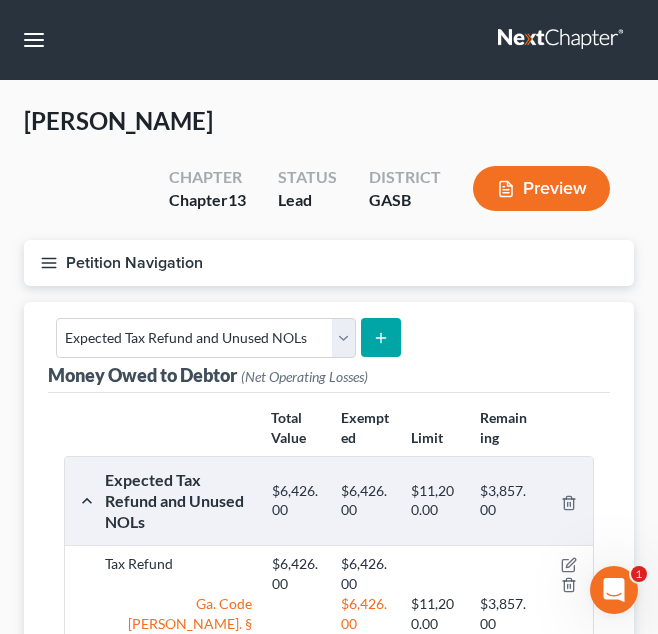 click 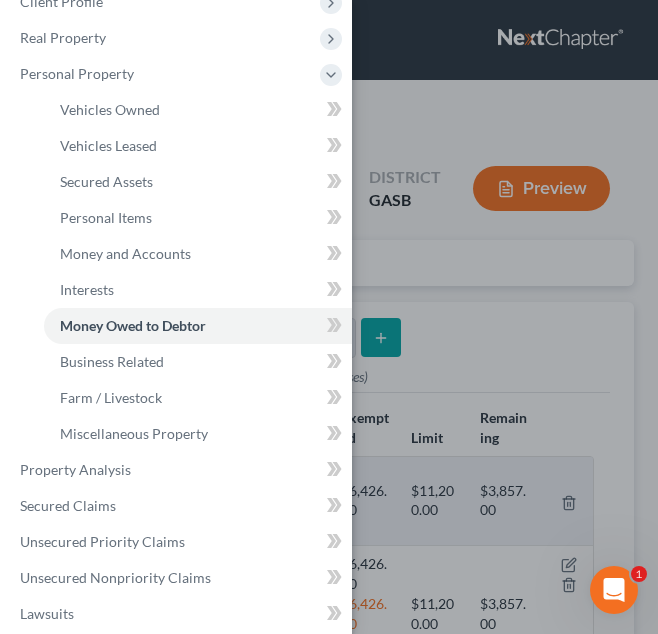 click on "Case Dashboard
Payments
Invoices
Payments
Payments
Credit Report
Client Profile" at bounding box center [329, 317] 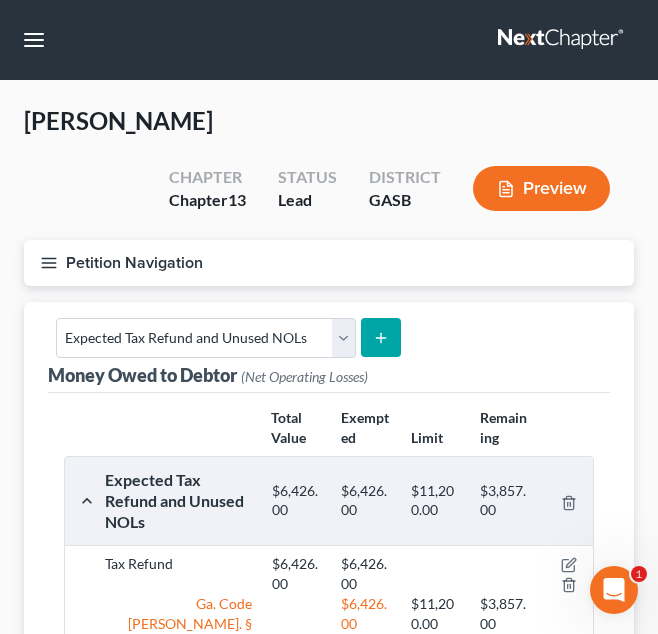 click 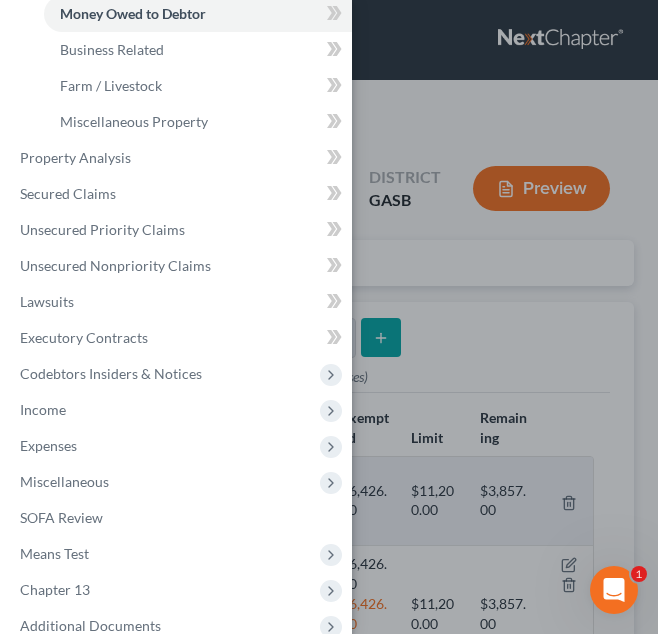 scroll, scrollTop: 418, scrollLeft: 0, axis: vertical 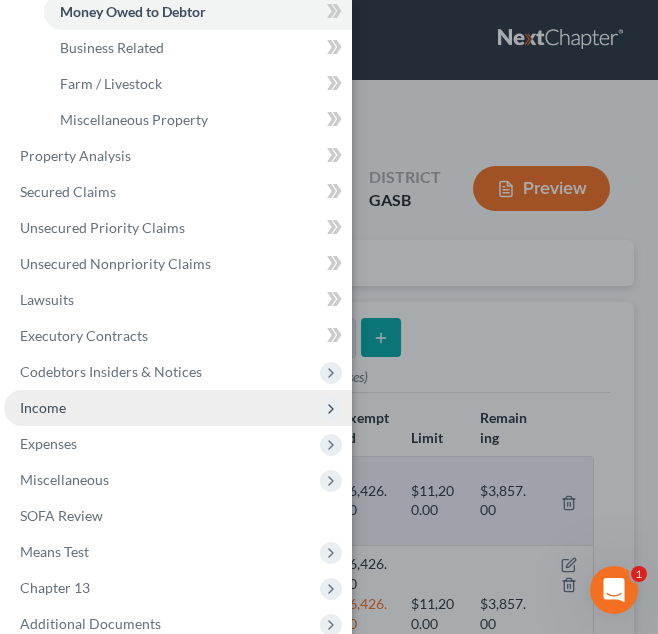 click on "Income" at bounding box center [43, 407] 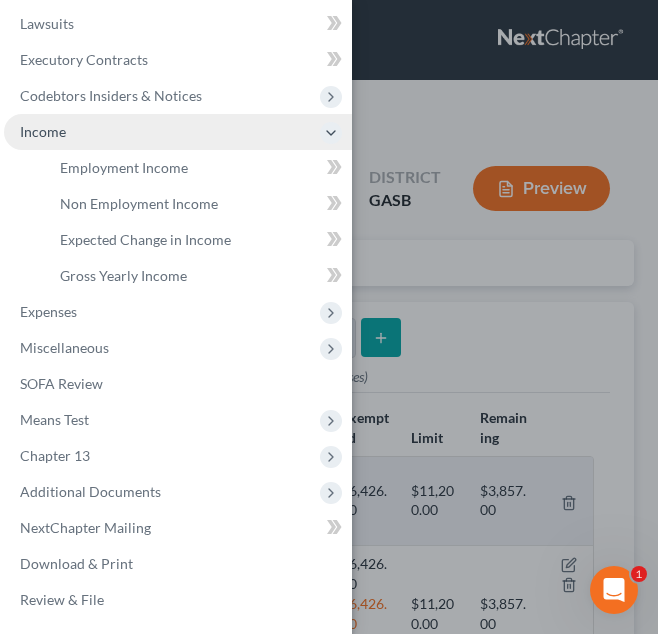 scroll, scrollTop: 334, scrollLeft: 0, axis: vertical 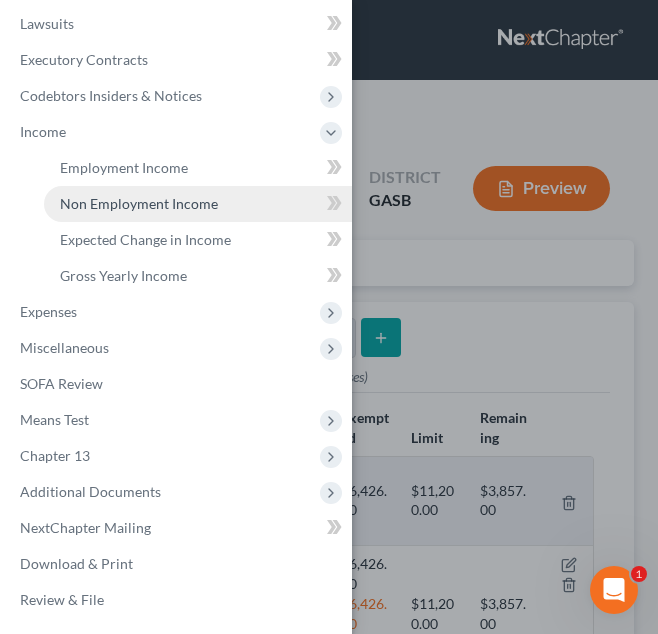 click on "Non Employment Income" at bounding box center (139, 203) 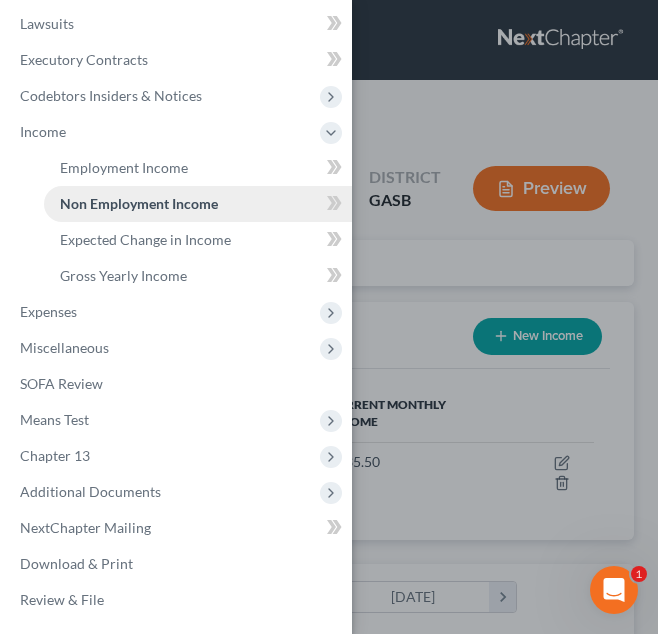 scroll, scrollTop: 999735, scrollLeft: 999430, axis: both 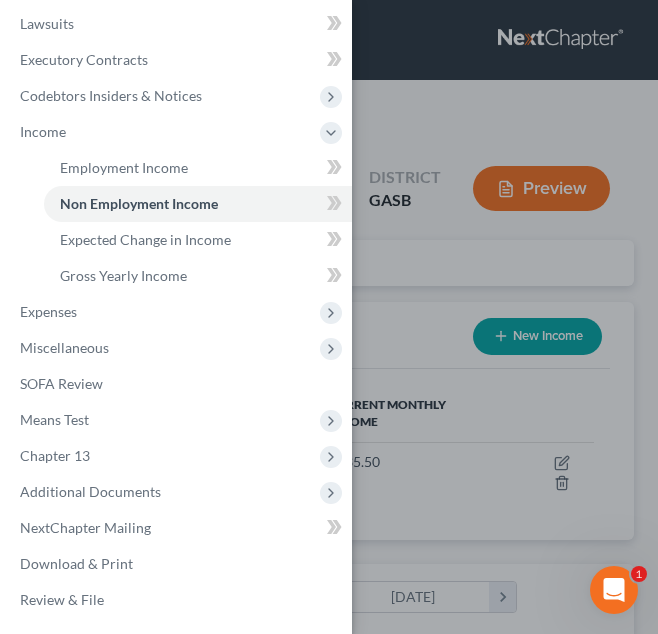 click on "Case Dashboard
Payments
Invoices
Payments
Payments
Credit Report
Client Profile" at bounding box center (329, 317) 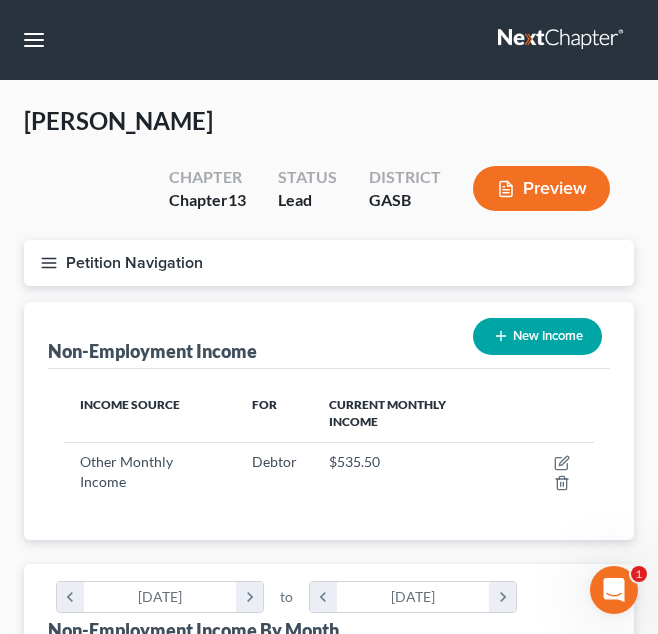 click 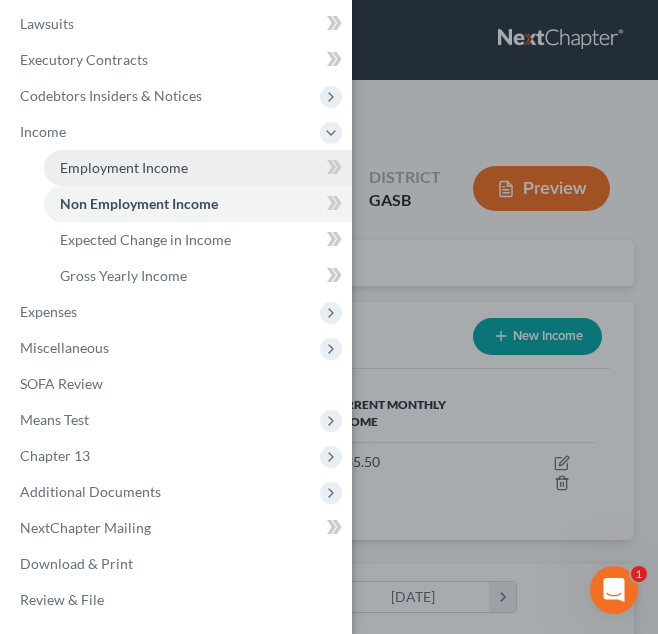 click on "Employment Income" at bounding box center [124, 167] 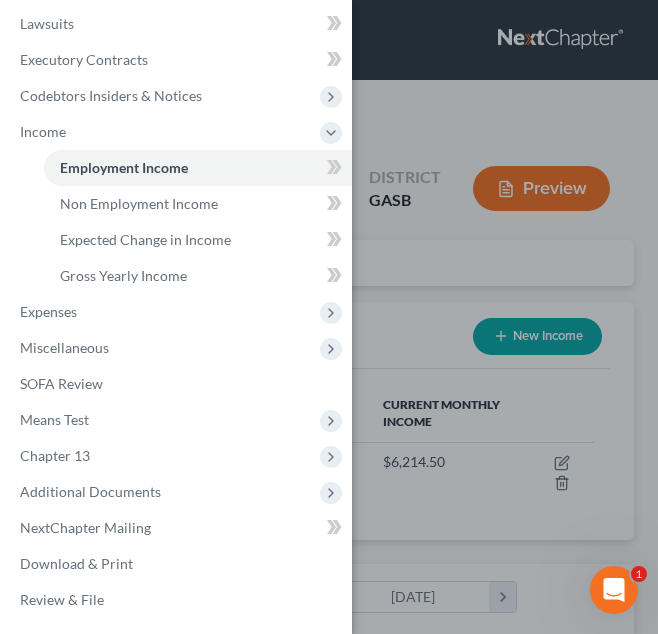 scroll, scrollTop: 999735, scrollLeft: 999430, axis: both 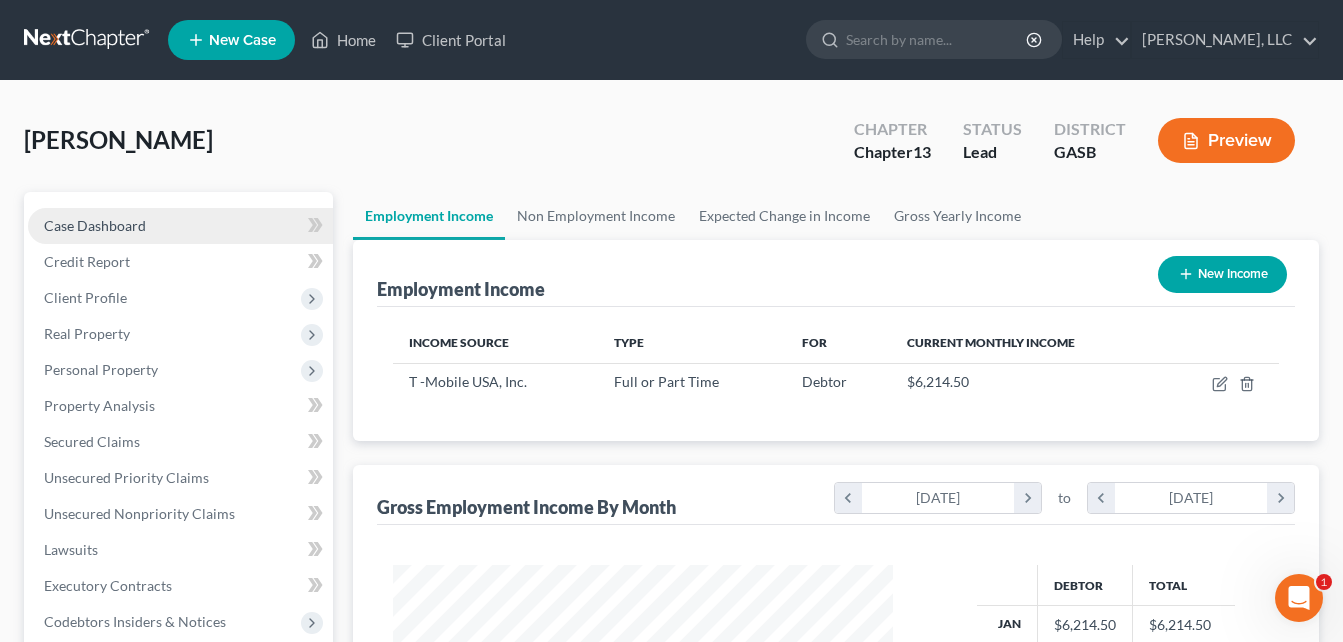 click on "Case Dashboard" at bounding box center (95, 225) 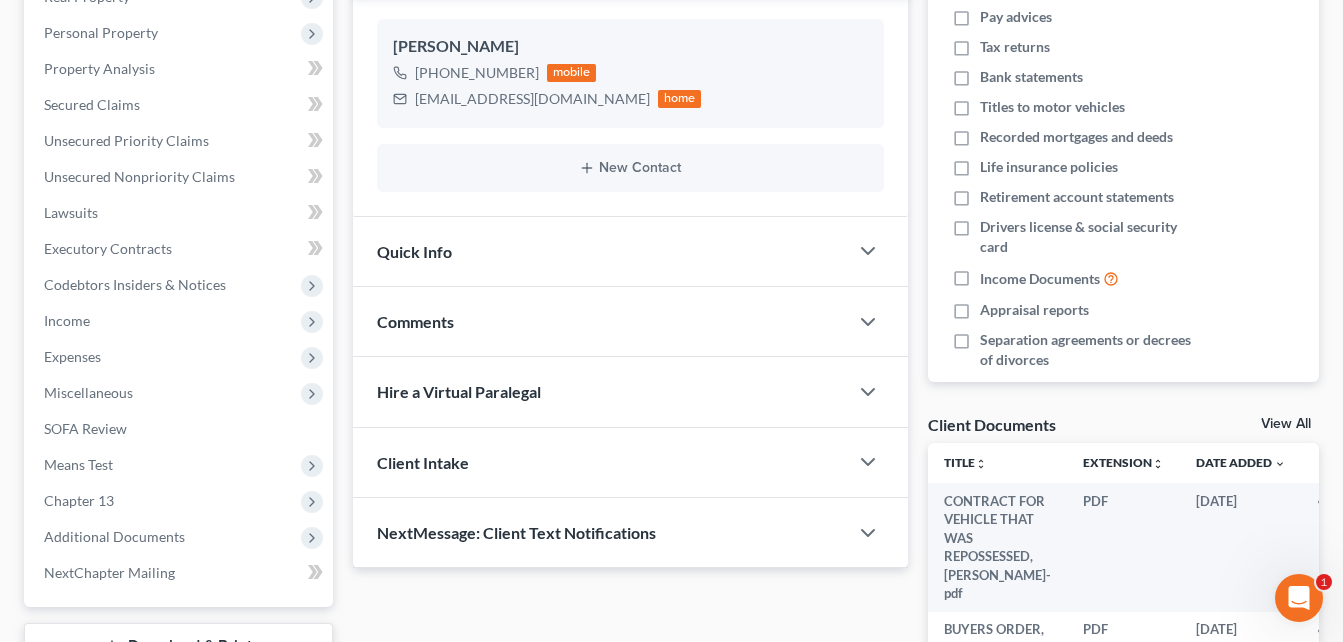 scroll, scrollTop: 339, scrollLeft: 0, axis: vertical 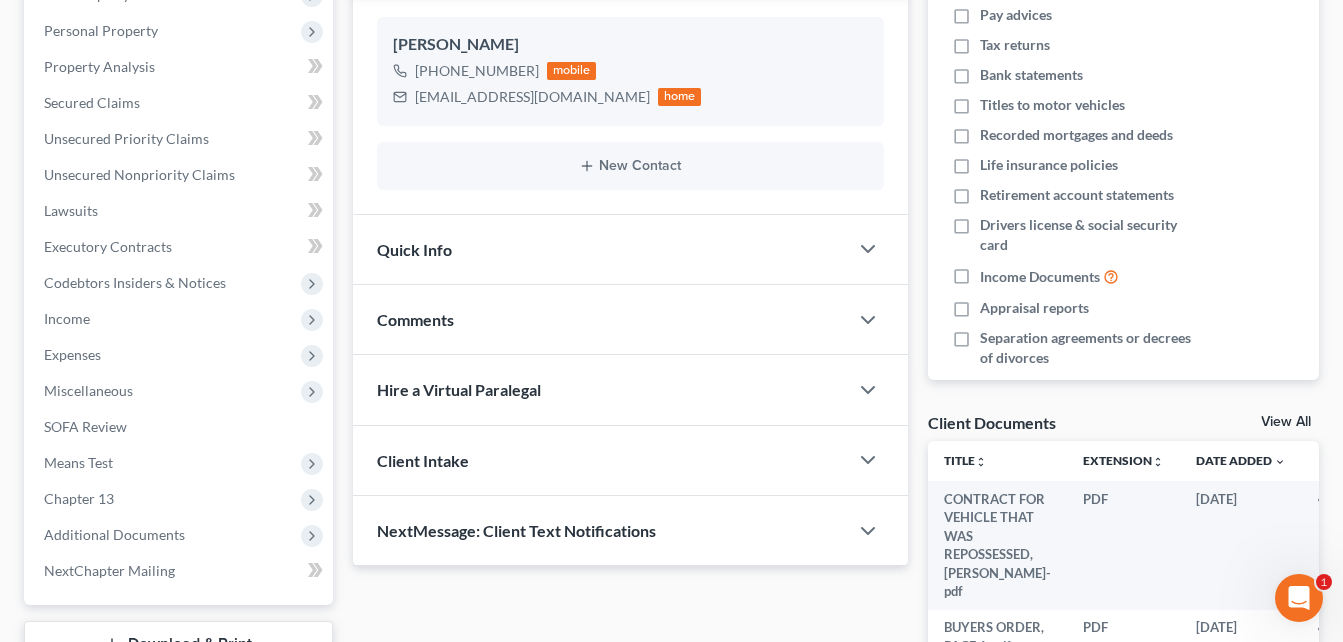 click on "Client Documents View All" at bounding box center (1123, 426) 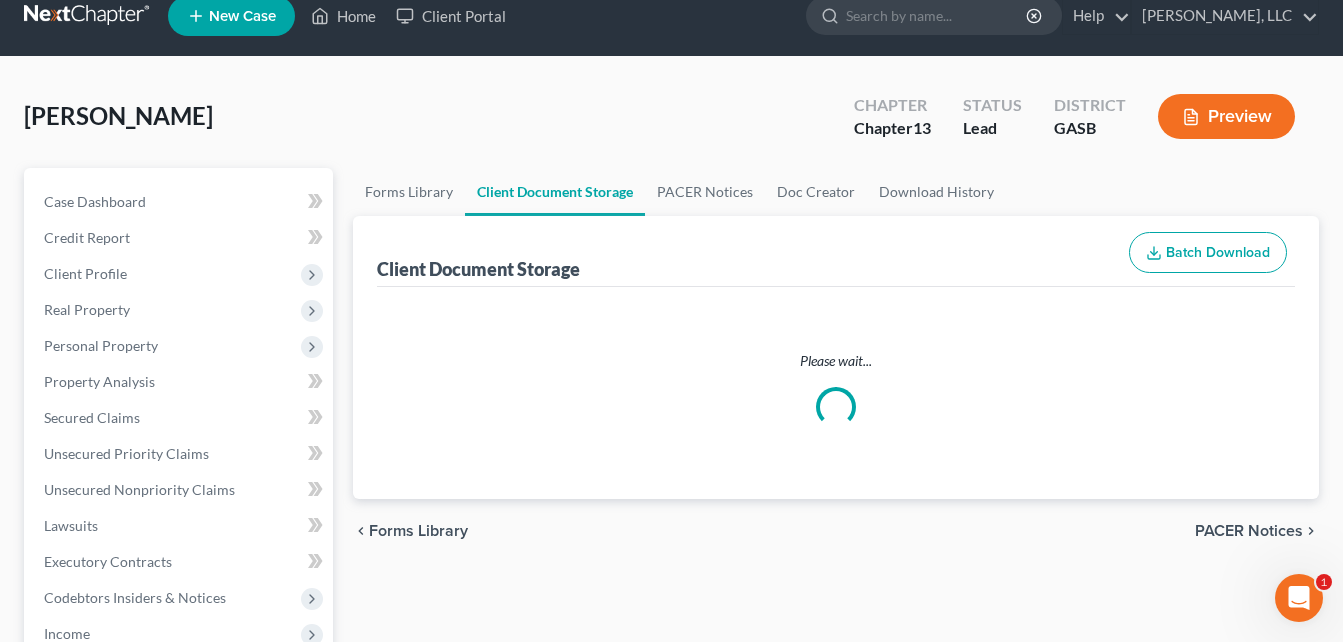 scroll, scrollTop: 0, scrollLeft: 0, axis: both 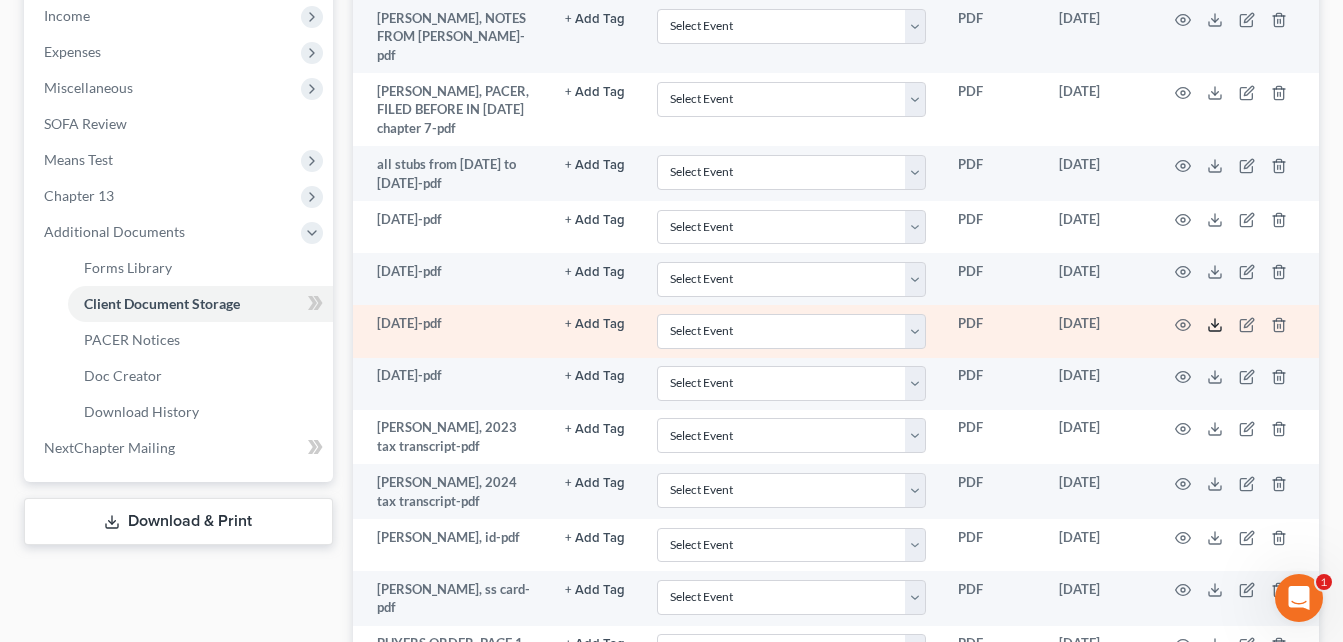 click 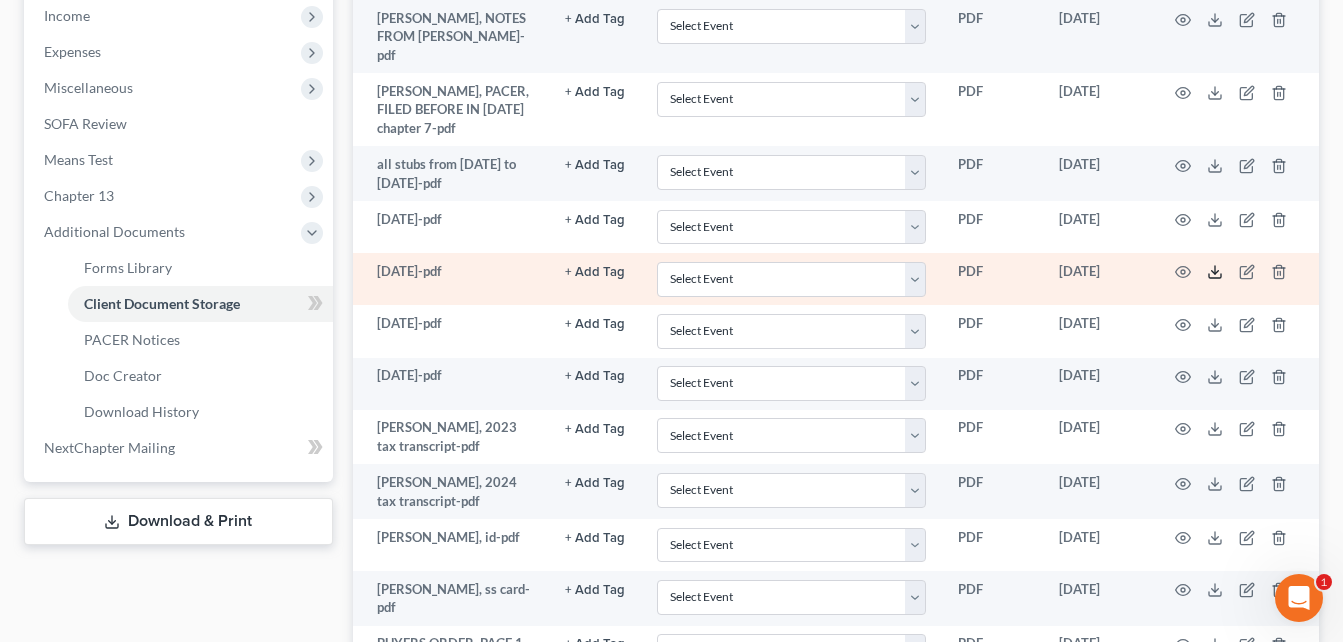 click 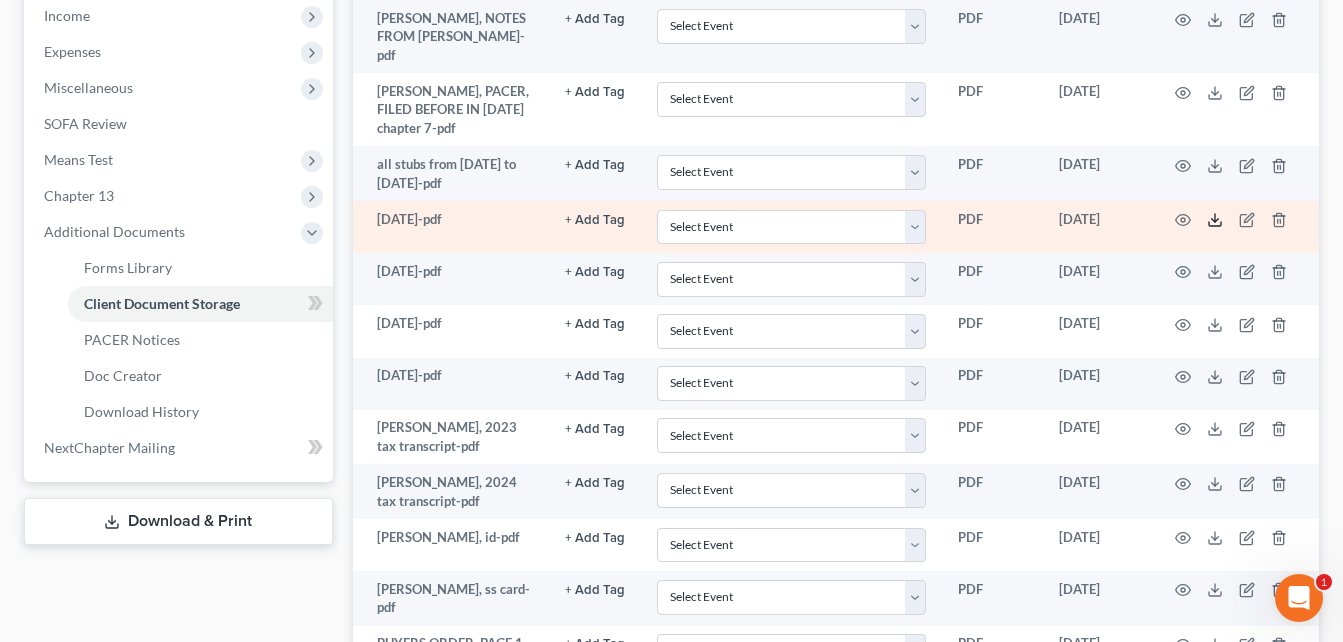 click 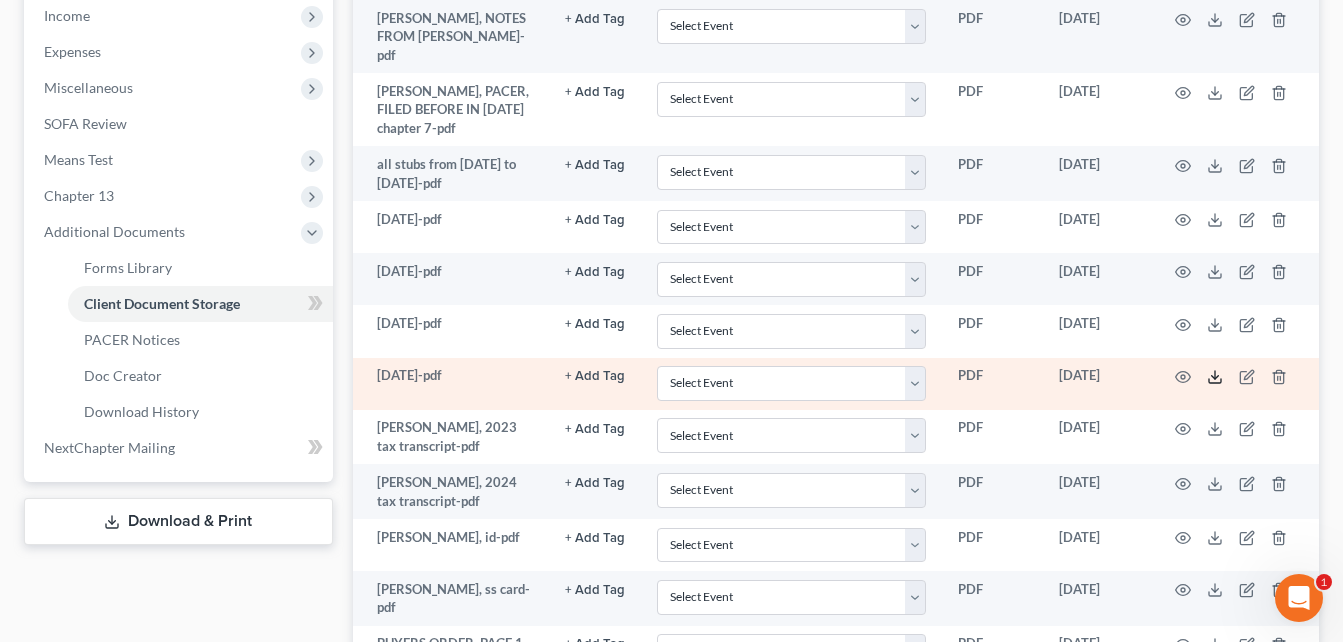 click 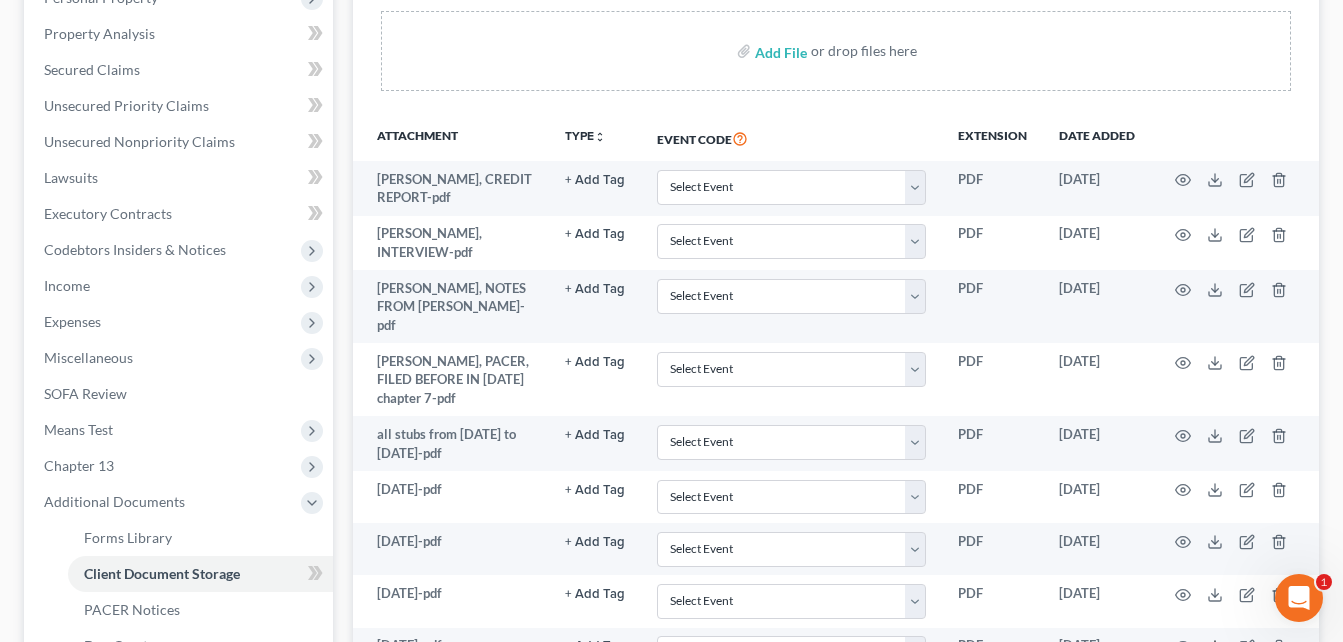 scroll, scrollTop: 354, scrollLeft: 0, axis: vertical 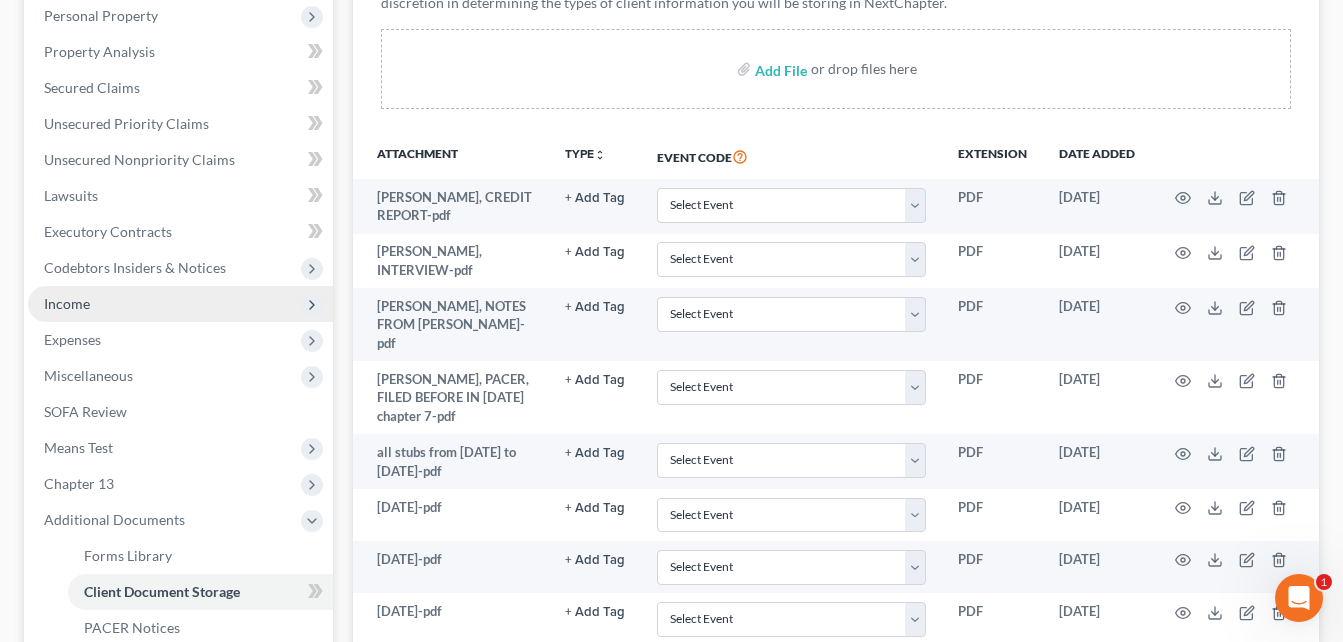 click on "Income" at bounding box center [180, 304] 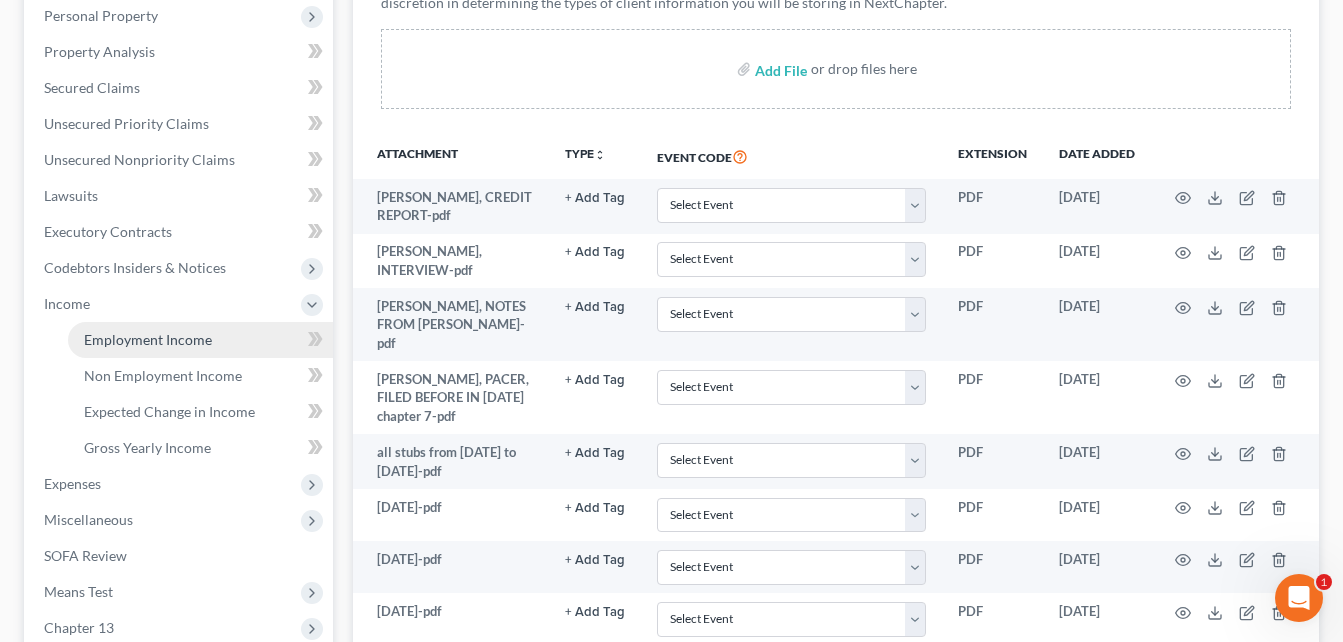 click on "Employment Income" at bounding box center [148, 339] 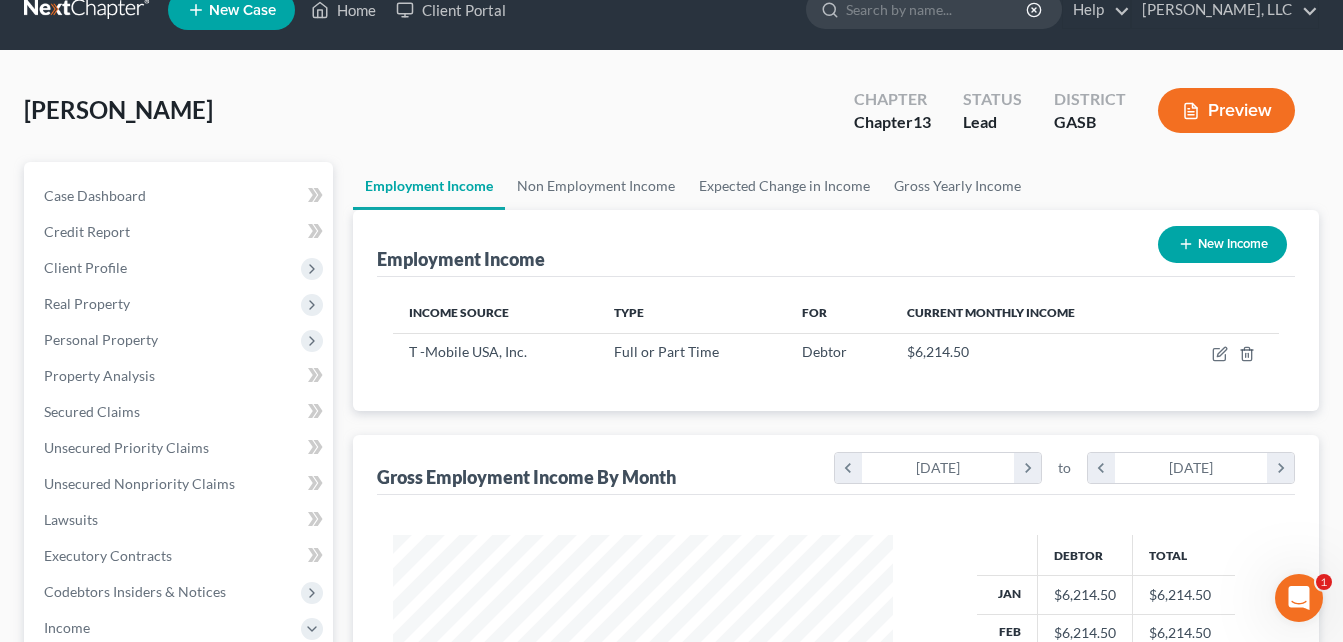 scroll, scrollTop: 0, scrollLeft: 0, axis: both 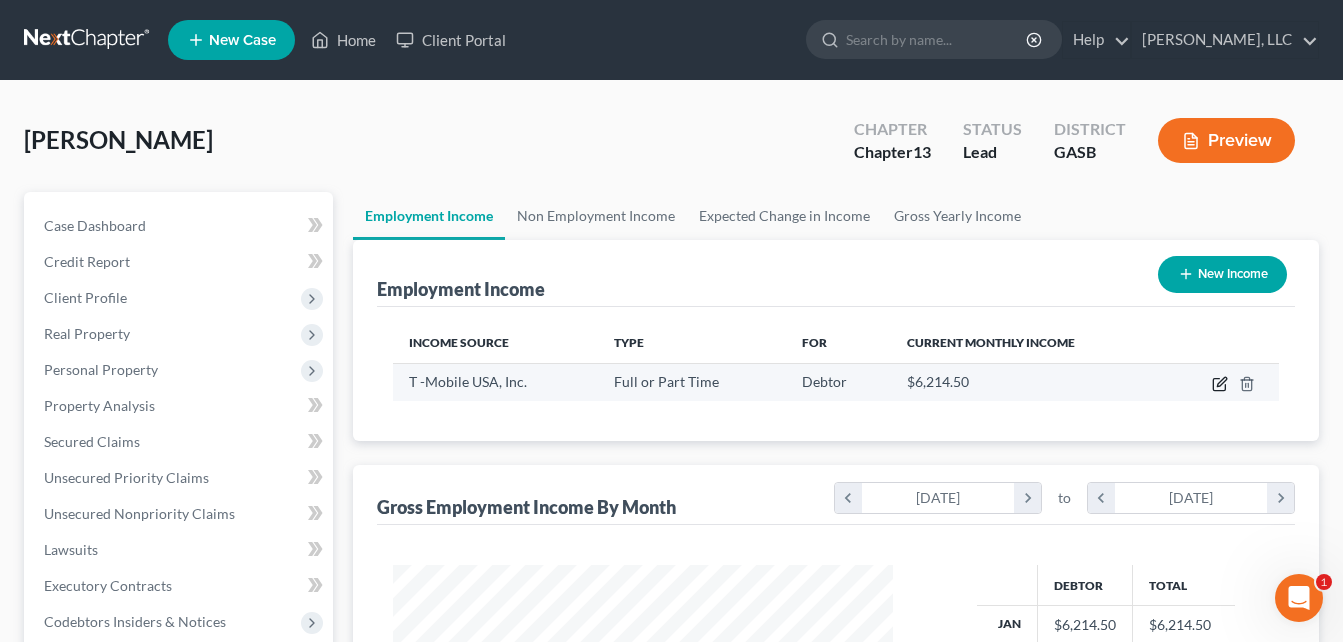 click 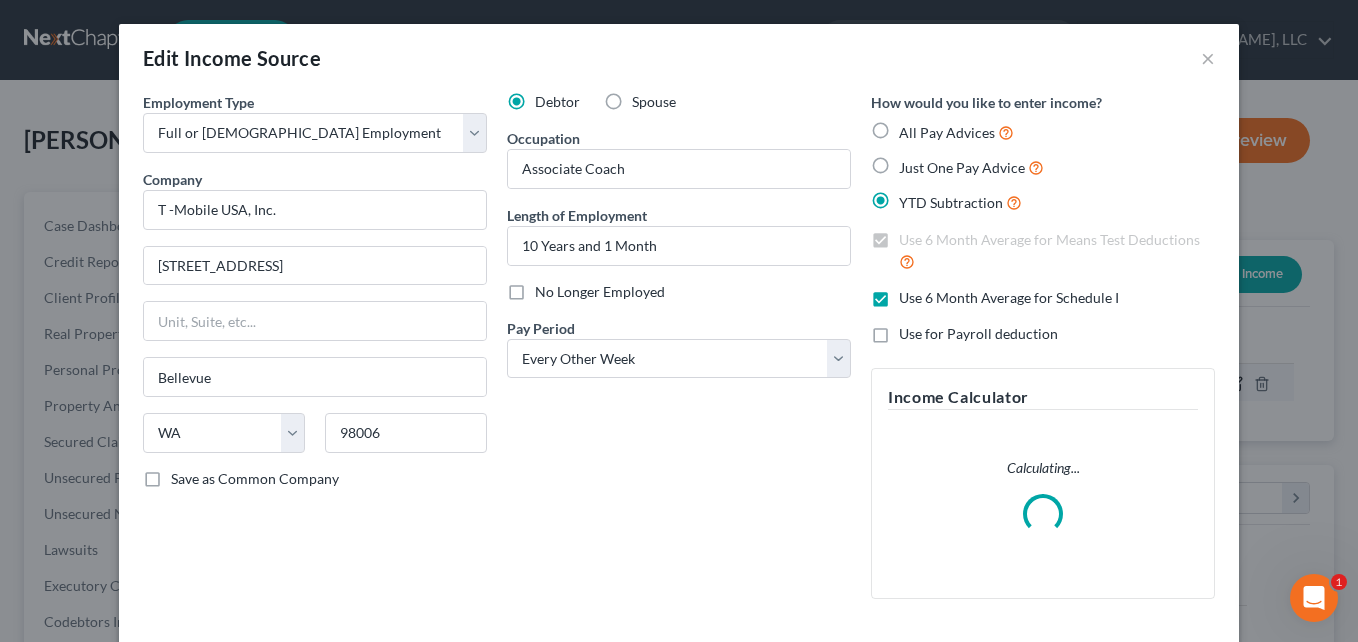 scroll, scrollTop: 999642, scrollLeft: 999453, axis: both 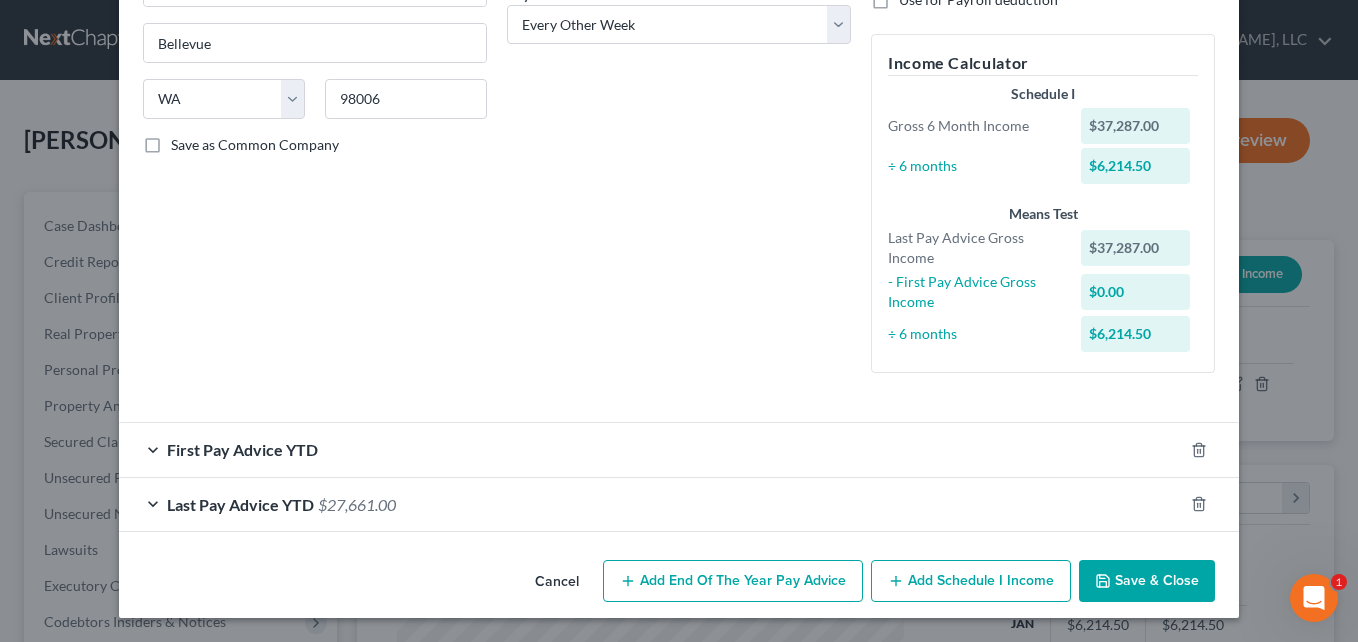 click on "First Pay Advice YTD" at bounding box center [651, 449] 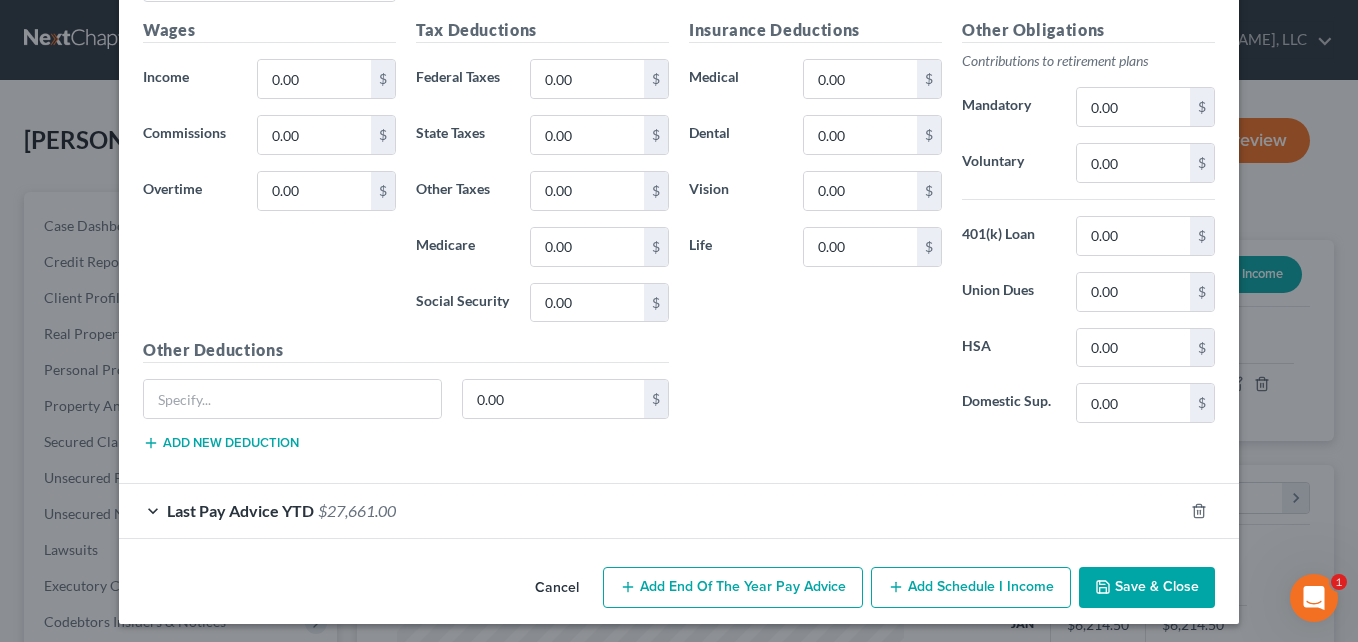 scroll, scrollTop: 903, scrollLeft: 0, axis: vertical 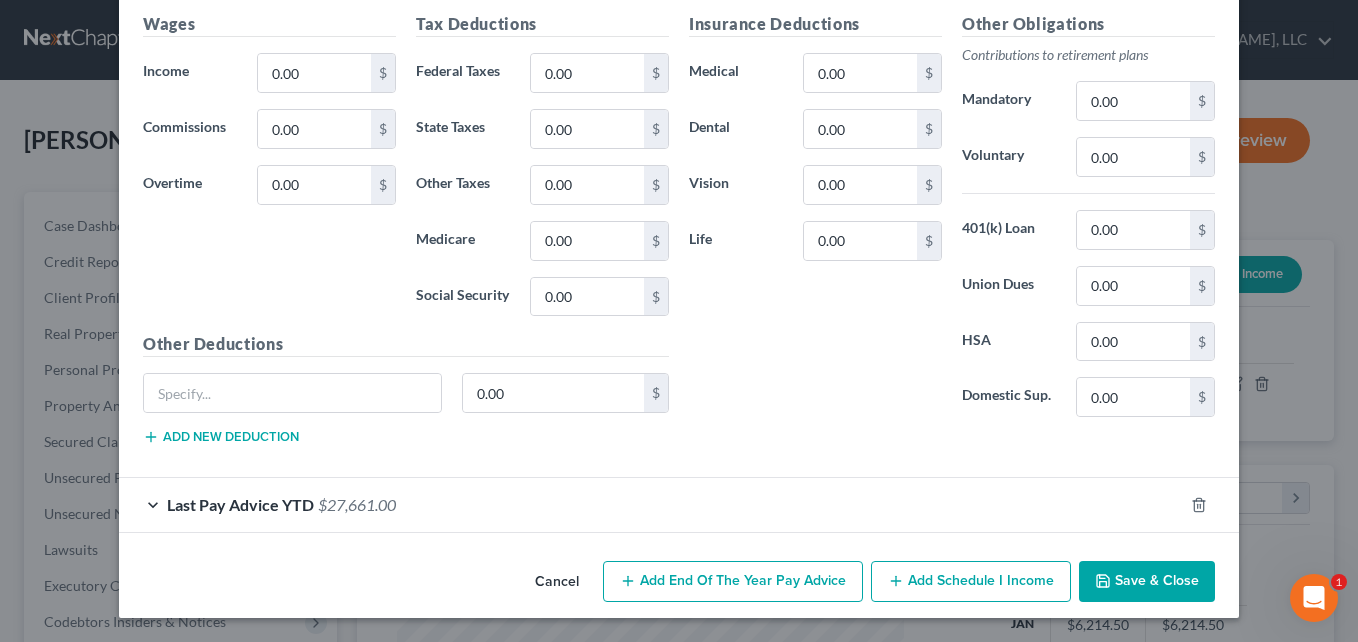 click on "Last Pay Advice YTD" at bounding box center (240, 504) 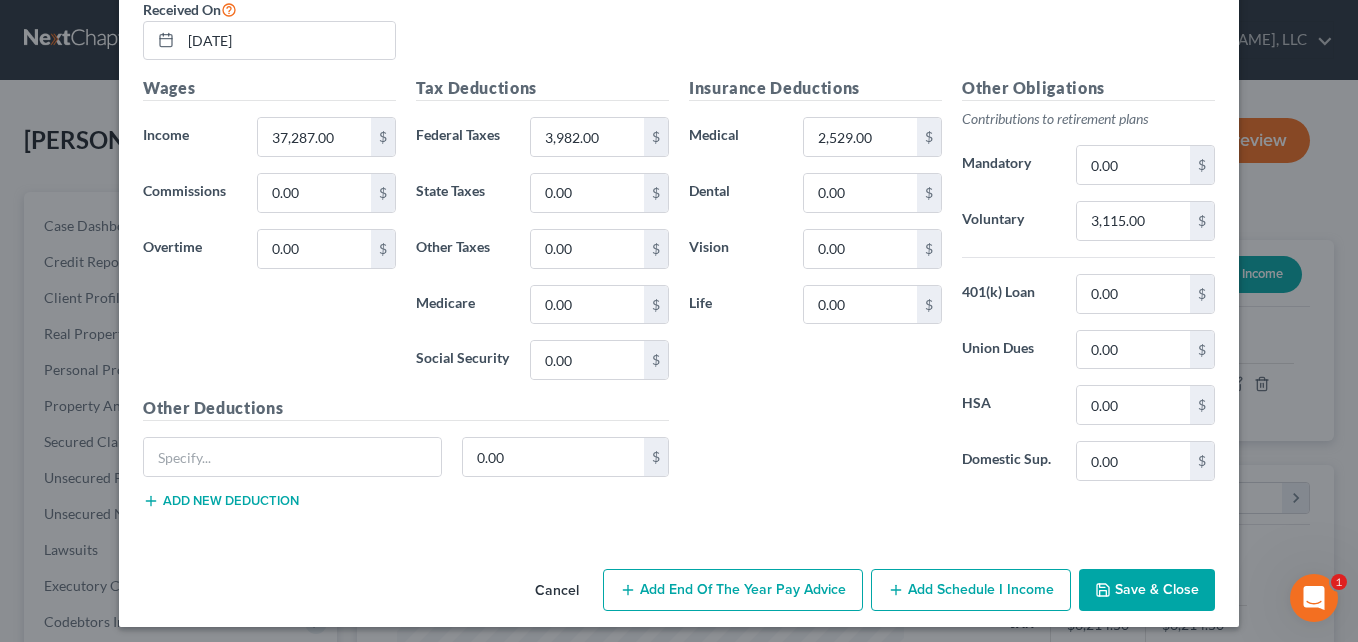 scroll, scrollTop: 1472, scrollLeft: 0, axis: vertical 